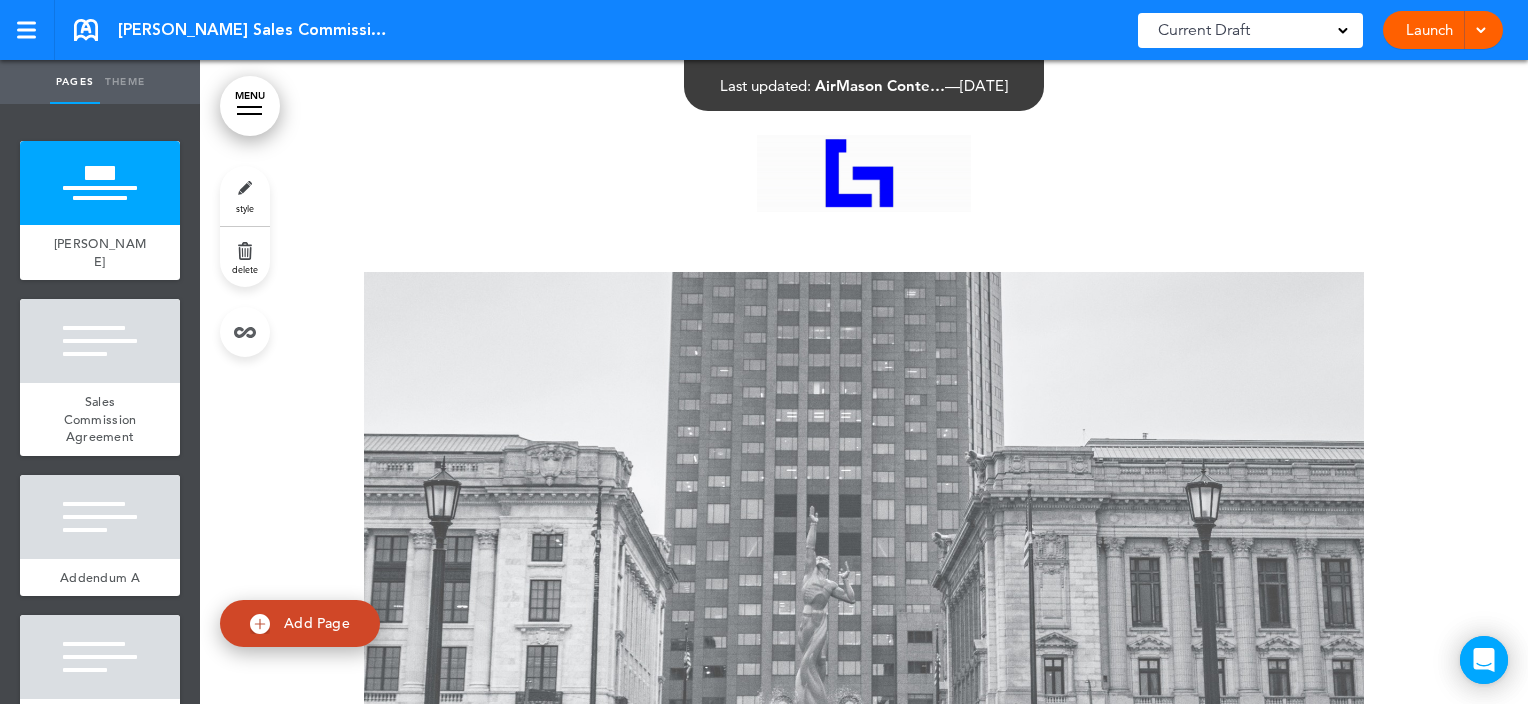 scroll, scrollTop: 0, scrollLeft: 0, axis: both 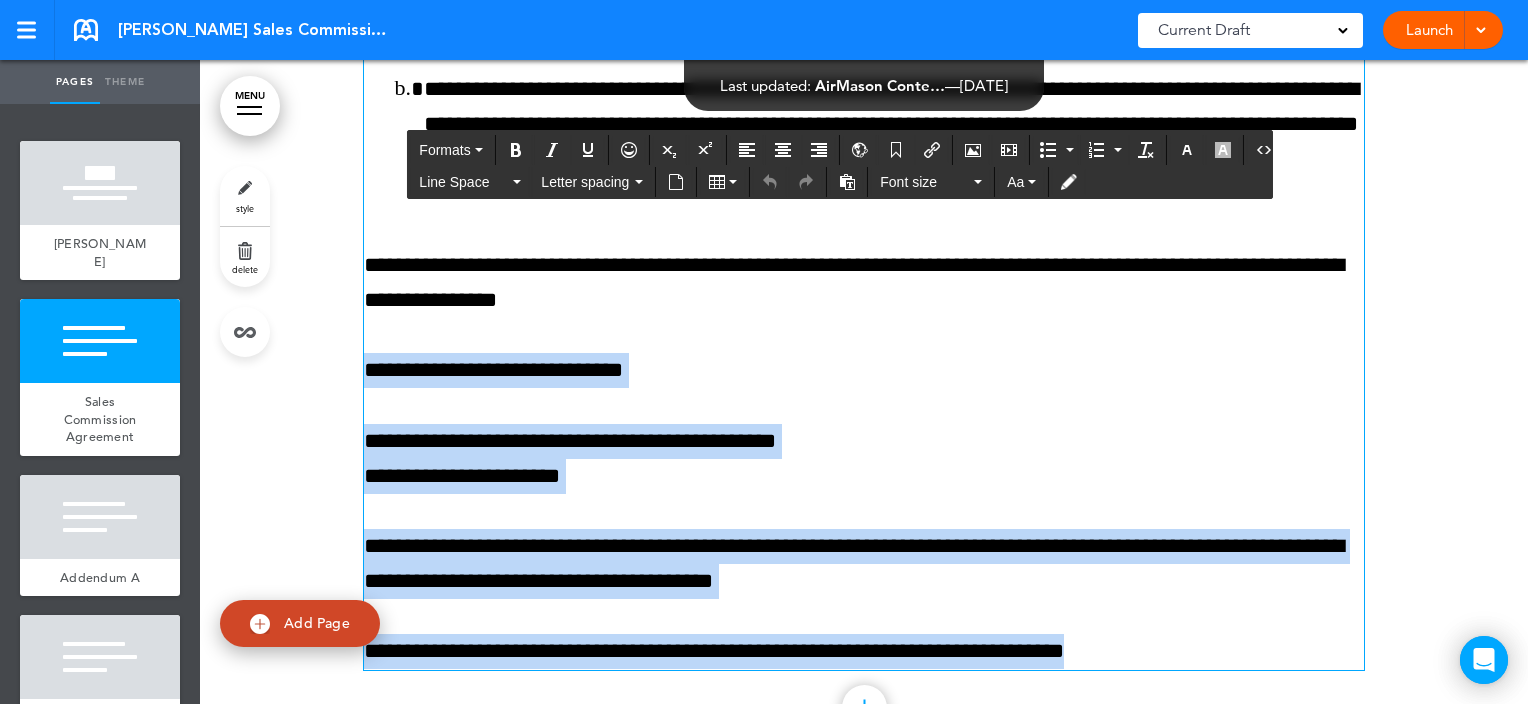 drag, startPoint x: 1205, startPoint y: 645, endPoint x: 292, endPoint y: 355, distance: 957.95044 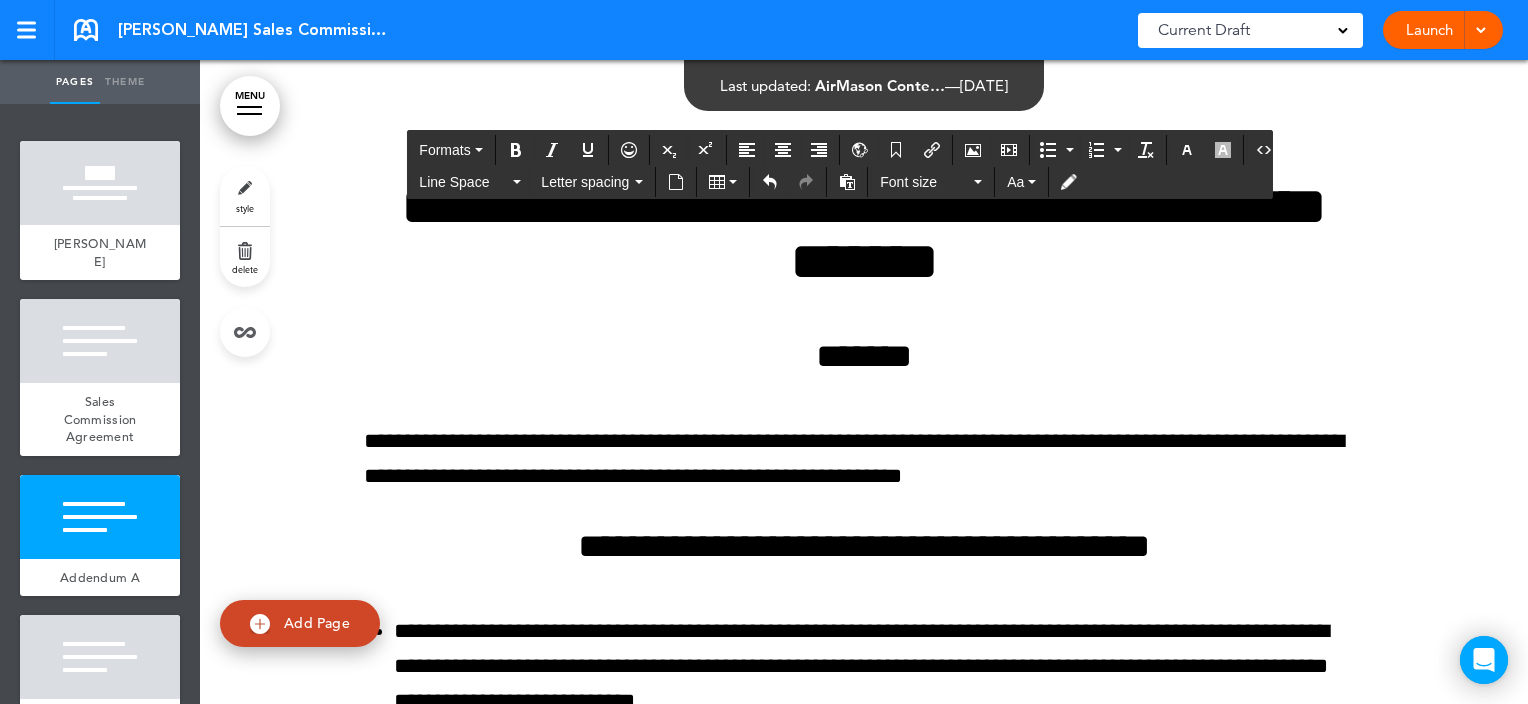 scroll, scrollTop: 6786, scrollLeft: 0, axis: vertical 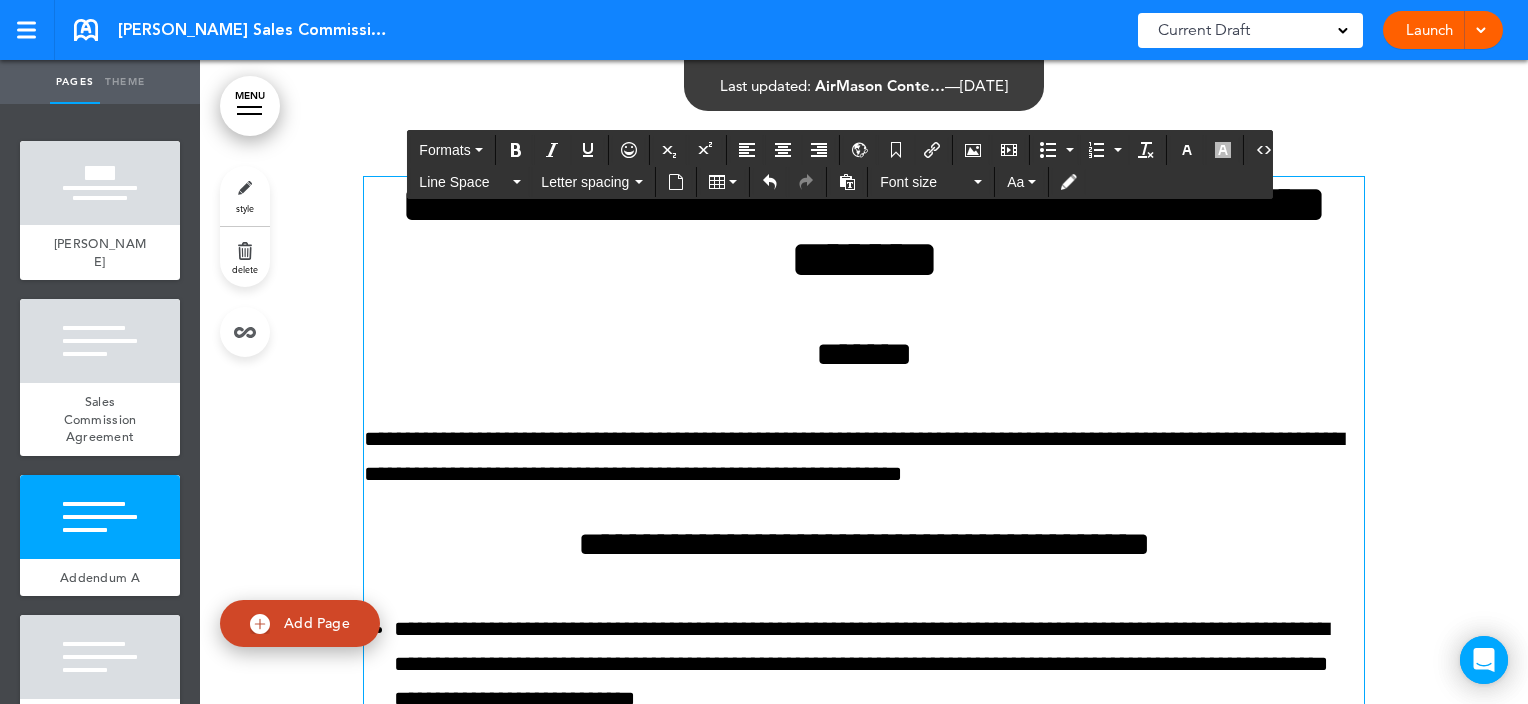 click on "*******" at bounding box center [864, 354] 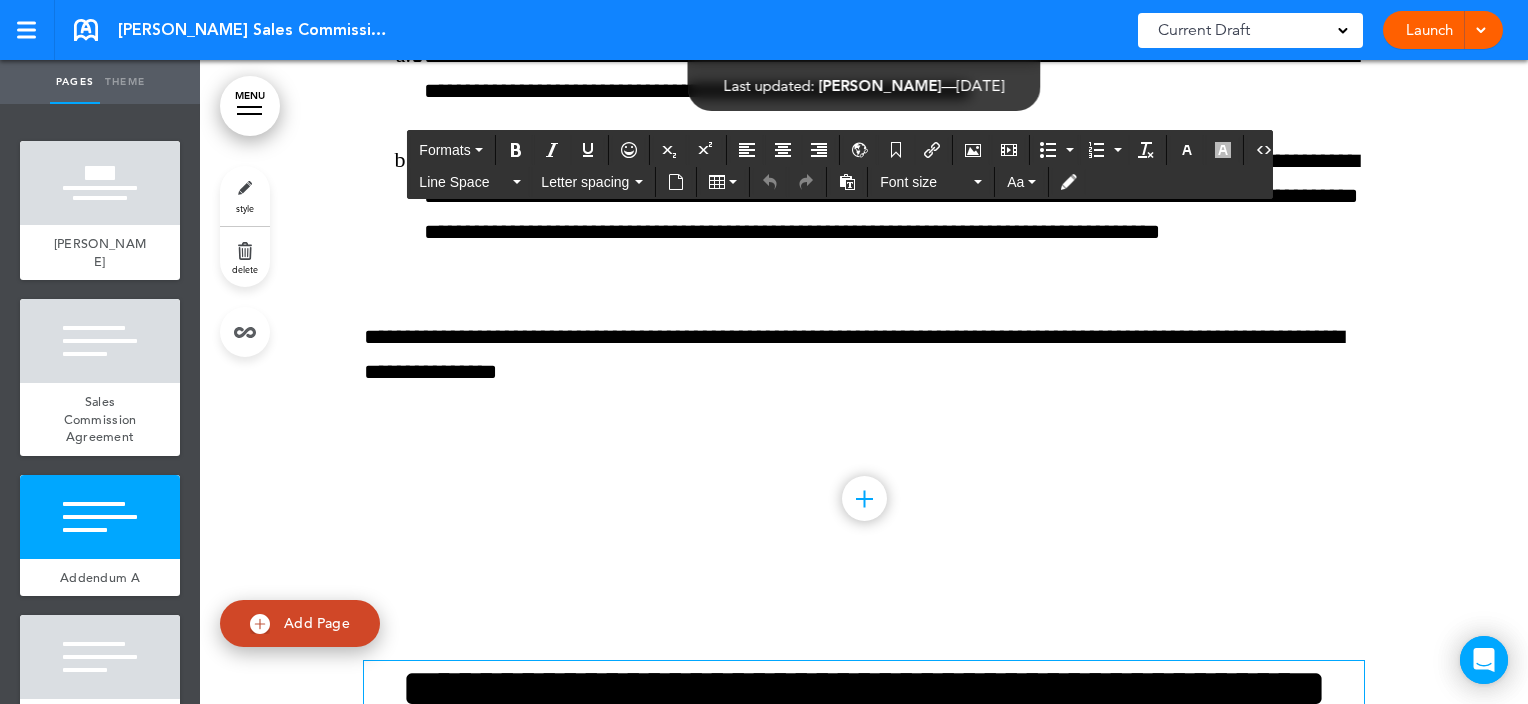 scroll, scrollTop: 6300, scrollLeft: 0, axis: vertical 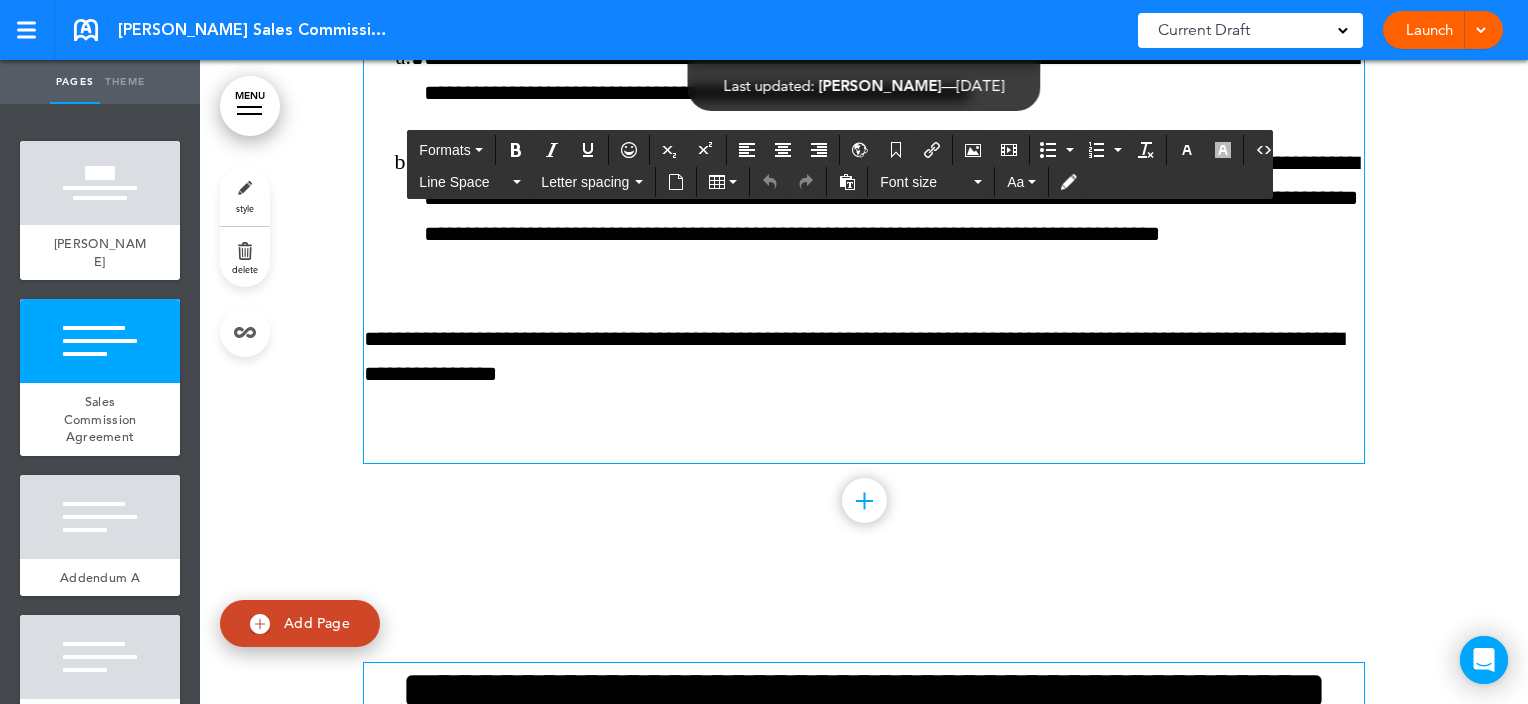 click on "**********" at bounding box center [864, 357] 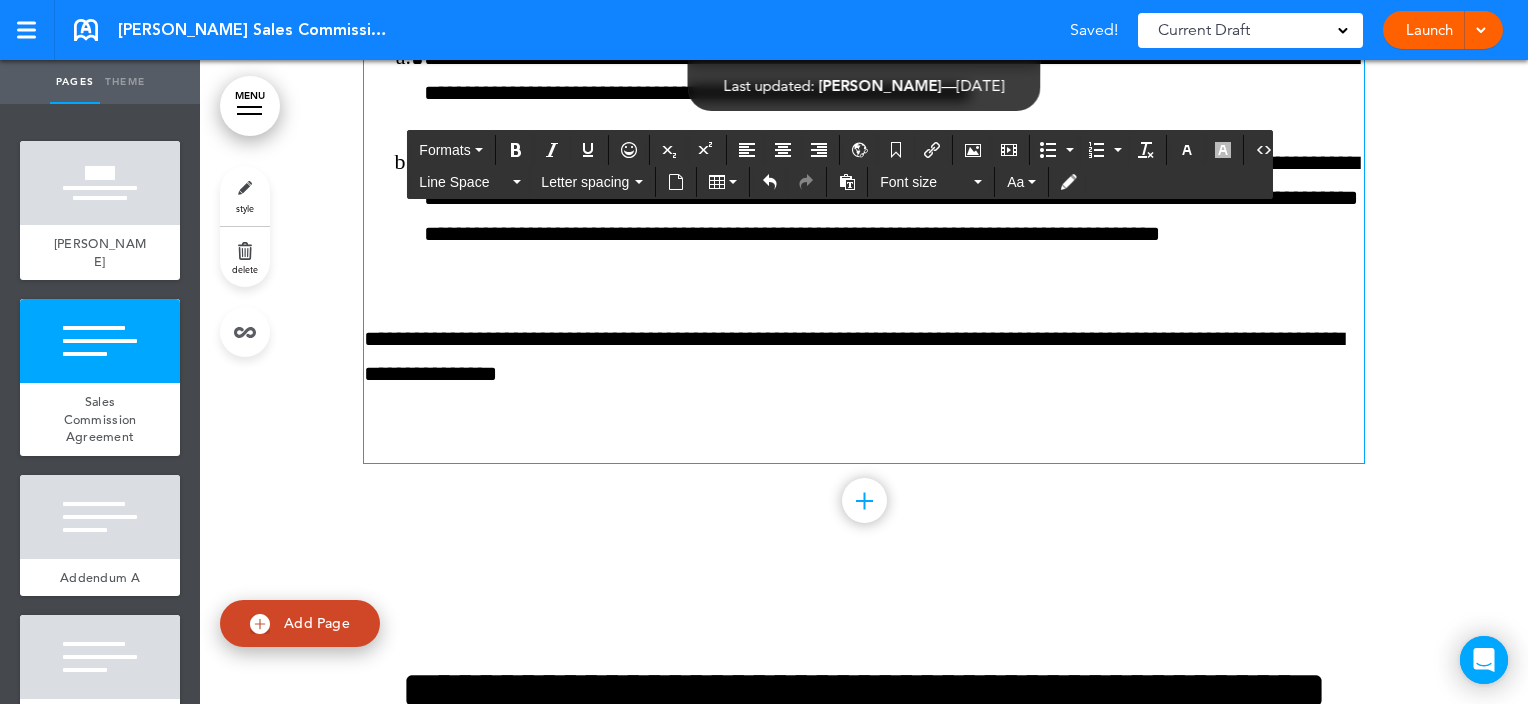 type 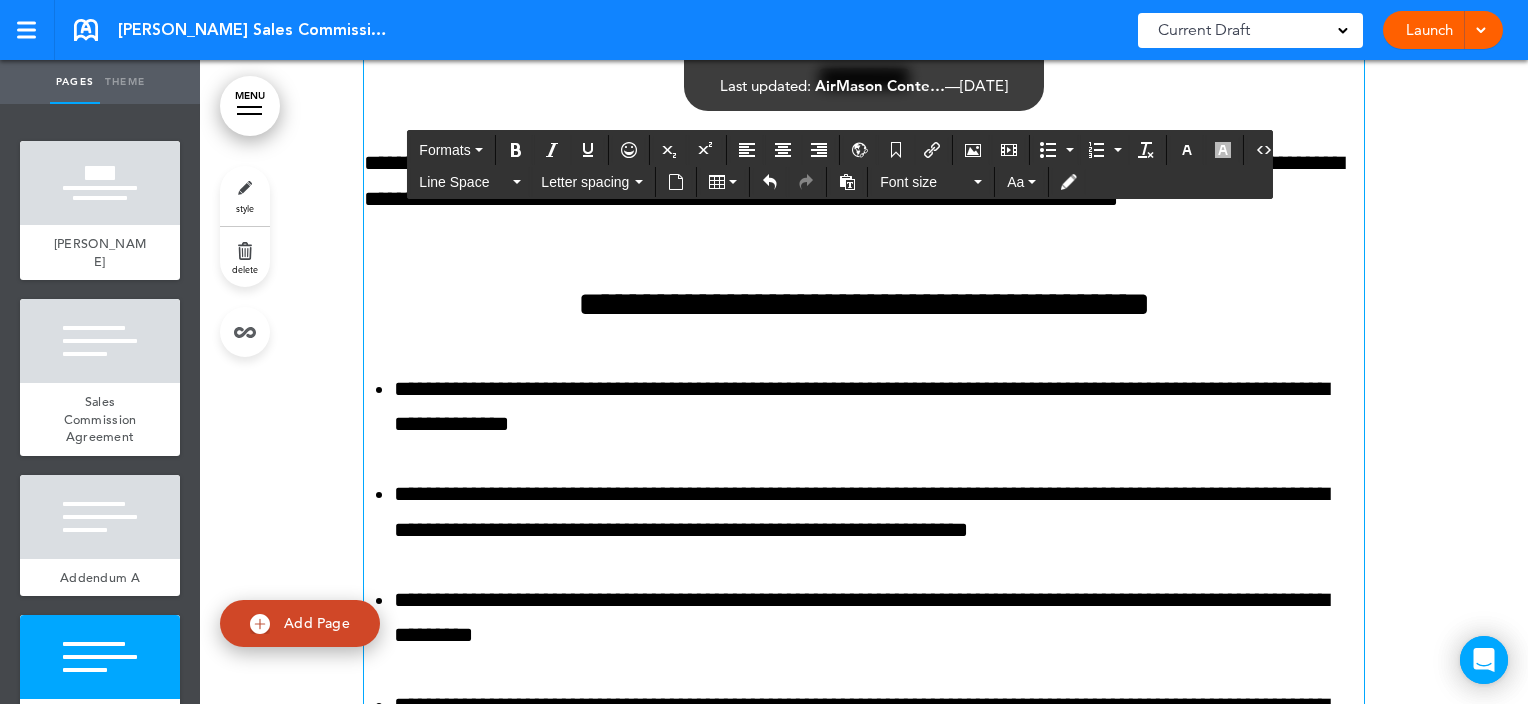 scroll, scrollTop: 9176, scrollLeft: 0, axis: vertical 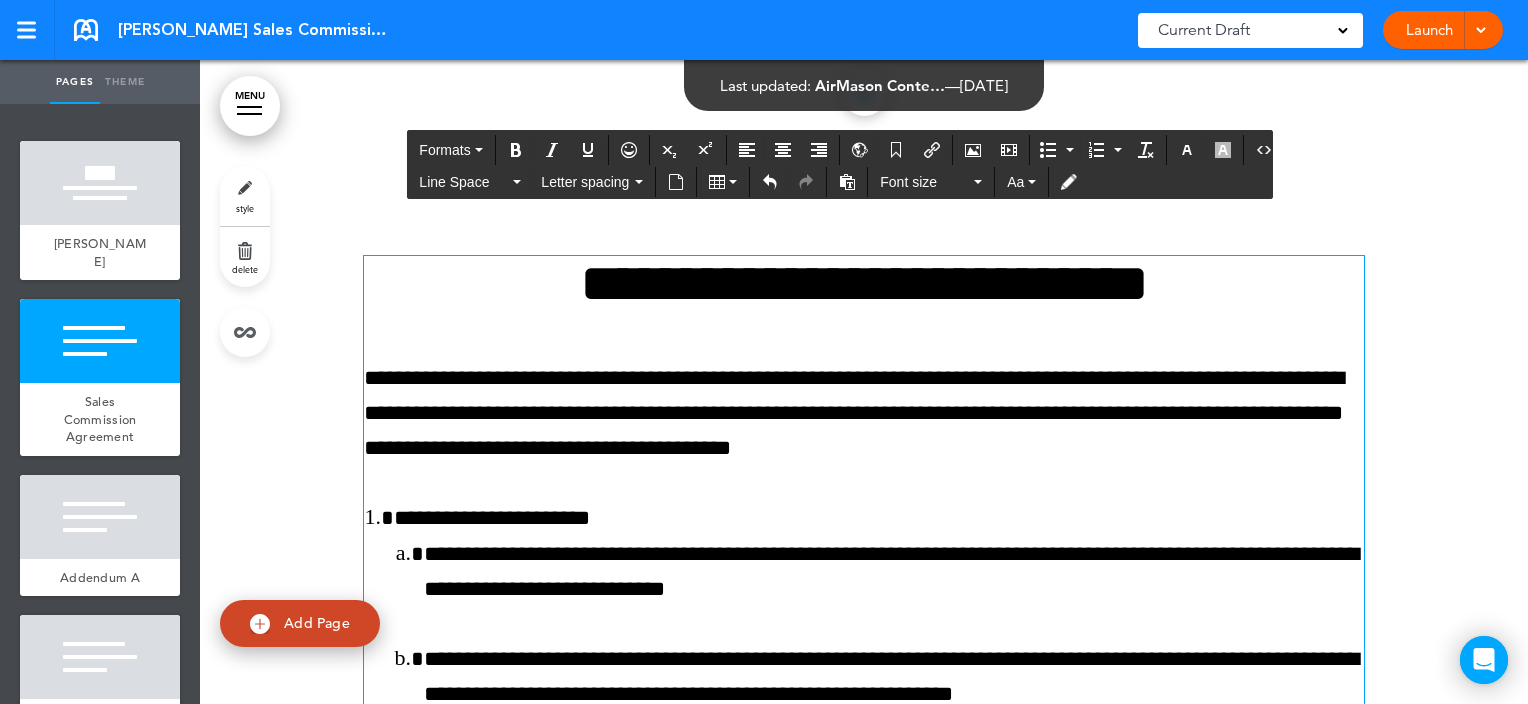 click on "**********" at bounding box center (864, 283) 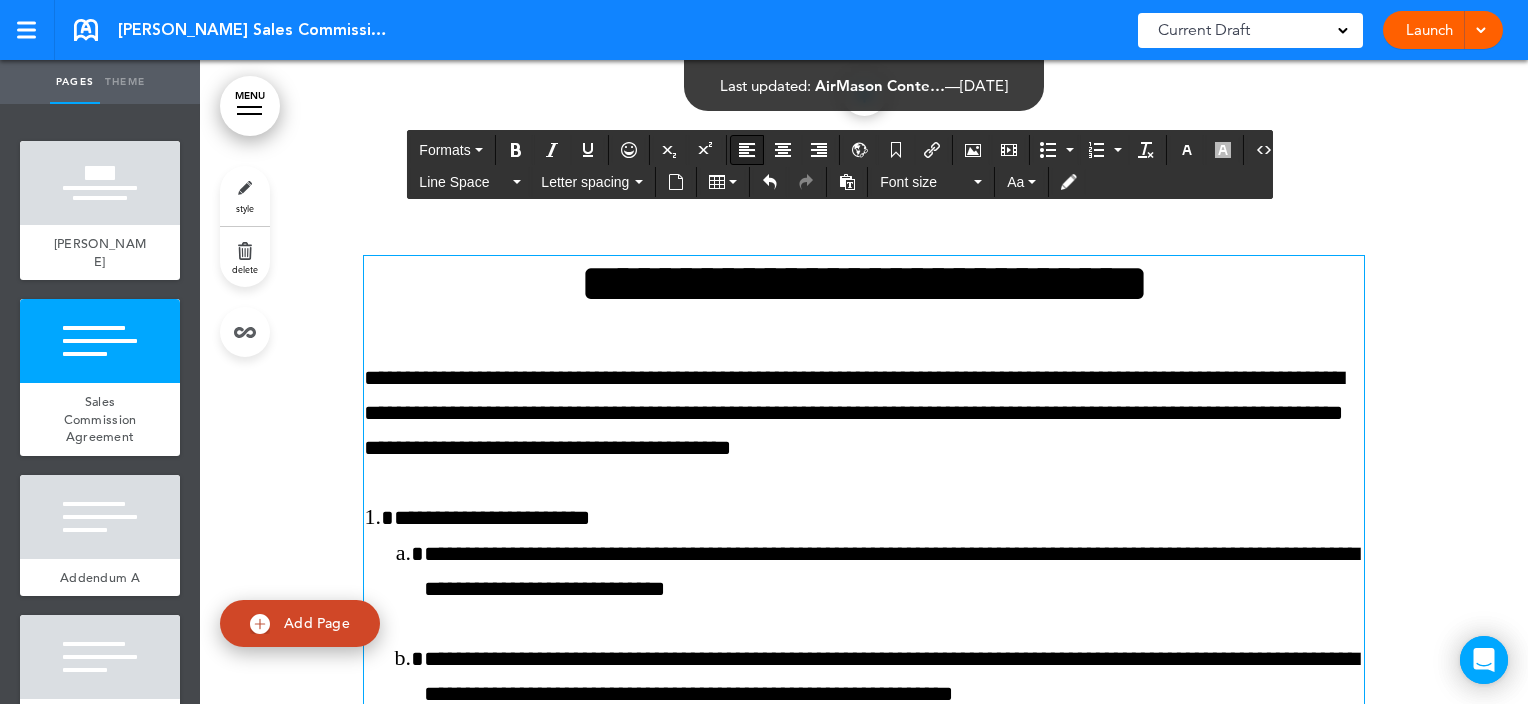 click at bounding box center (747, 150) 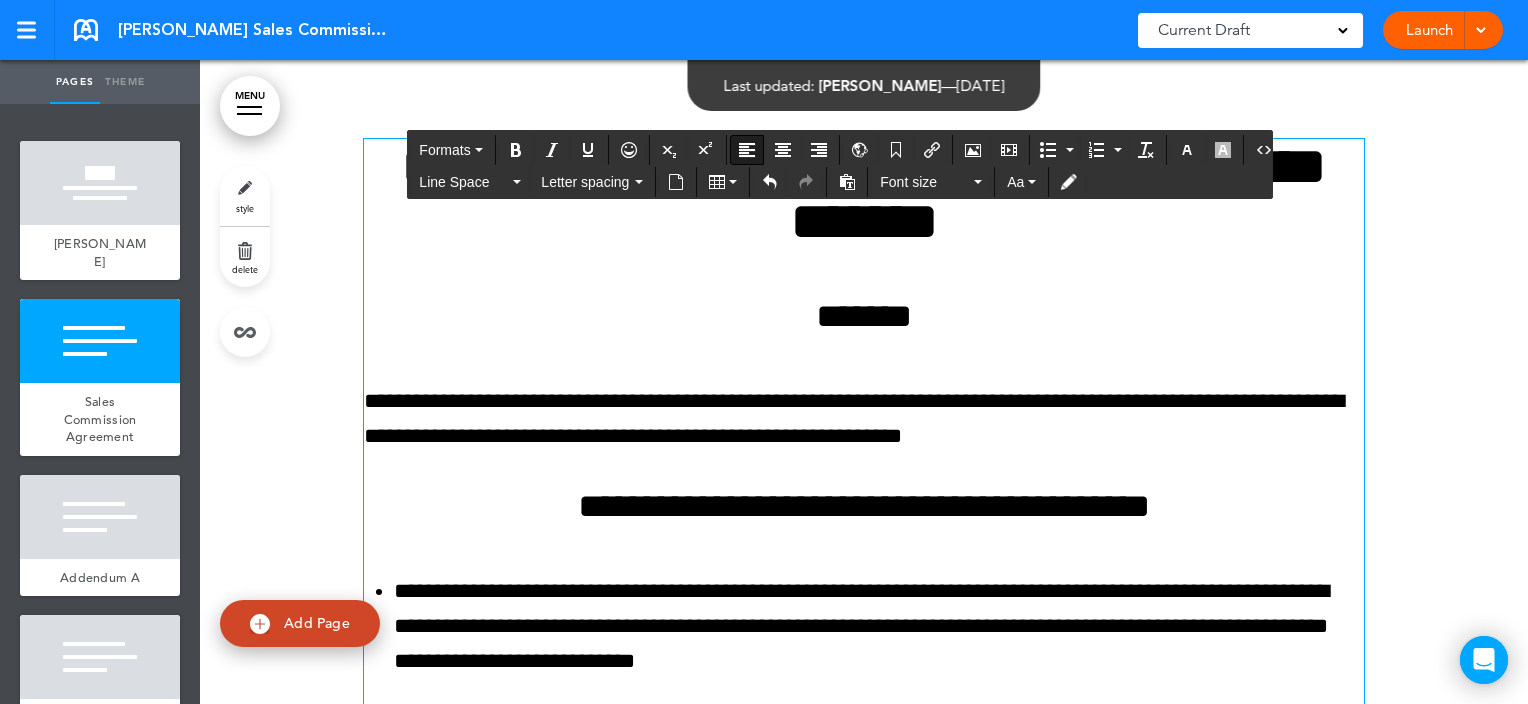 scroll, scrollTop: 6900, scrollLeft: 0, axis: vertical 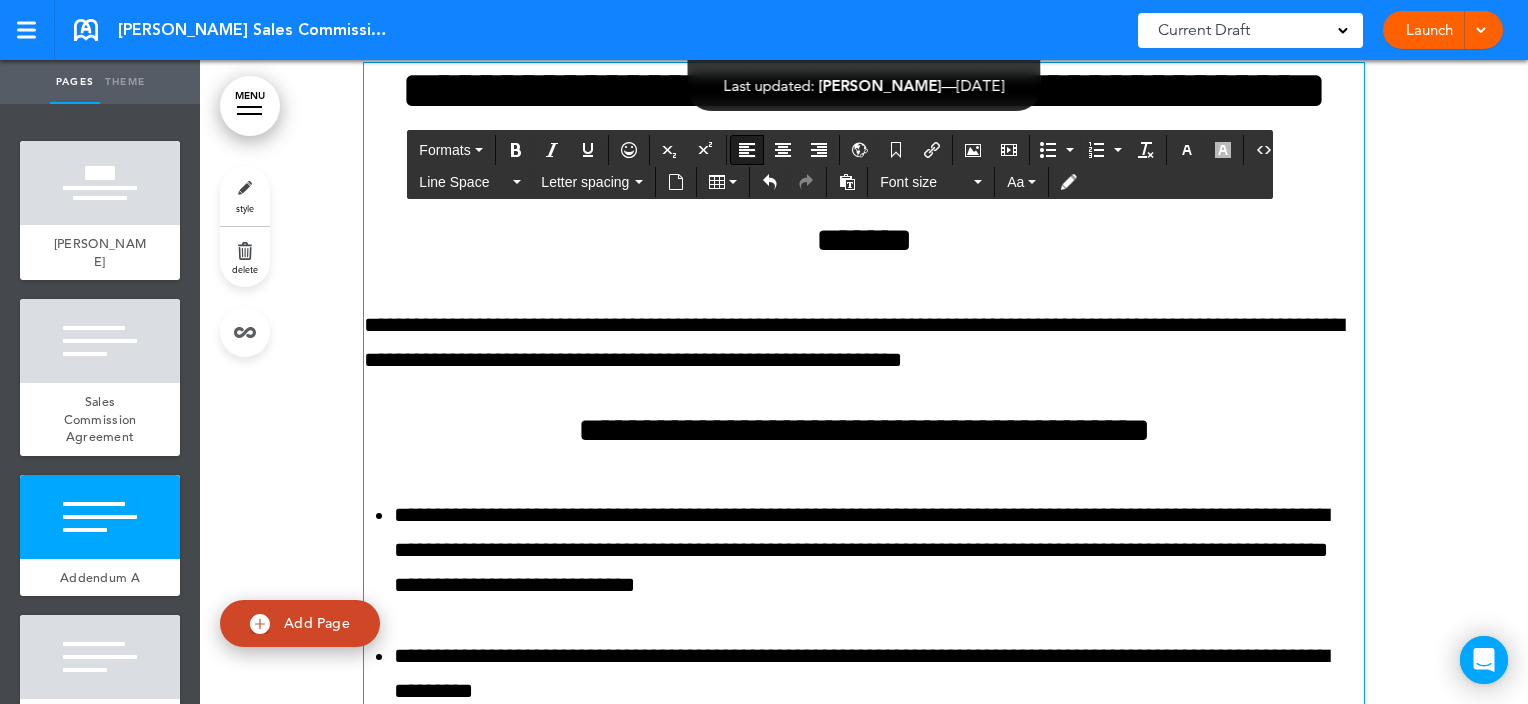 click on "*******" at bounding box center (864, 240) 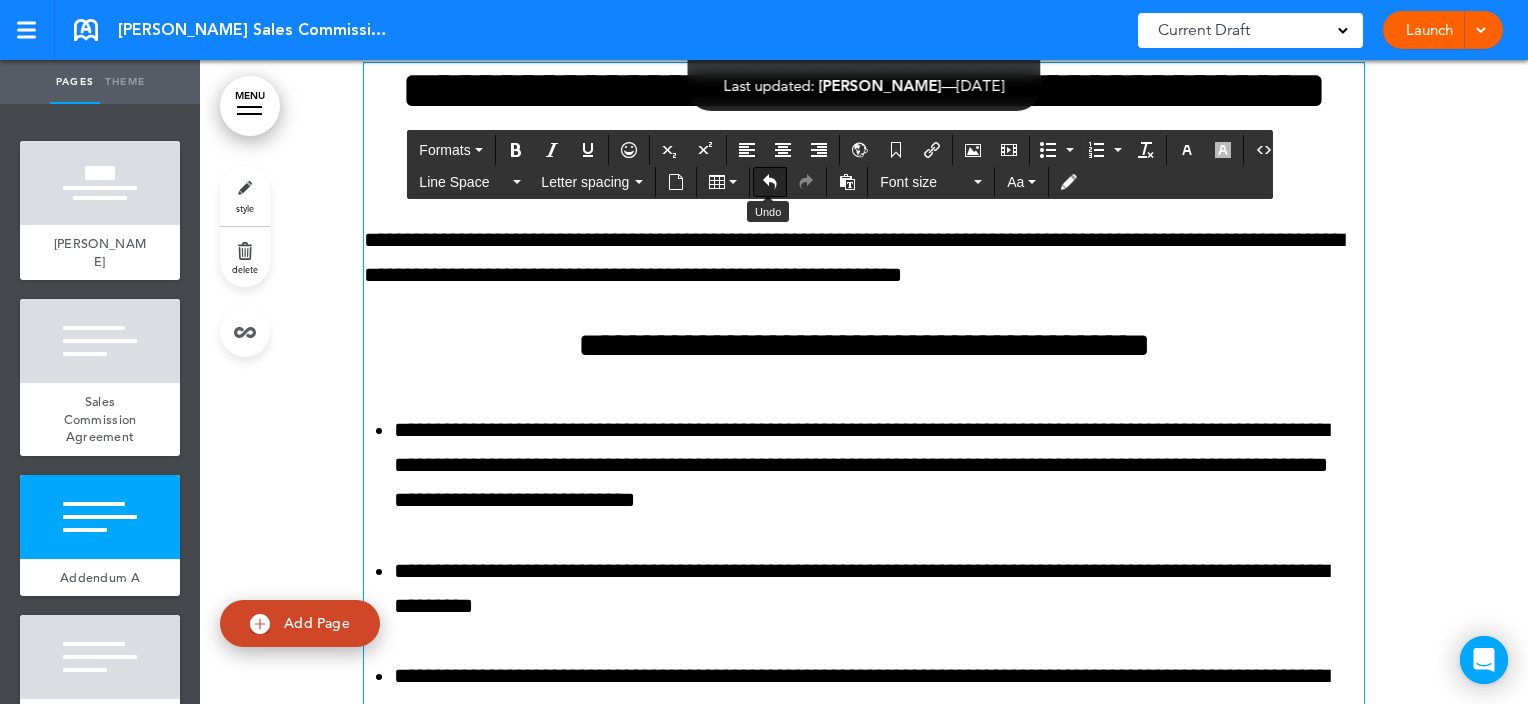 click at bounding box center [770, 182] 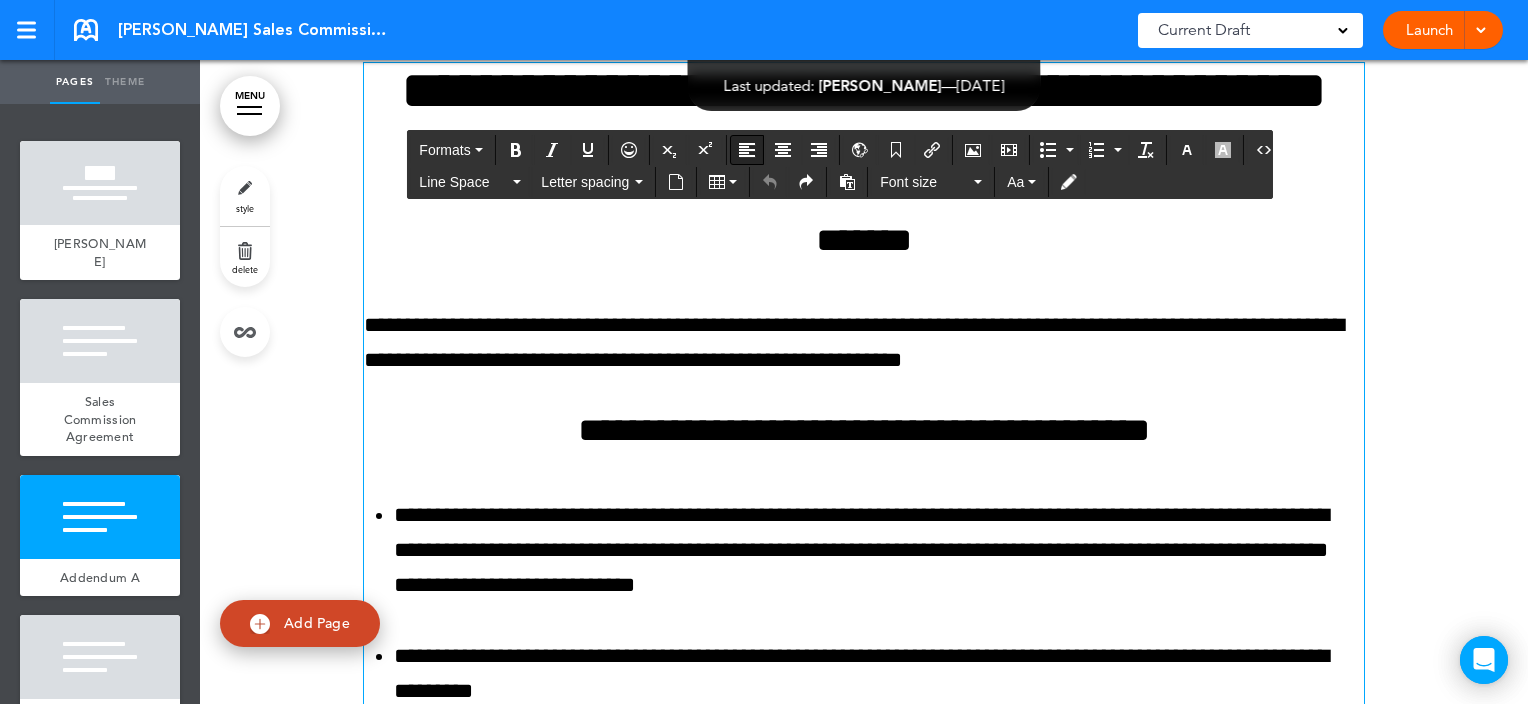 click at bounding box center [747, 150] 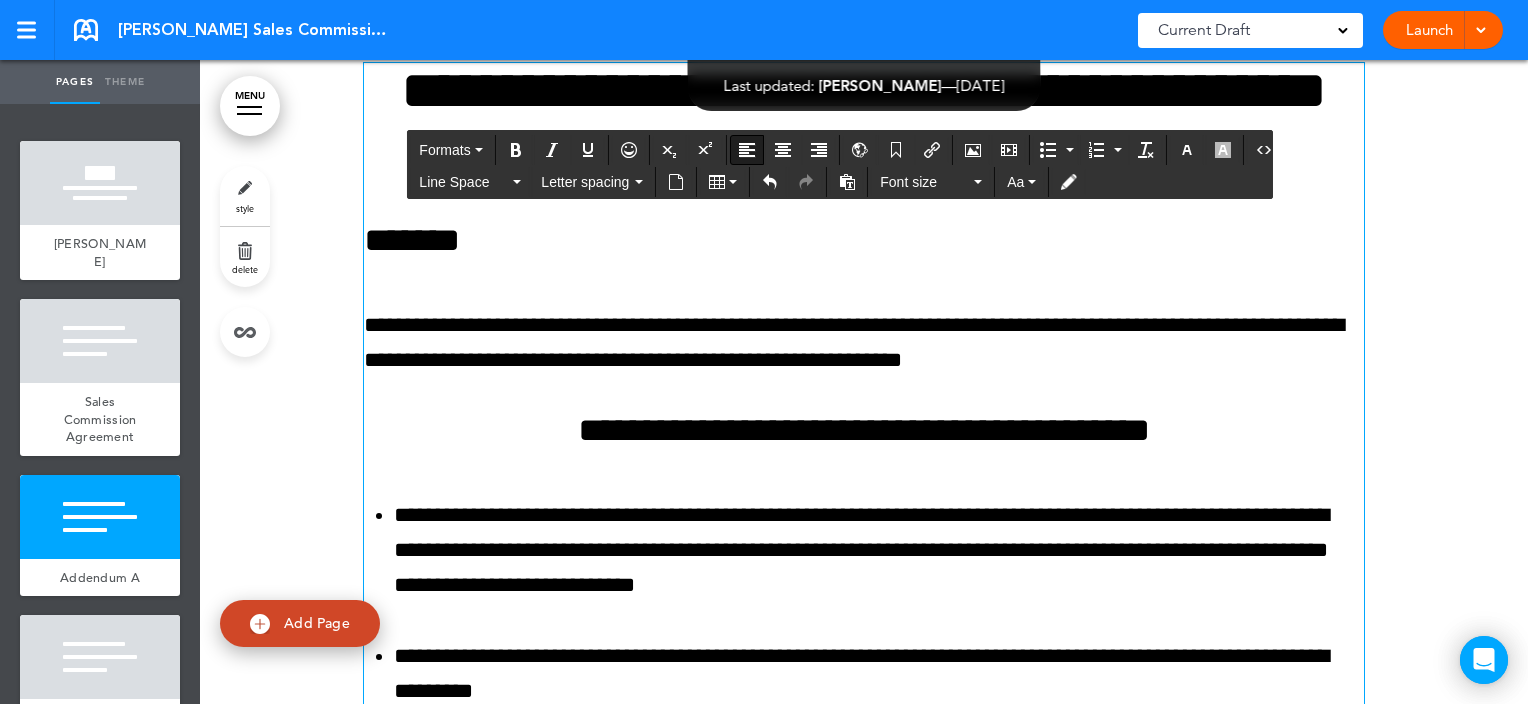 click on "**********" at bounding box center [864, 430] 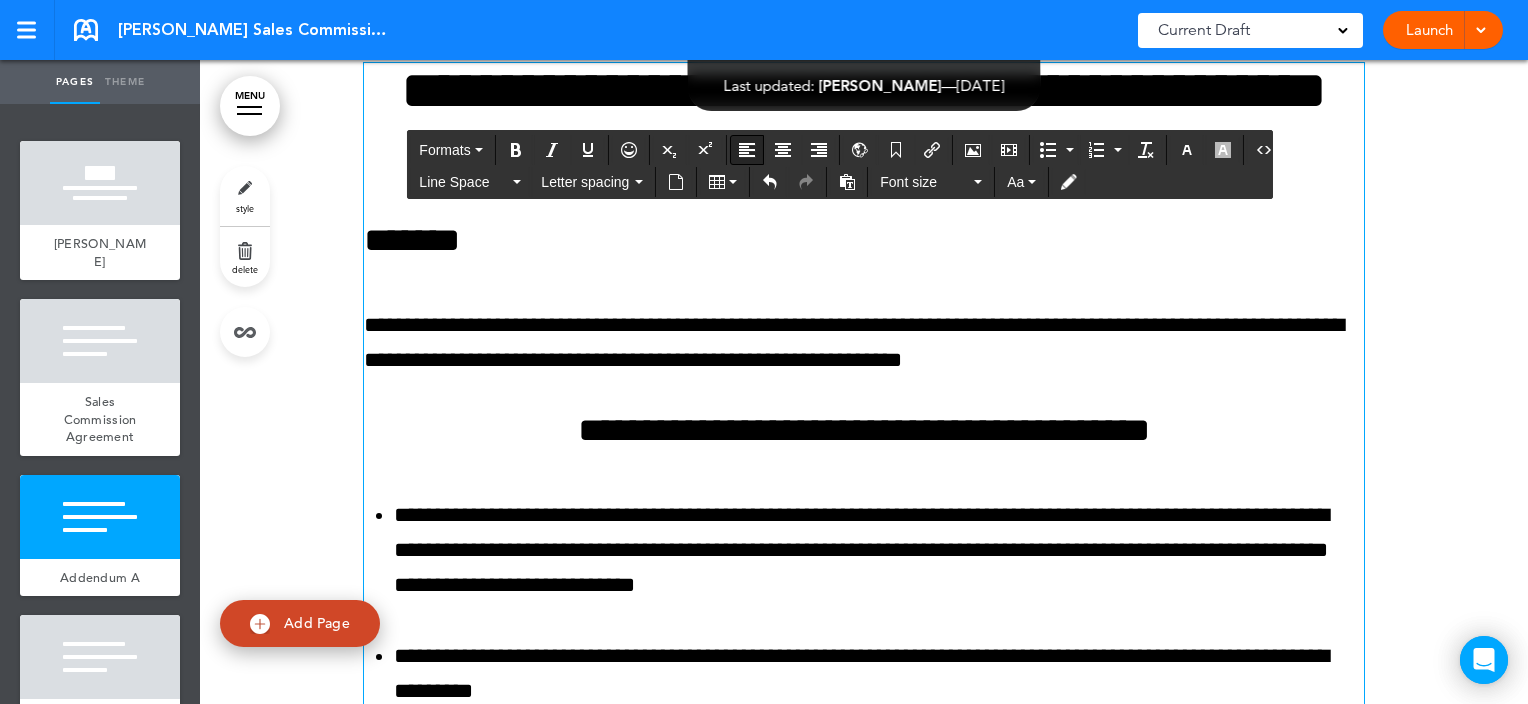click at bounding box center (747, 150) 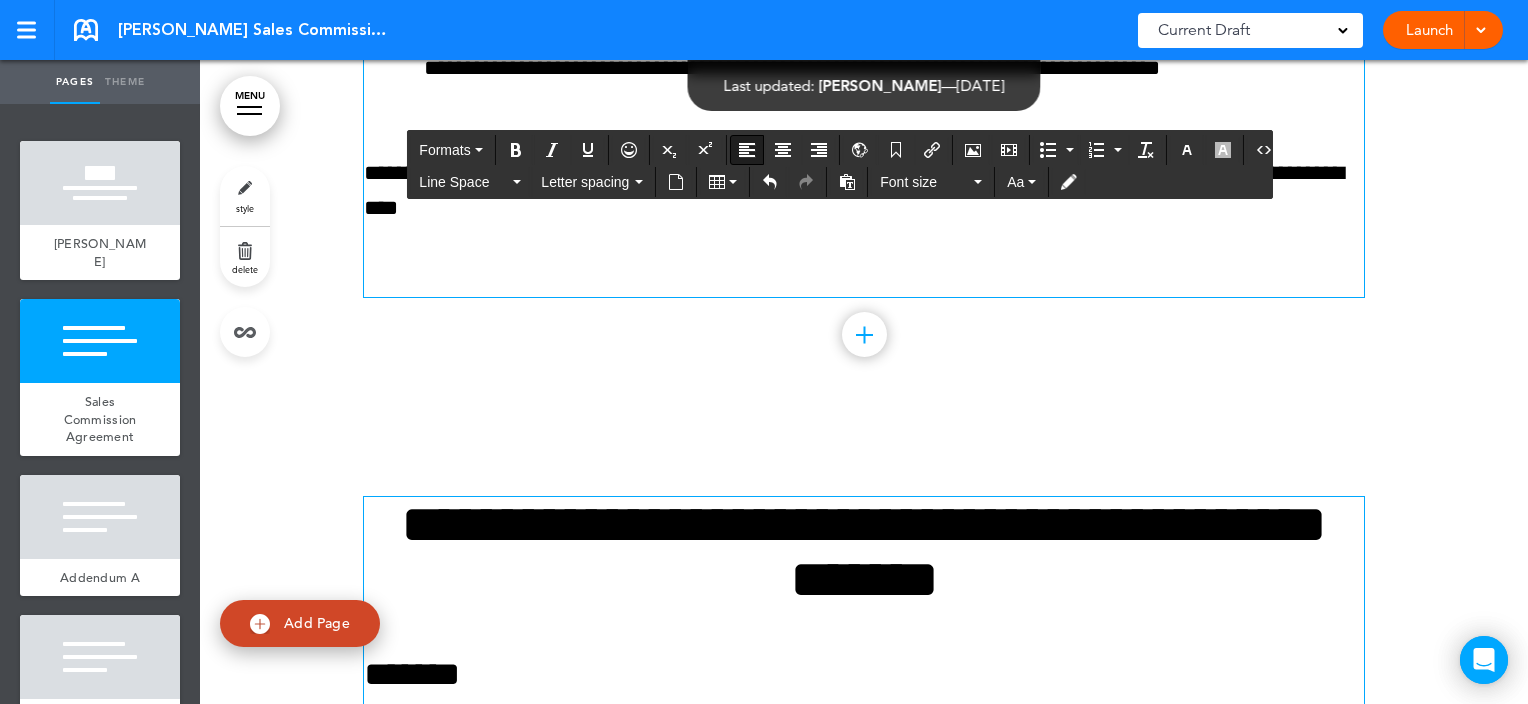scroll, scrollTop: 6600, scrollLeft: 0, axis: vertical 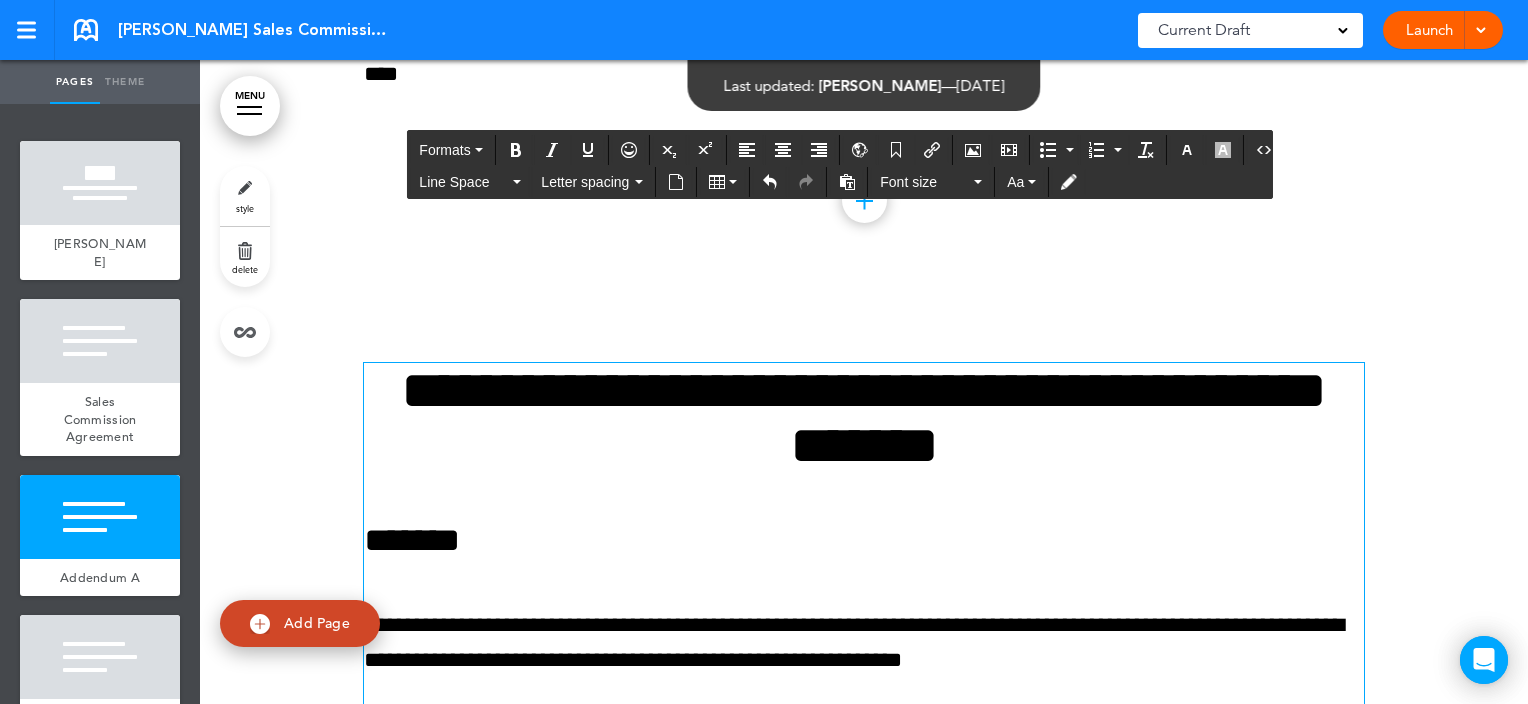 click on "**********" at bounding box center (864, 418) 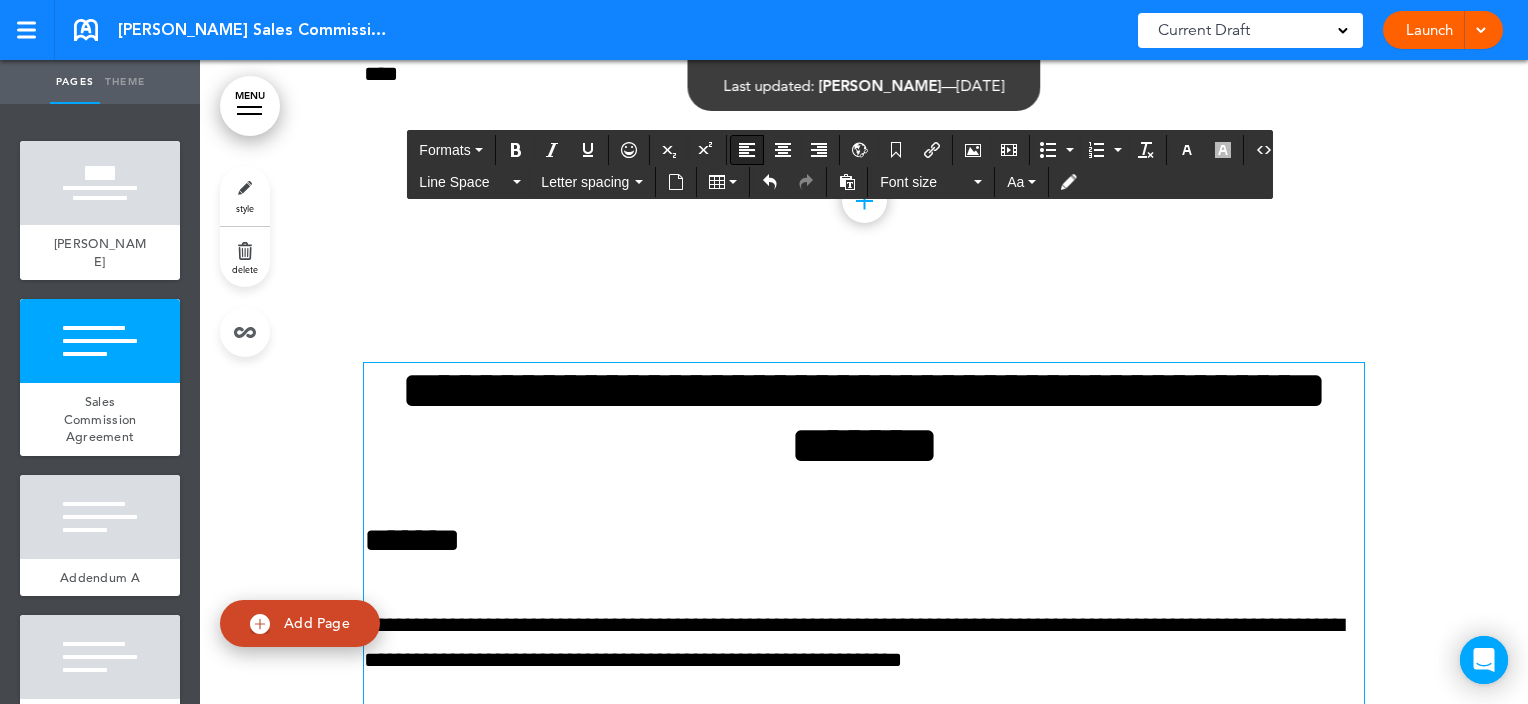 click at bounding box center (747, 150) 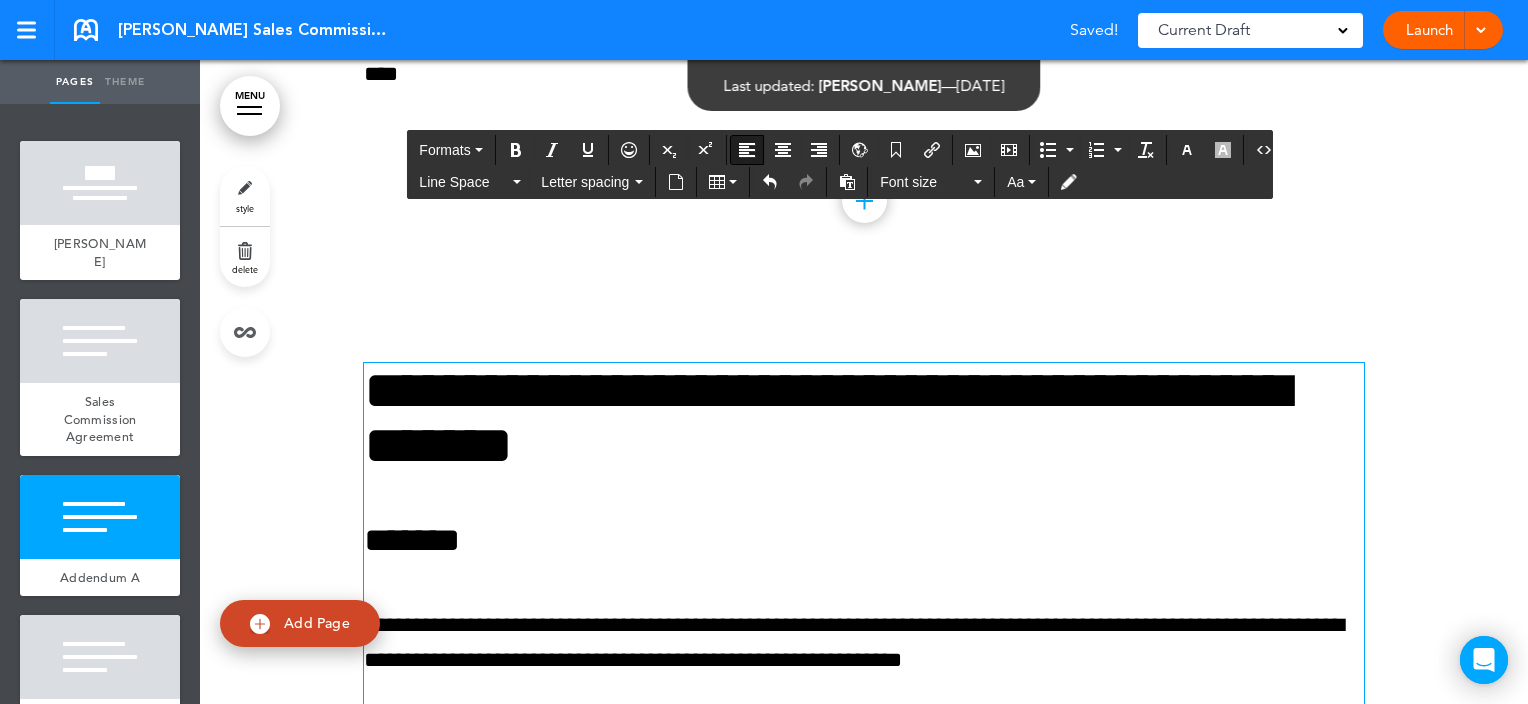click on "**********" at bounding box center [864, 1338] 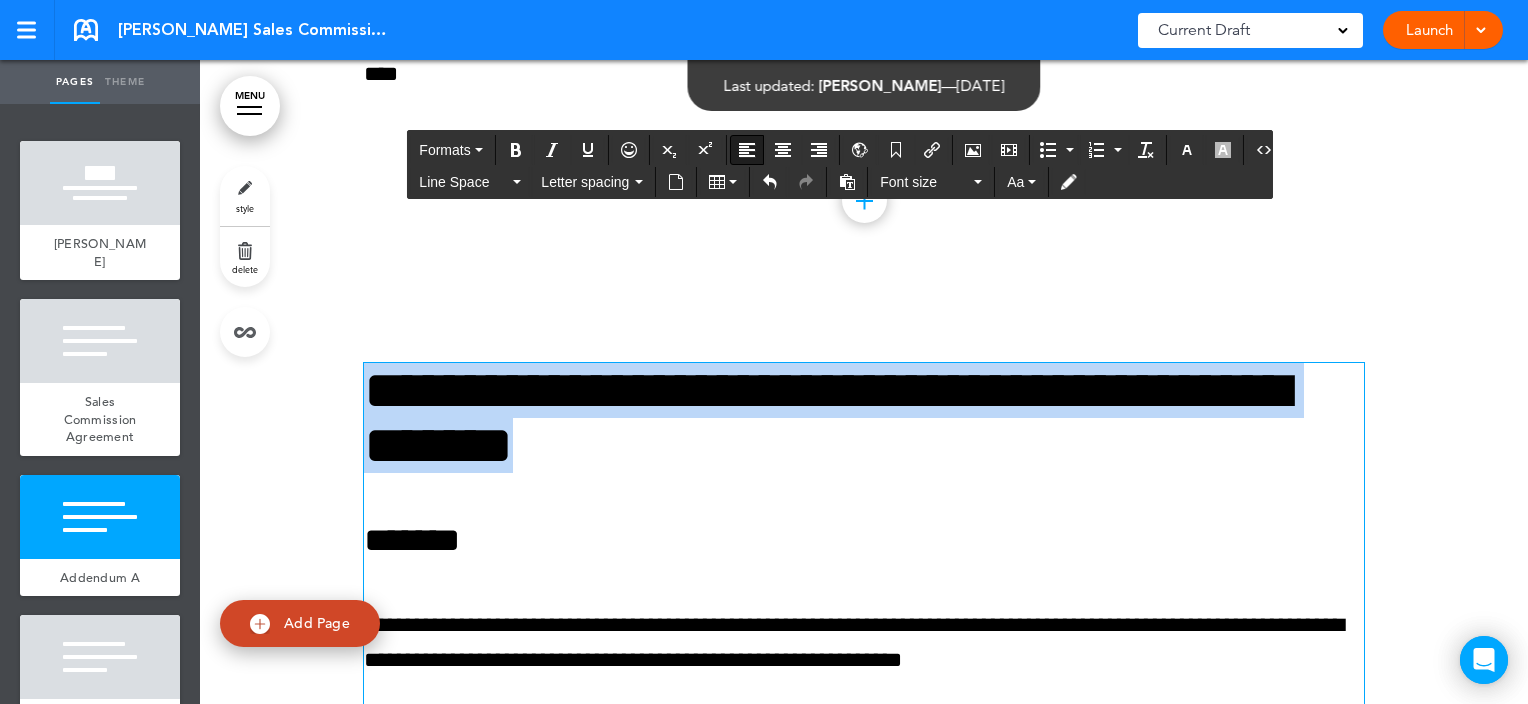 drag, startPoint x: 937, startPoint y: 440, endPoint x: 365, endPoint y: 401, distance: 573.328 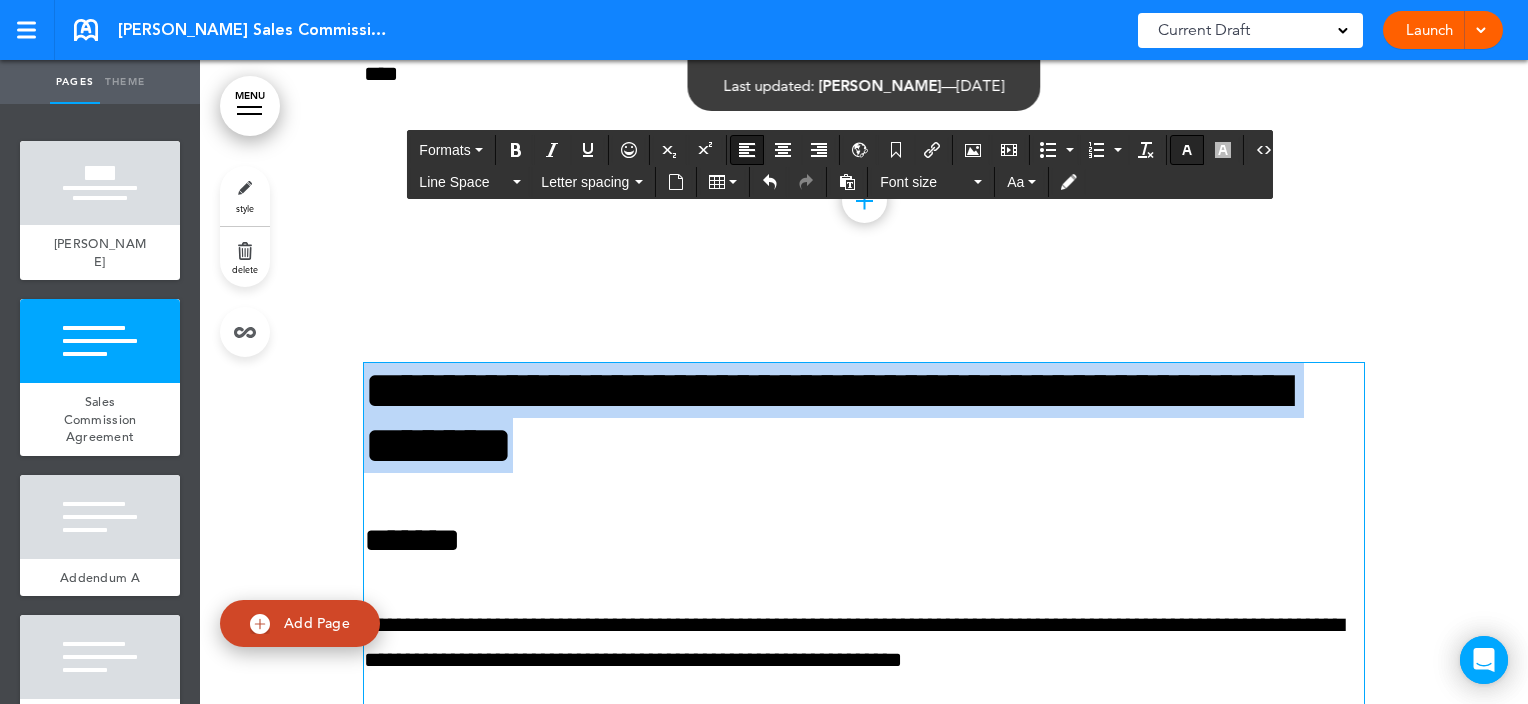 click at bounding box center [1187, 150] 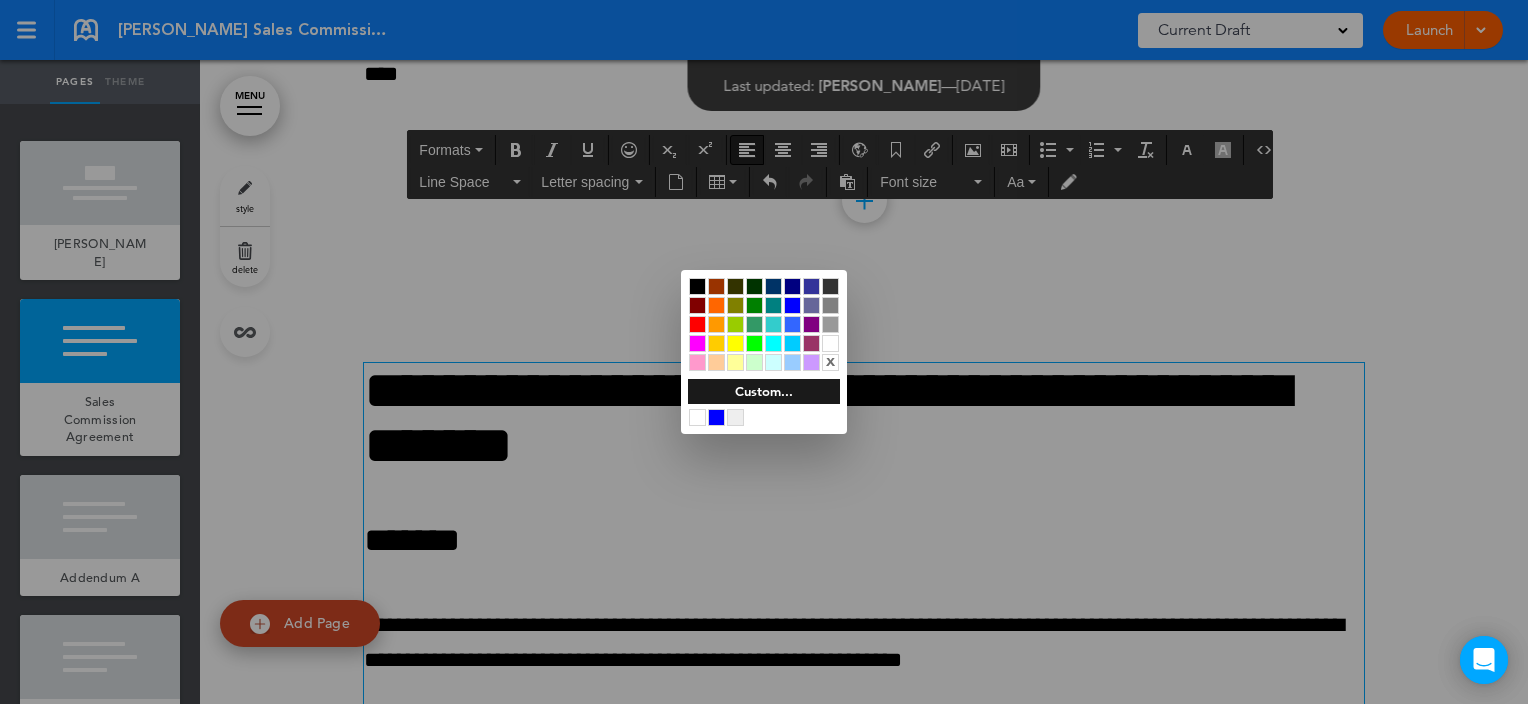 click on "Custom..." at bounding box center [764, 391] 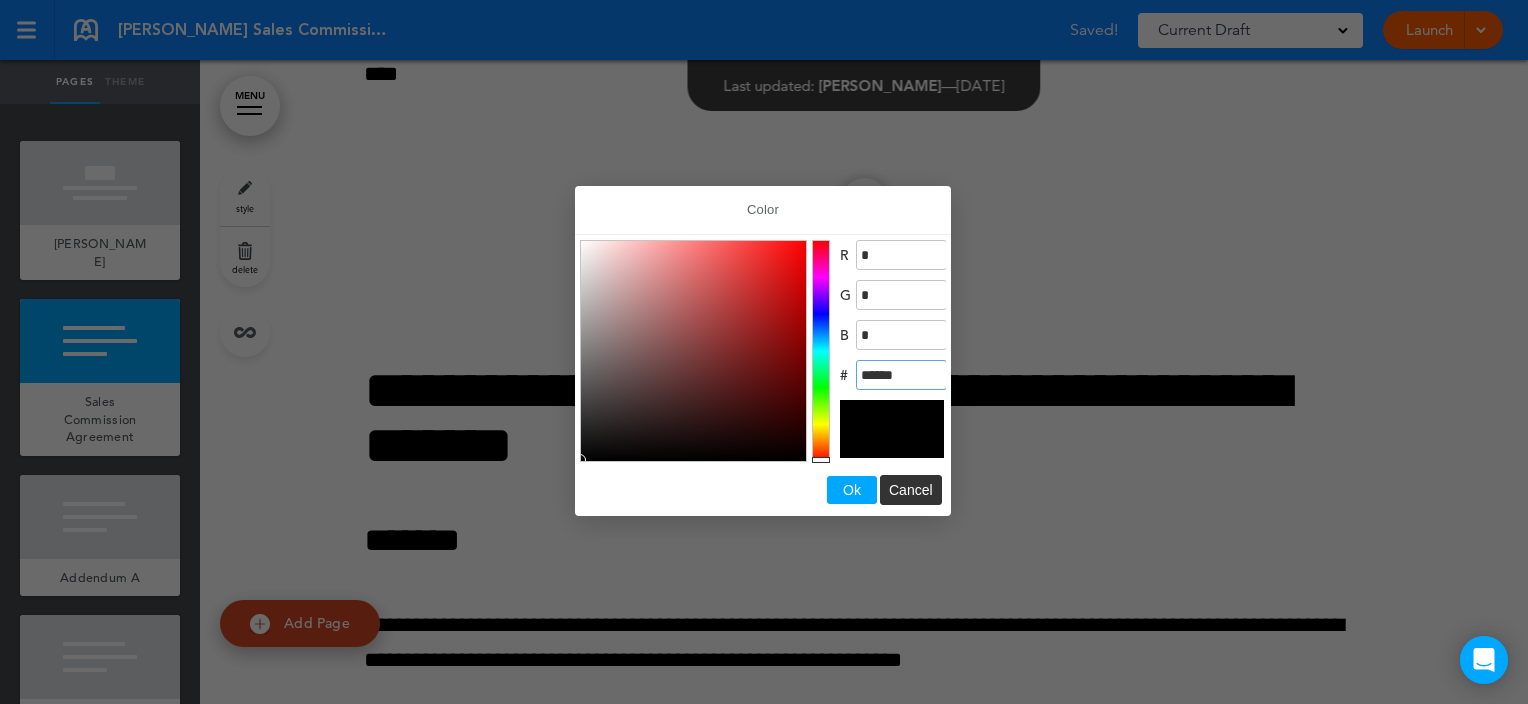 click on "******" at bounding box center [901, 375] 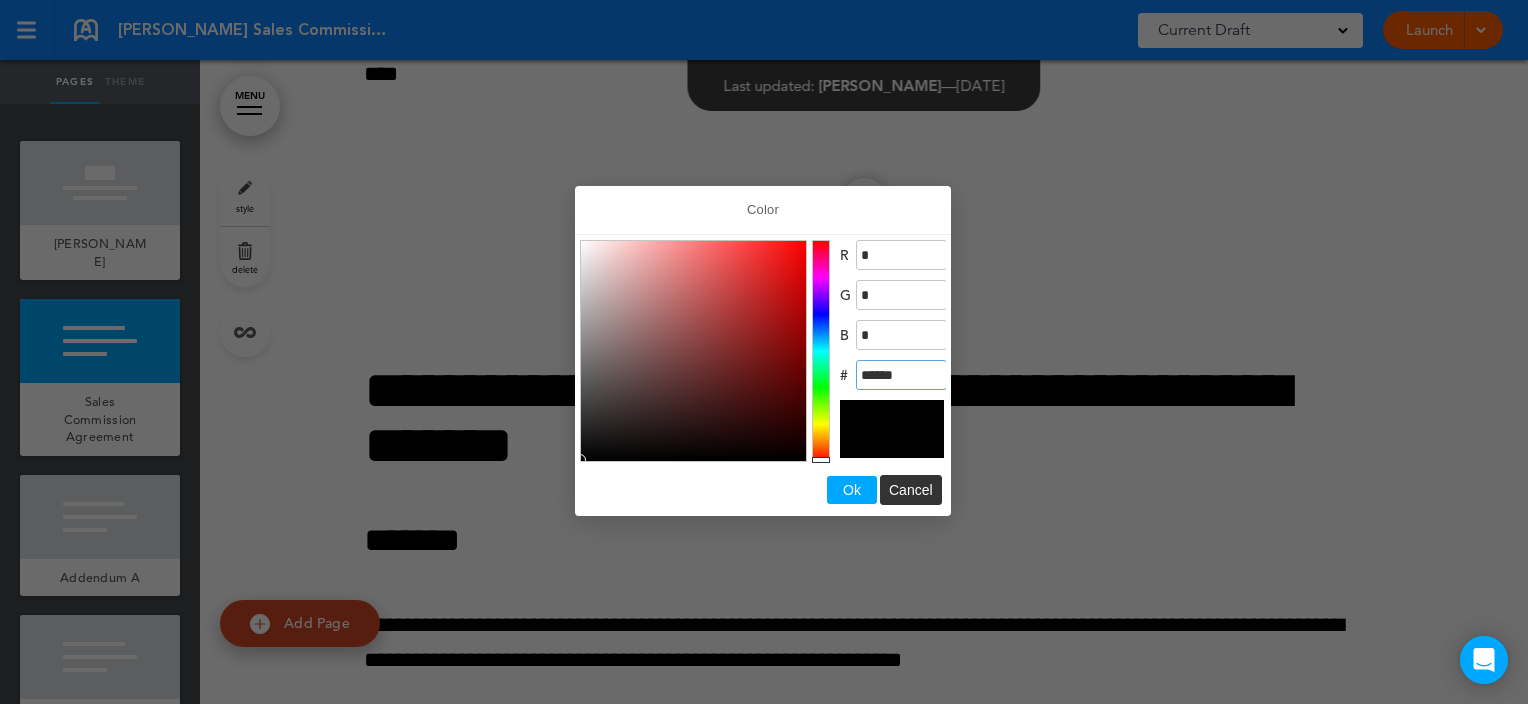 click on "******" at bounding box center [901, 375] 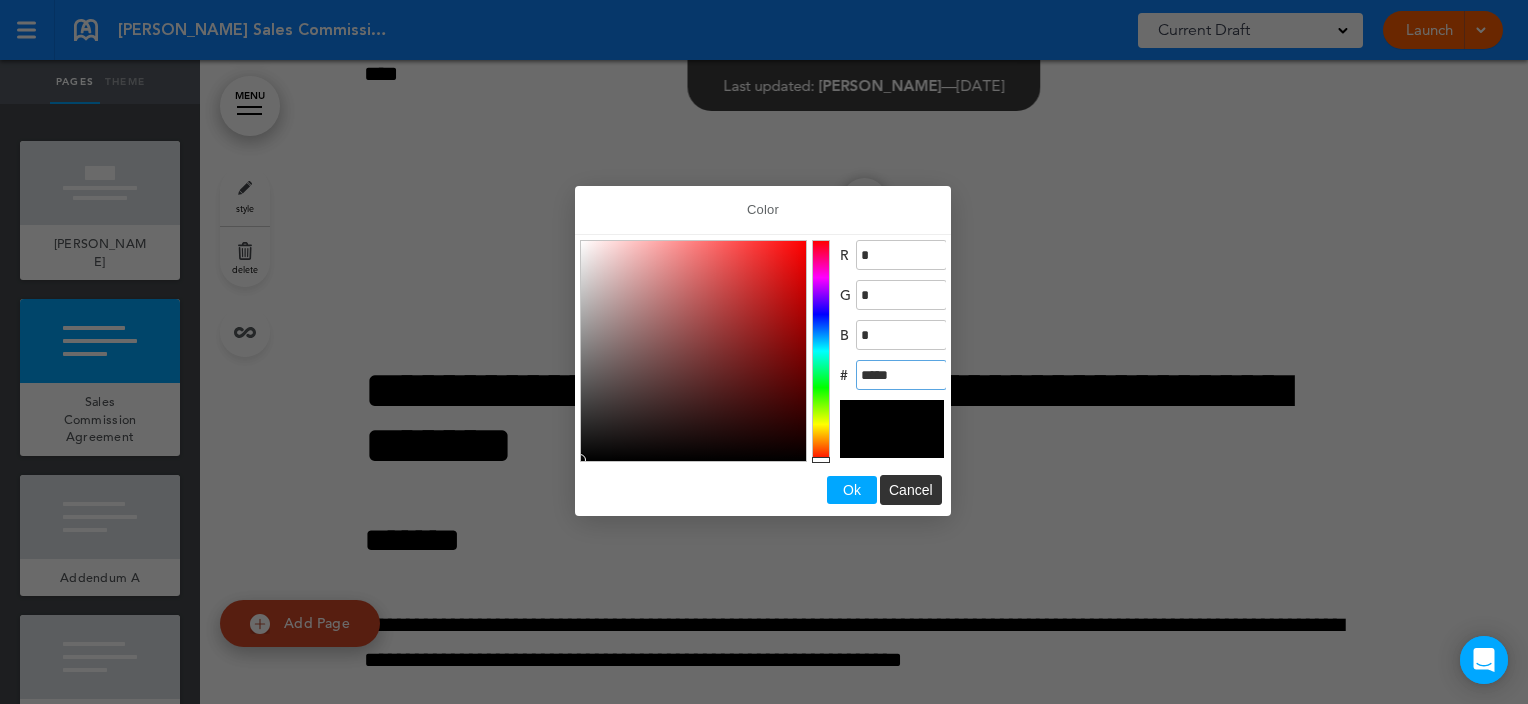 type on "******" 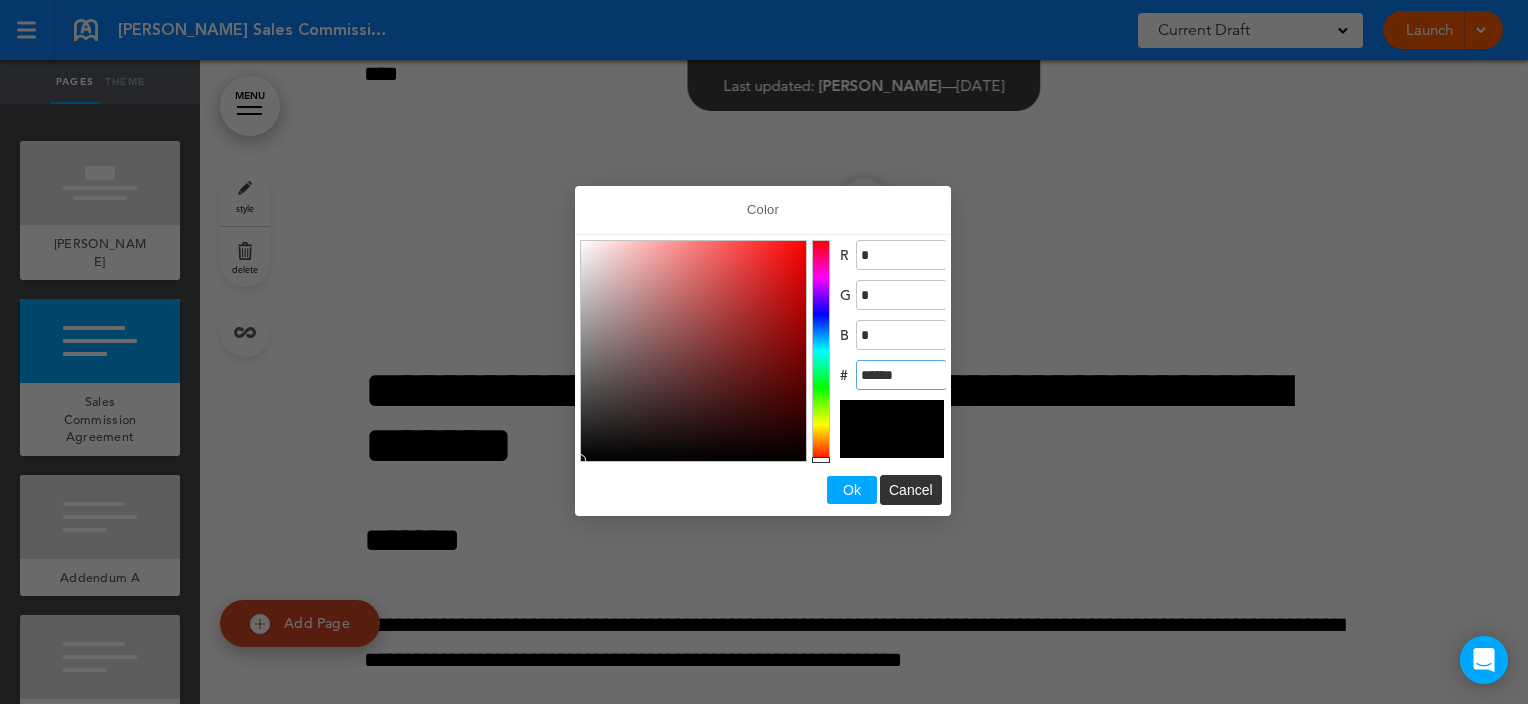 click on "Ok" at bounding box center [852, 490] 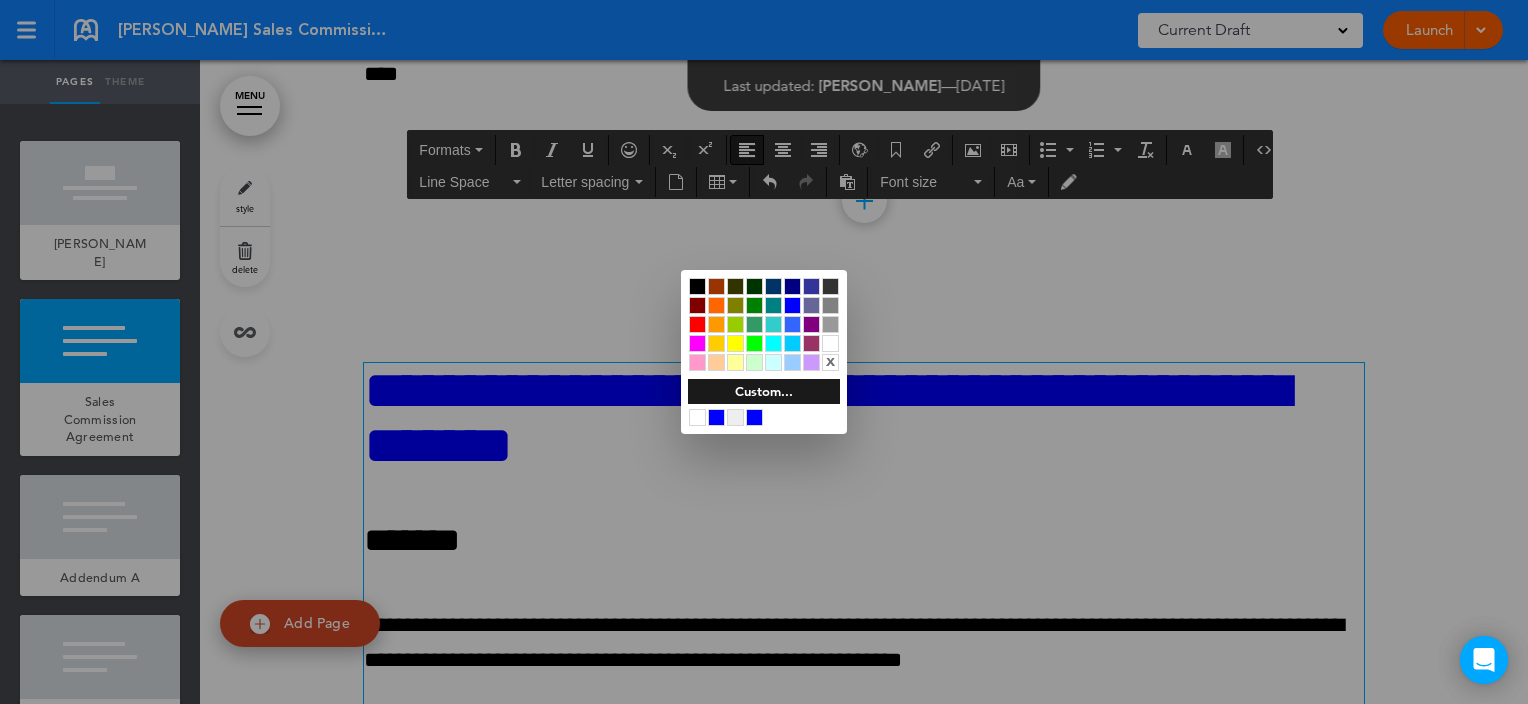 click at bounding box center [754, 417] 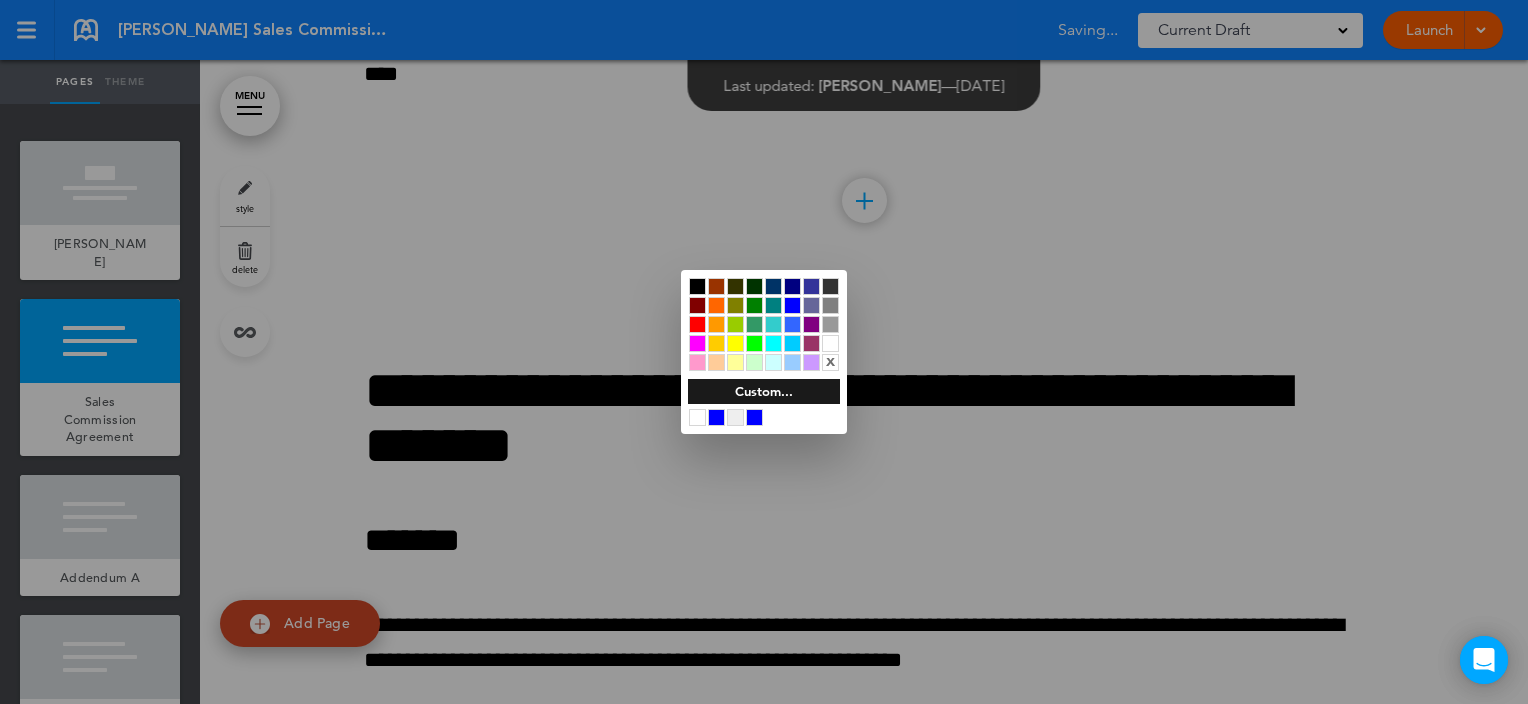 click at bounding box center [764, 352] 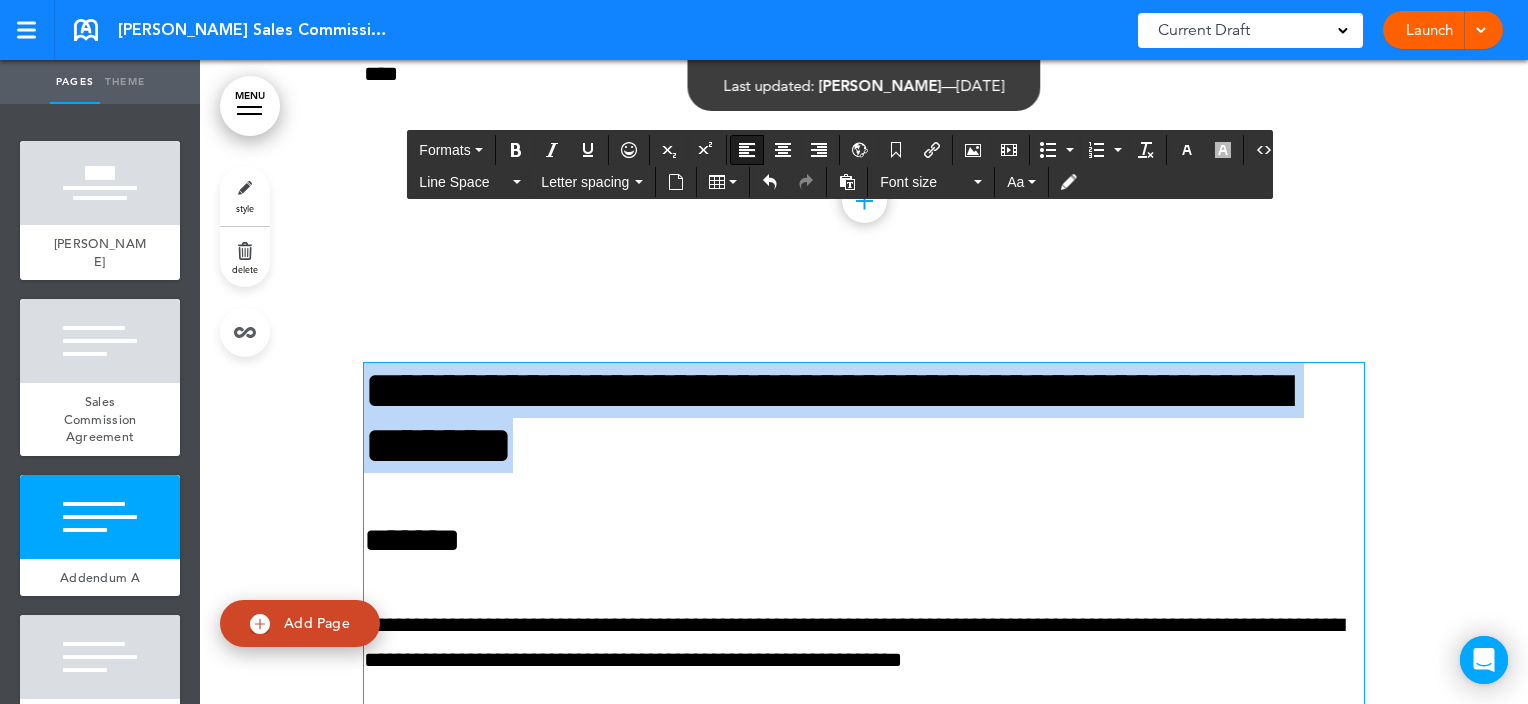 drag, startPoint x: 932, startPoint y: 450, endPoint x: 349, endPoint y: 392, distance: 585.878 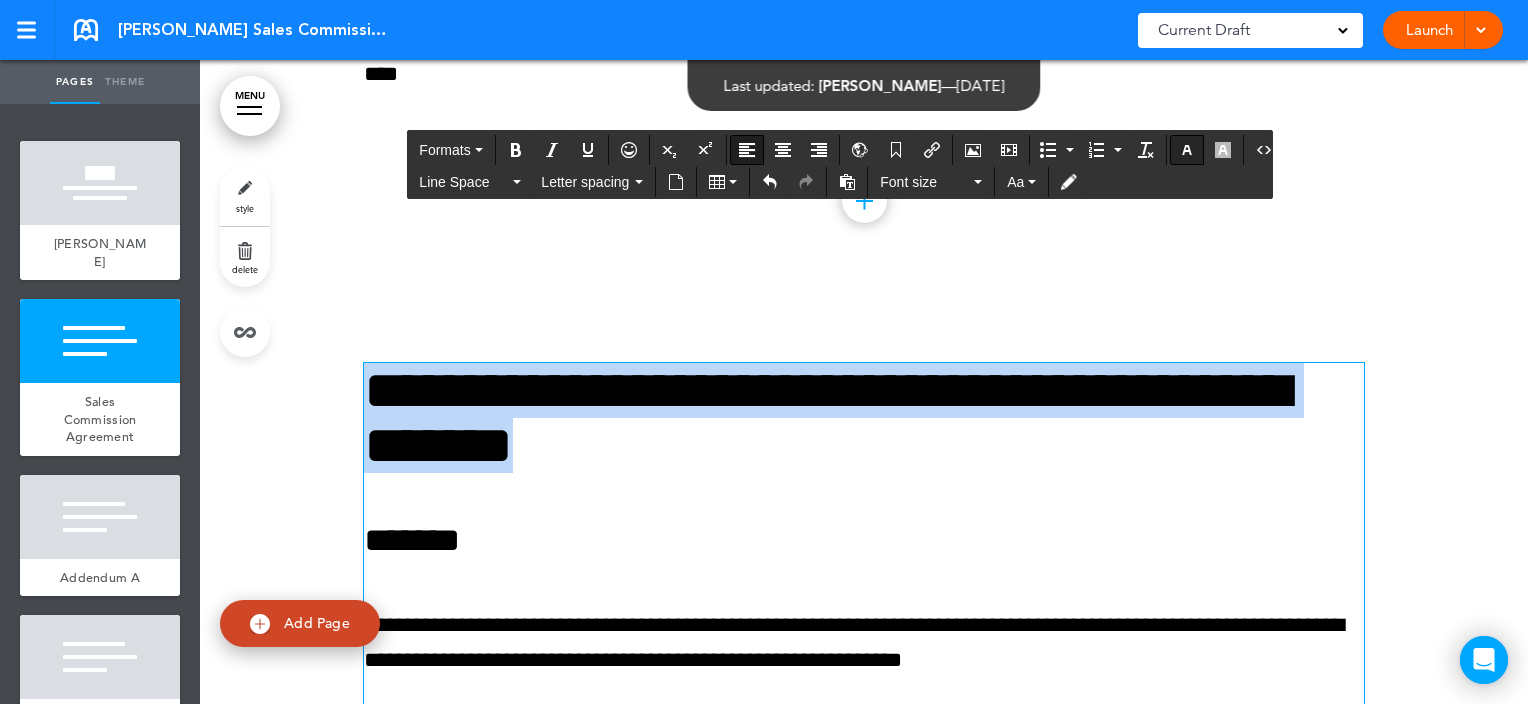click at bounding box center (1187, 150) 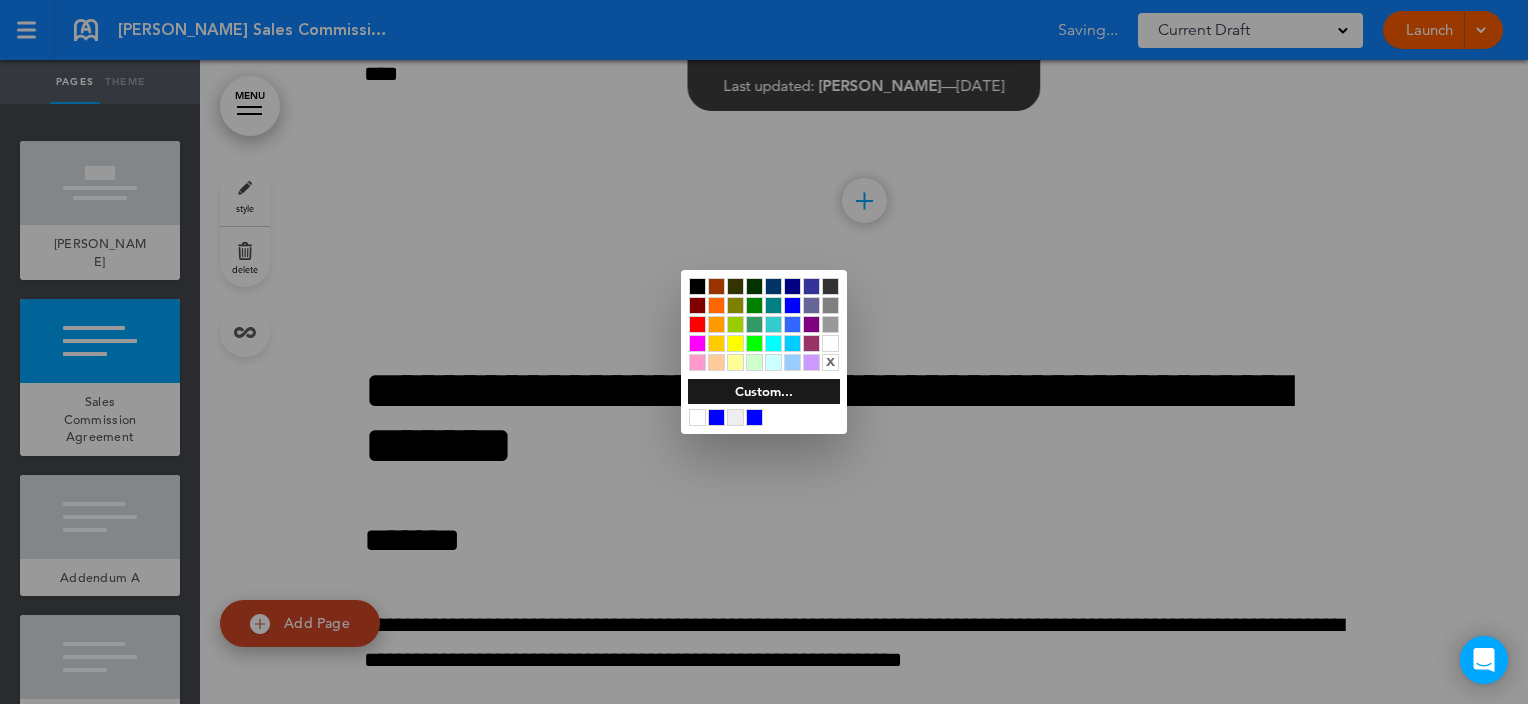 click at bounding box center [754, 417] 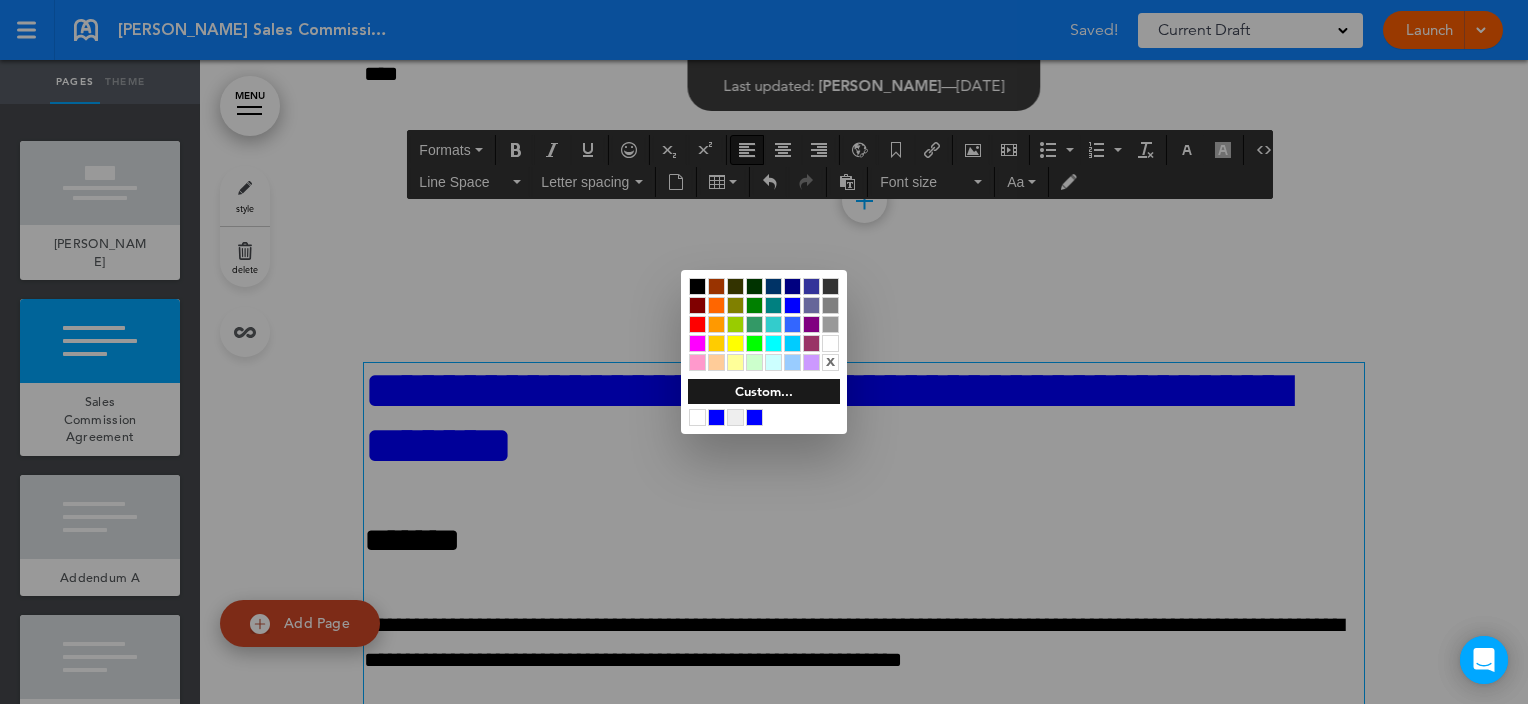 click at bounding box center [754, 417] 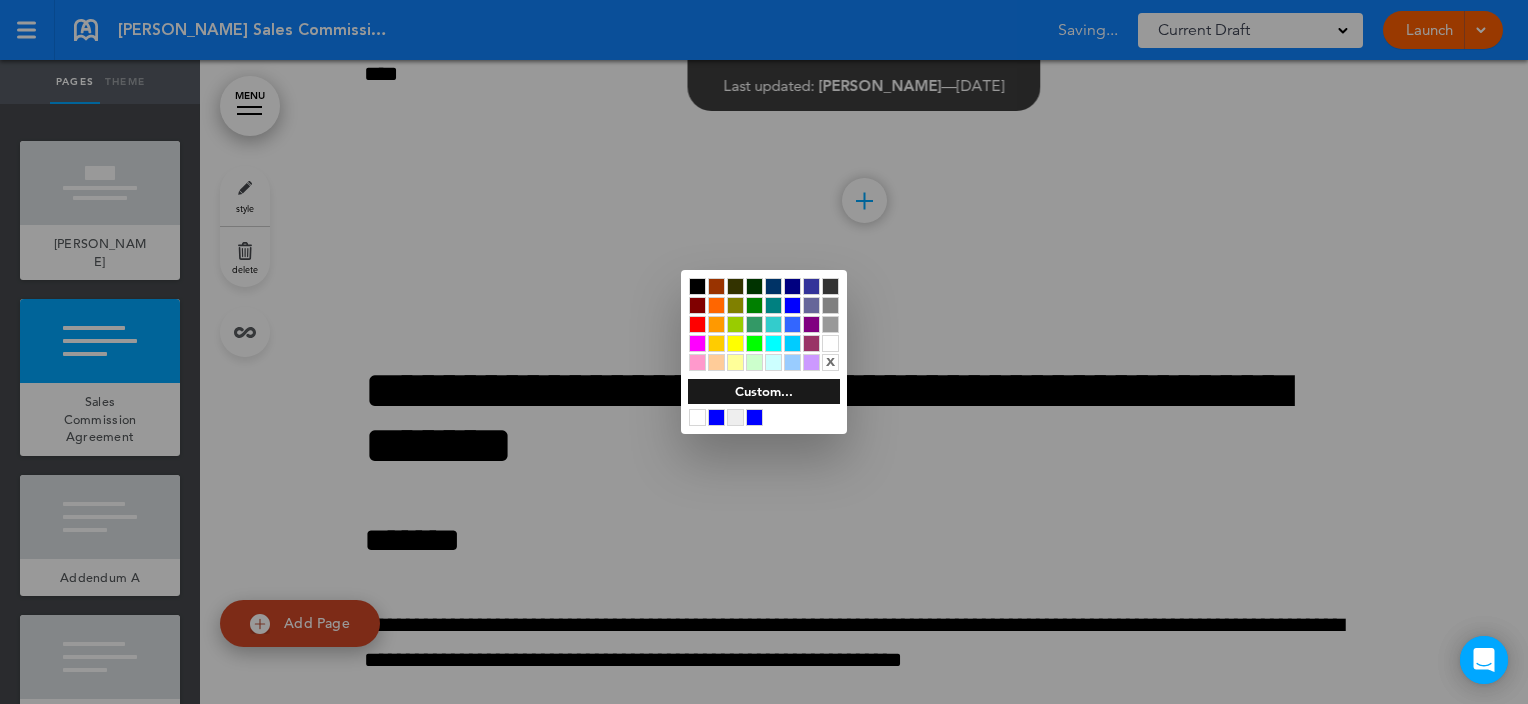 click at bounding box center (764, 352) 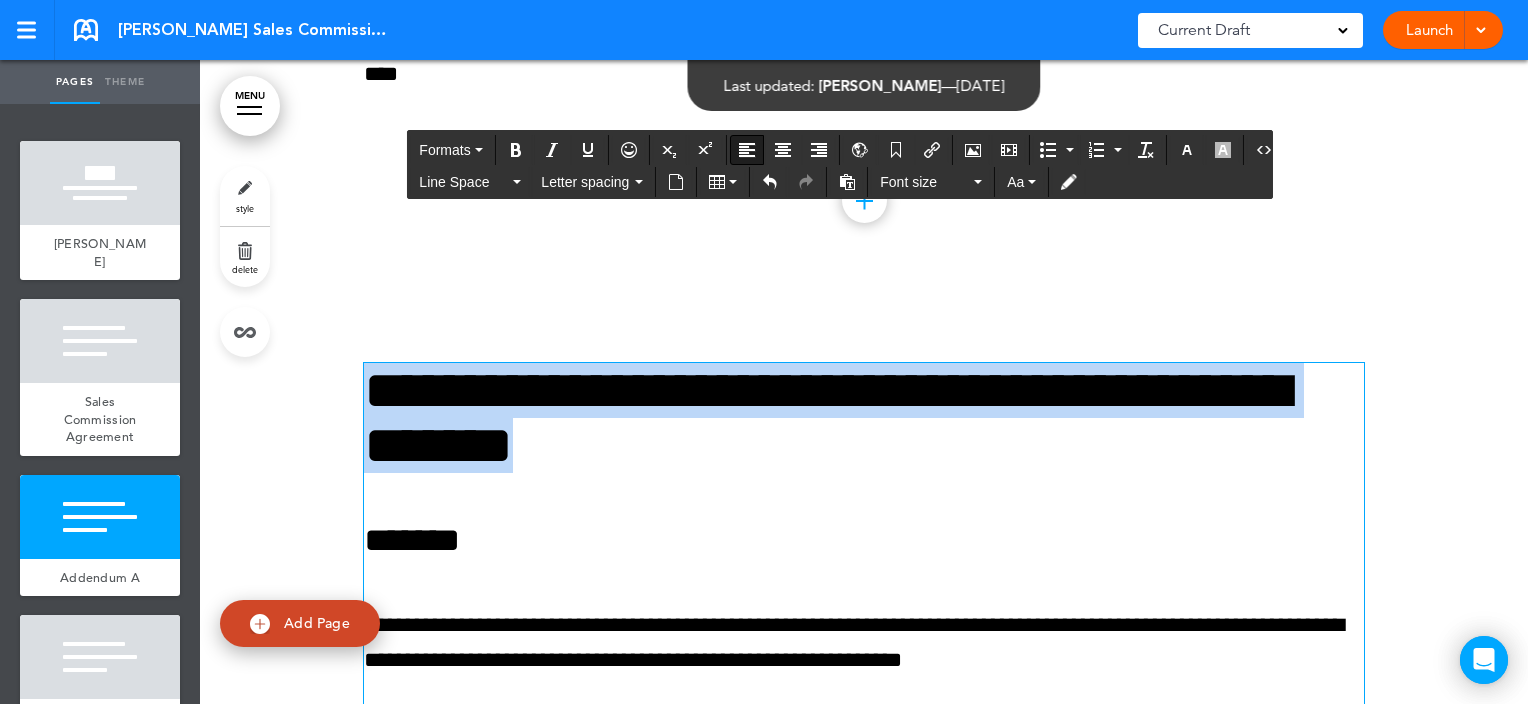 drag, startPoint x: 943, startPoint y: 457, endPoint x: 363, endPoint y: 414, distance: 581.5918 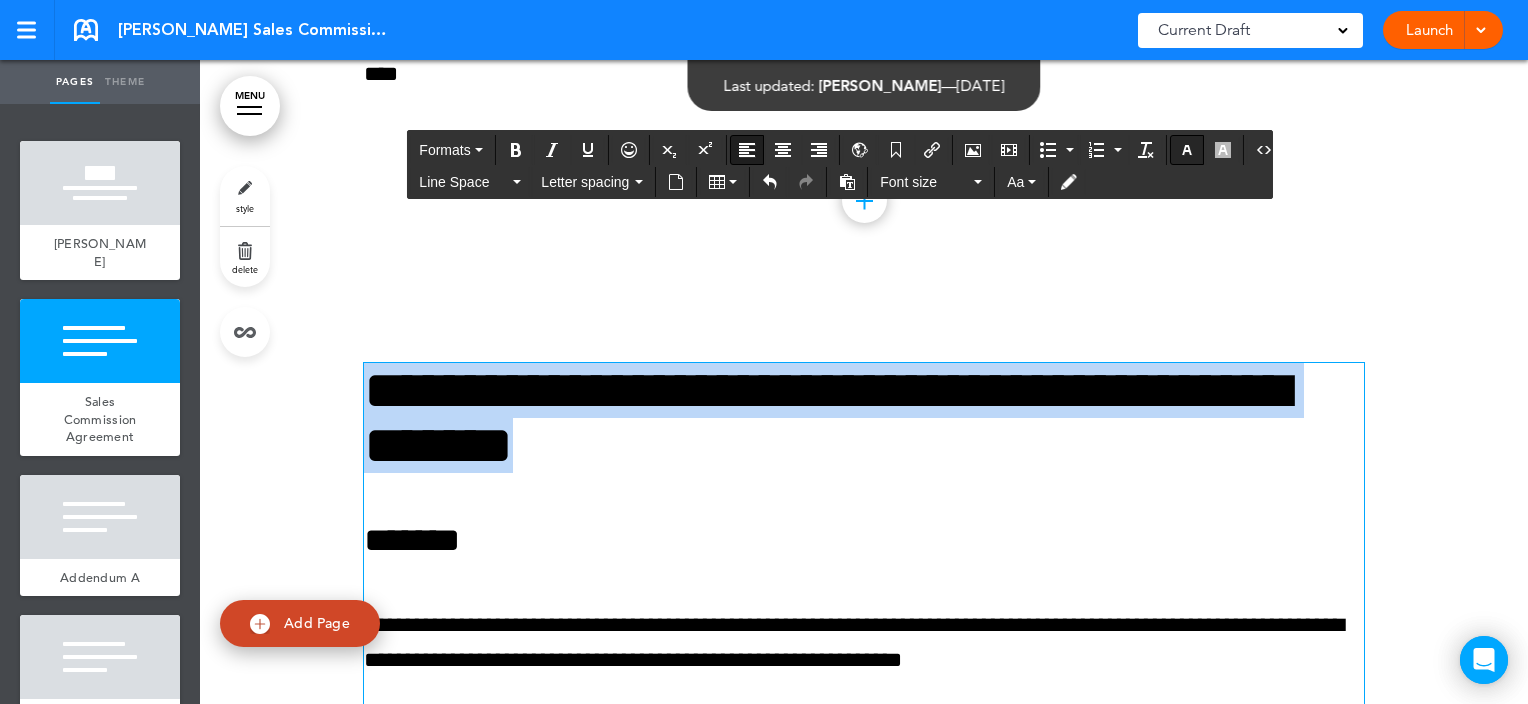click at bounding box center [1187, 150] 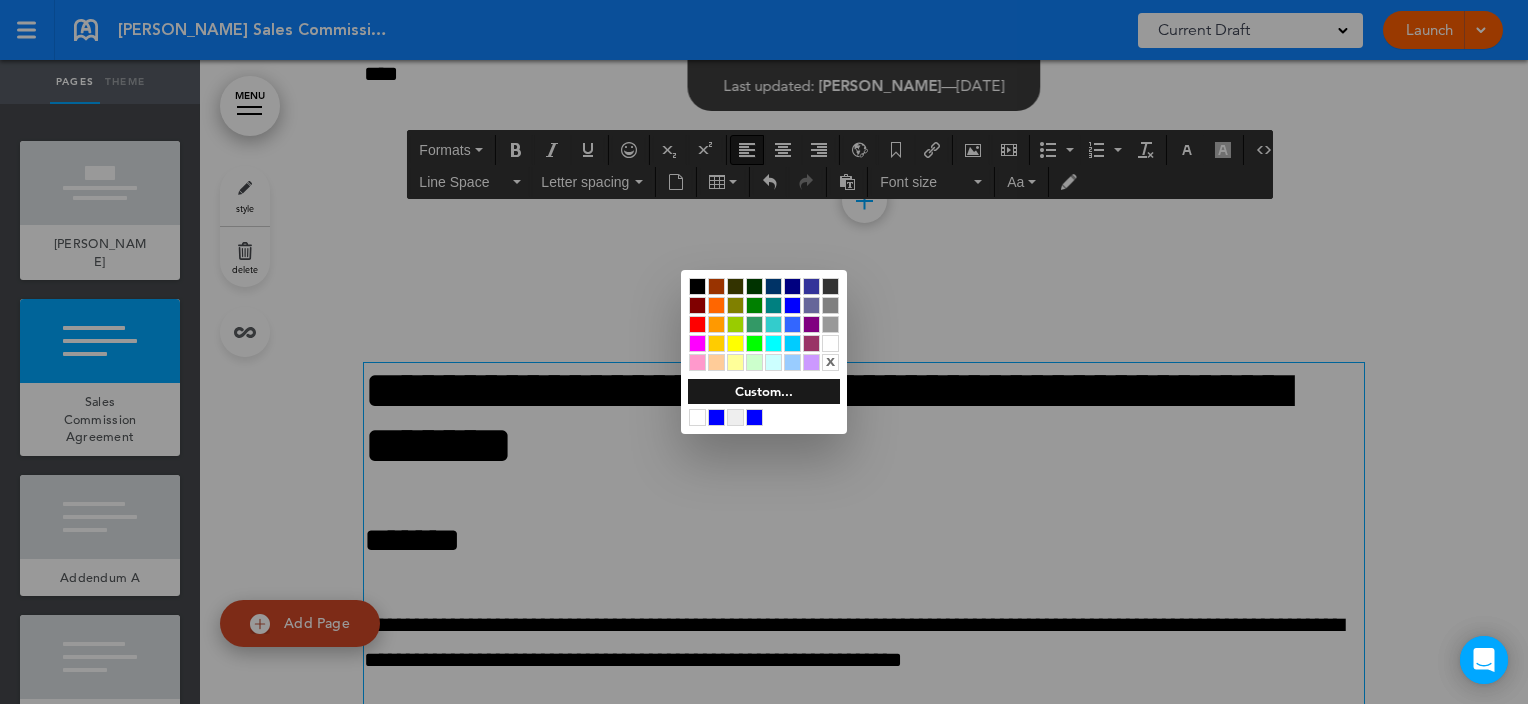 click on "Custom..." at bounding box center (764, 391) 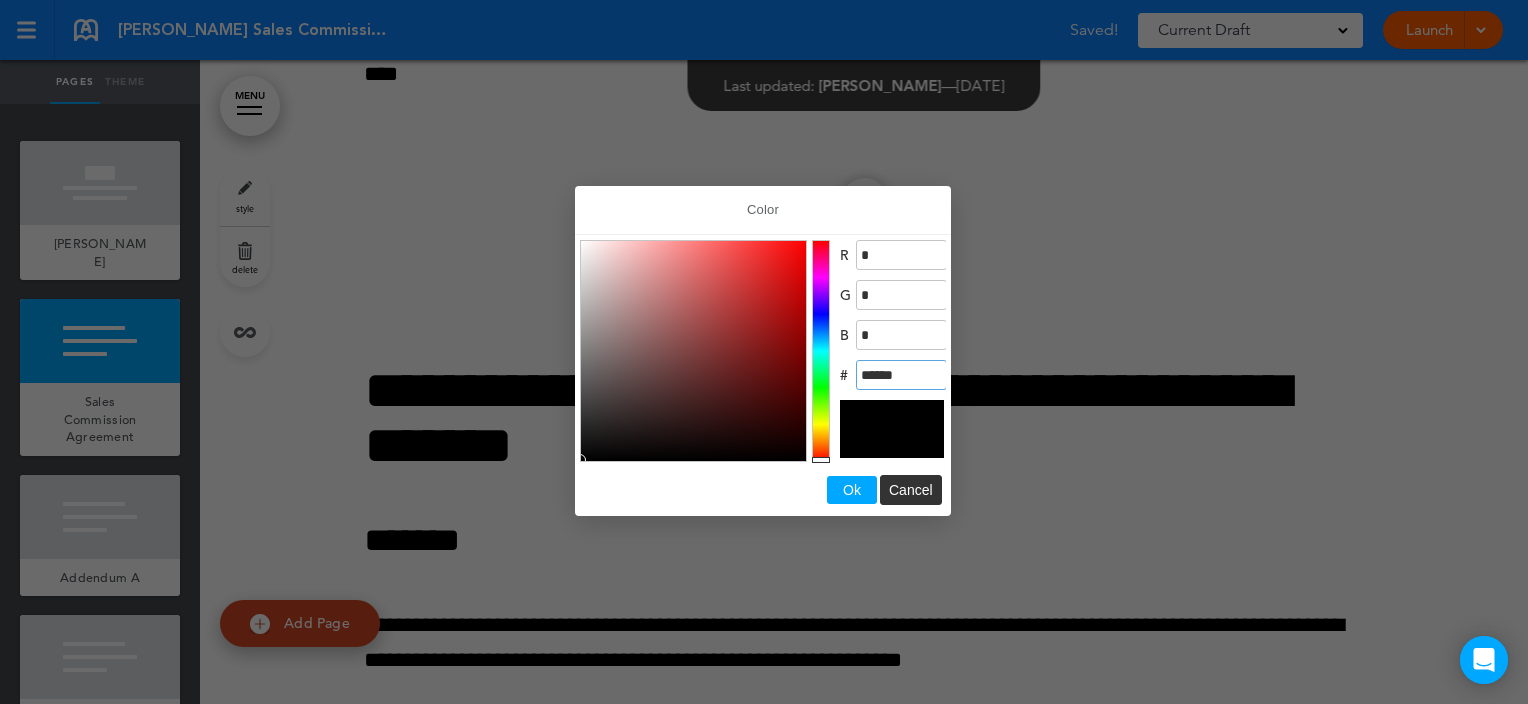 click on "******" at bounding box center (901, 375) 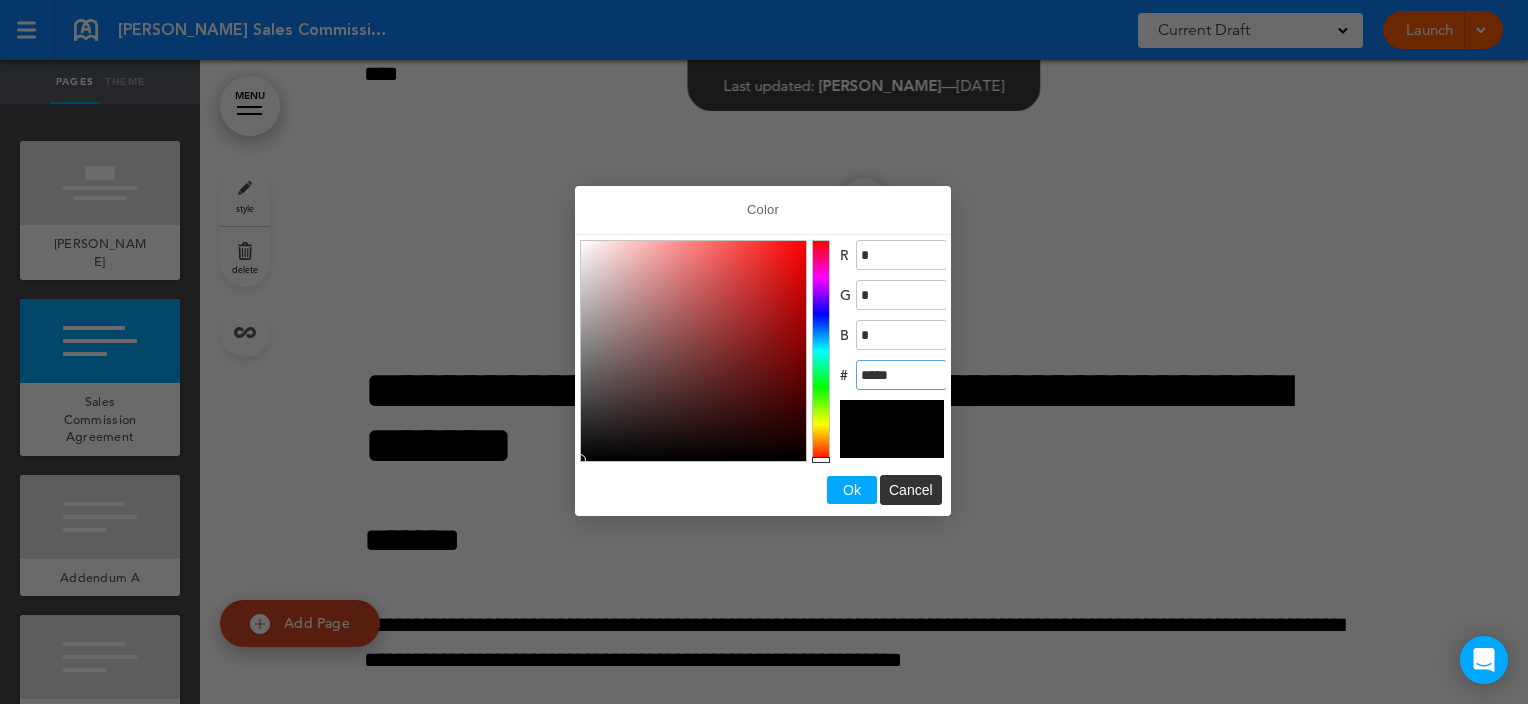 type on "******" 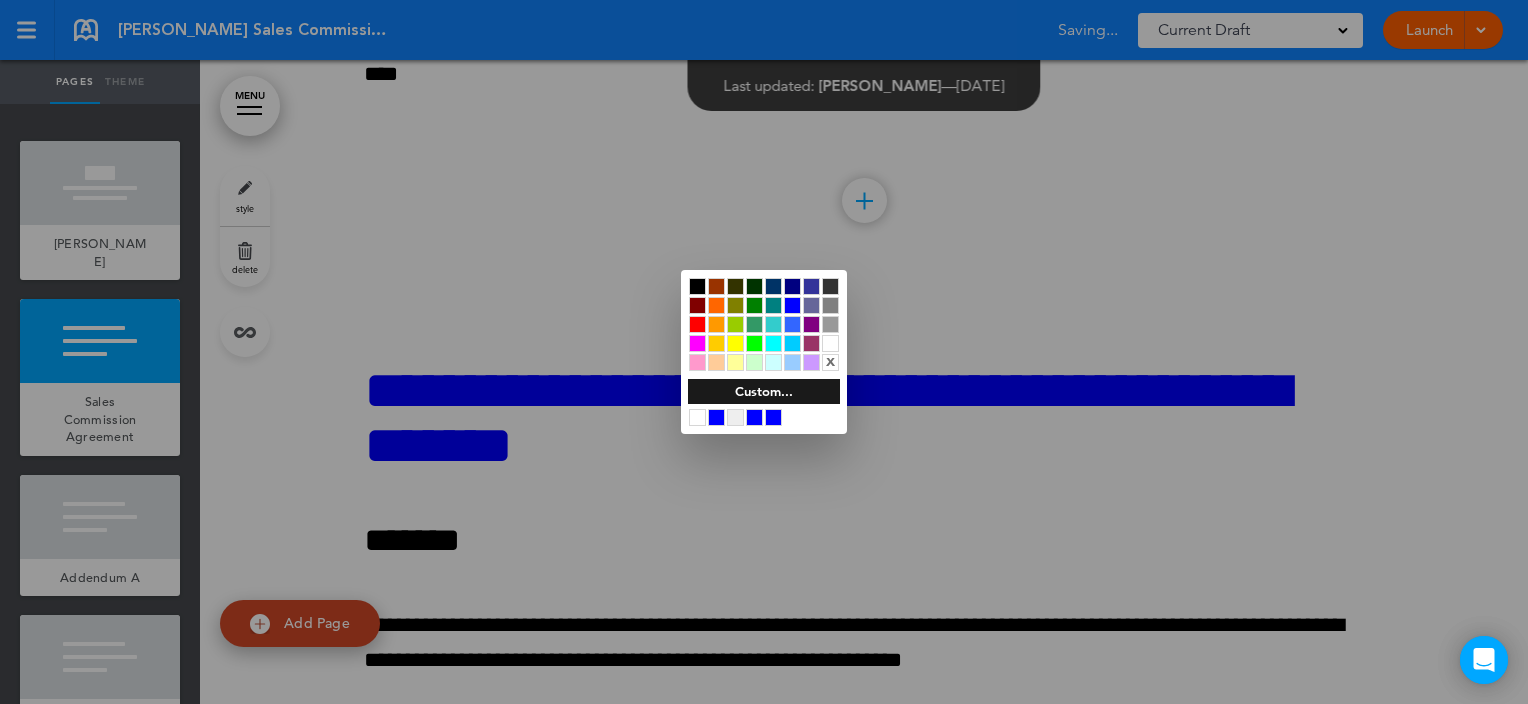 click at bounding box center (773, 417) 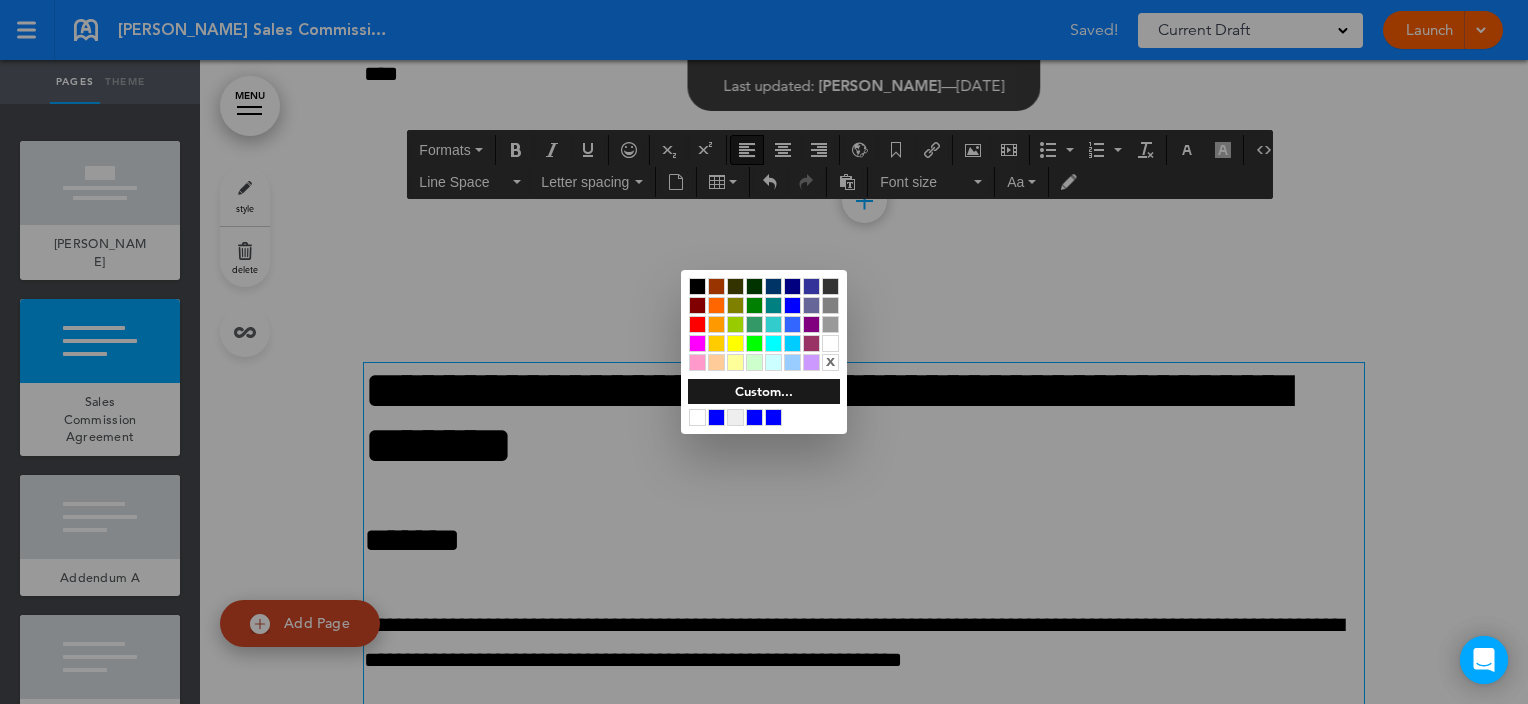 click on "Custom..." at bounding box center [764, 391] 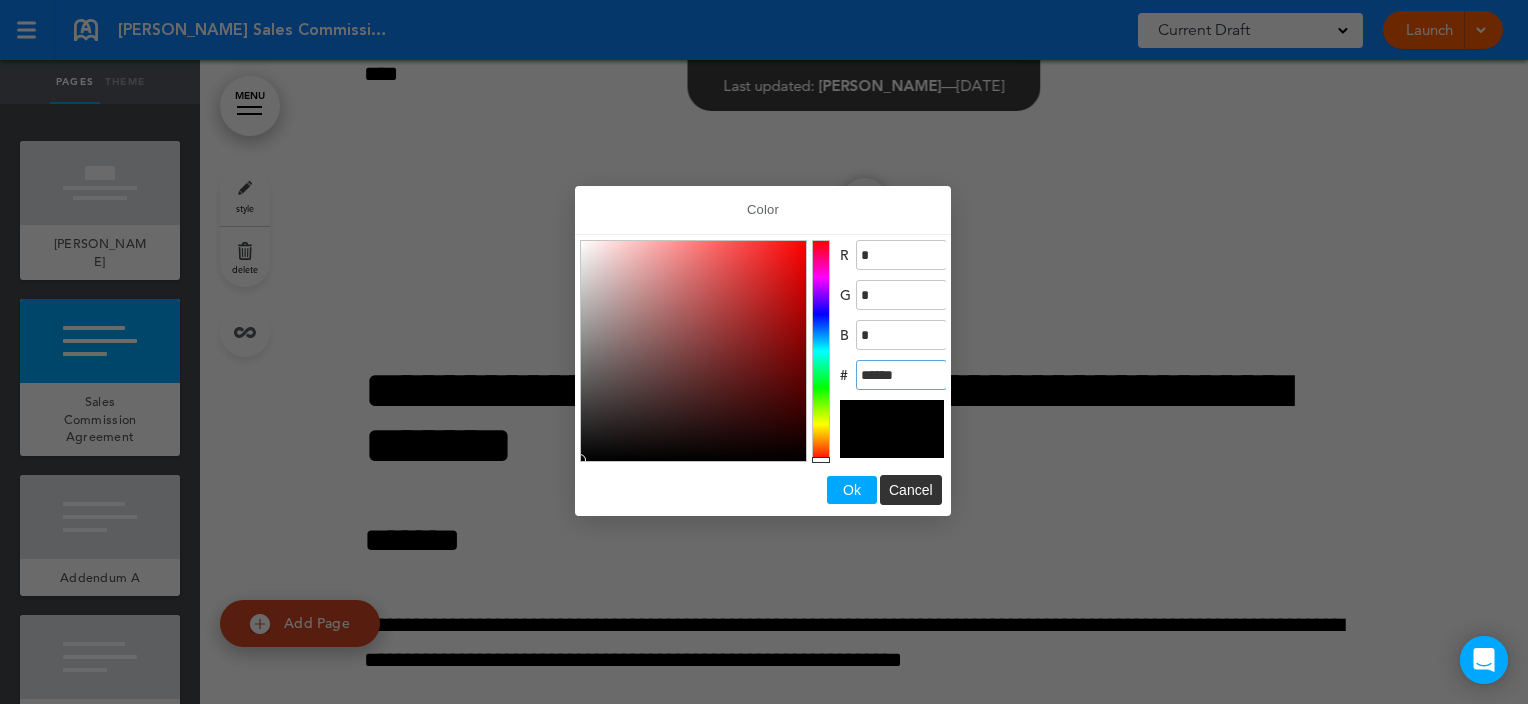 click on "******" at bounding box center [901, 375] 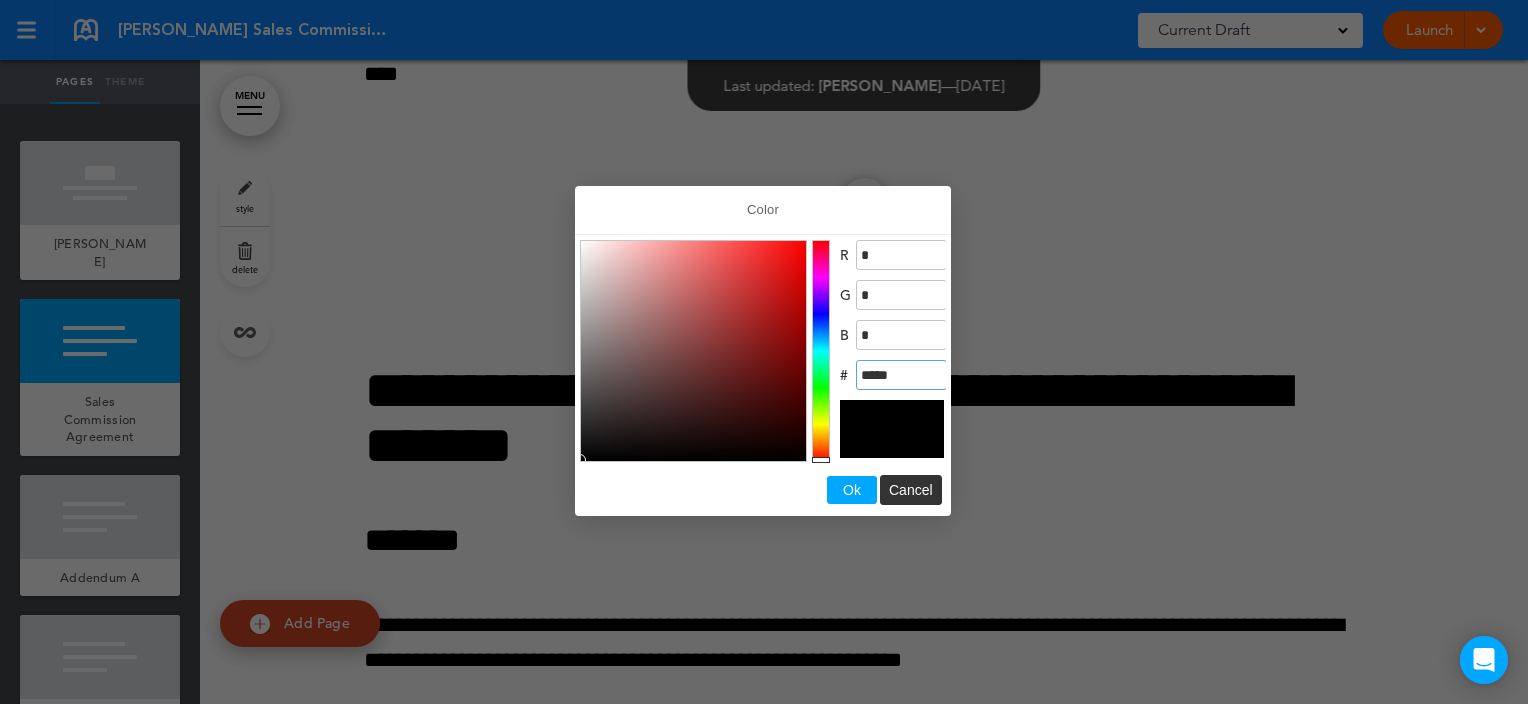type on "******" 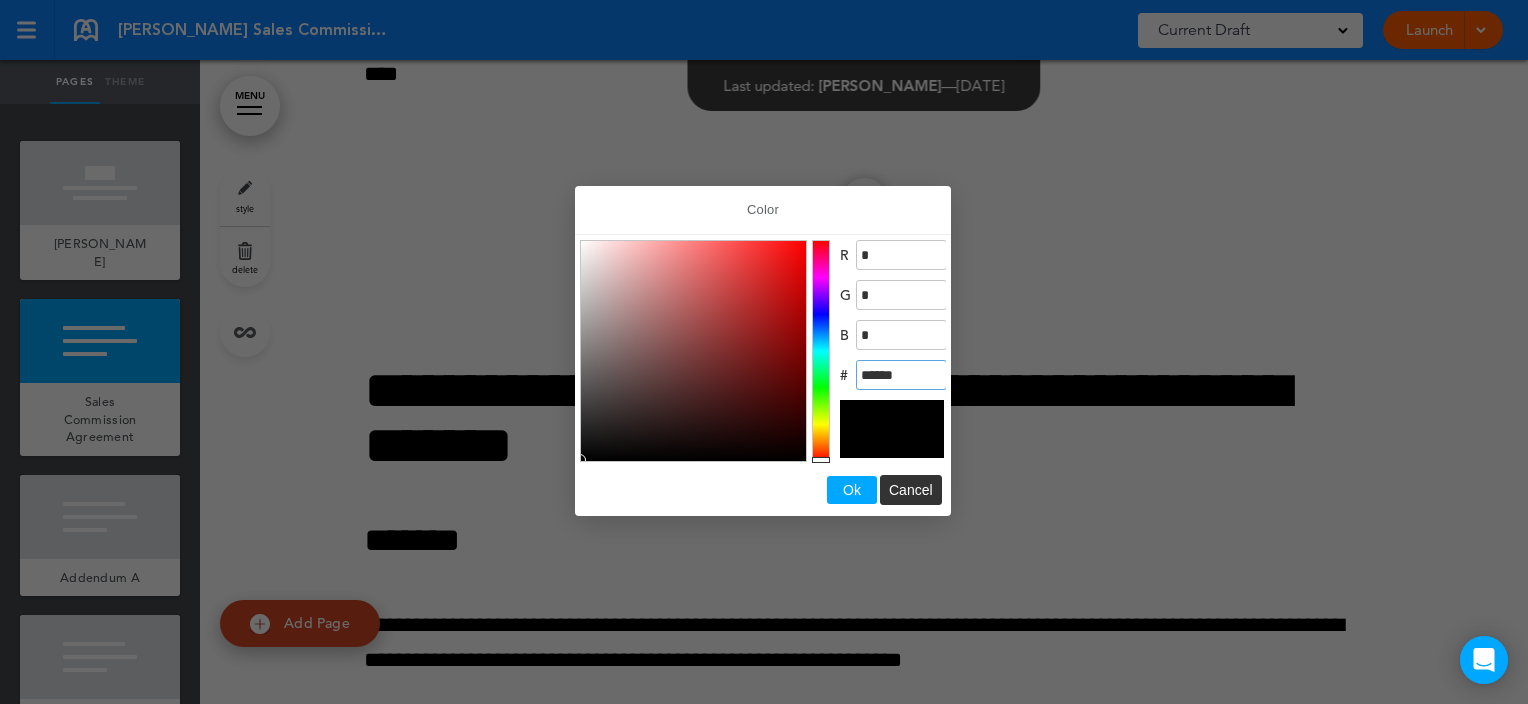 click on "Ok" at bounding box center [852, 490] 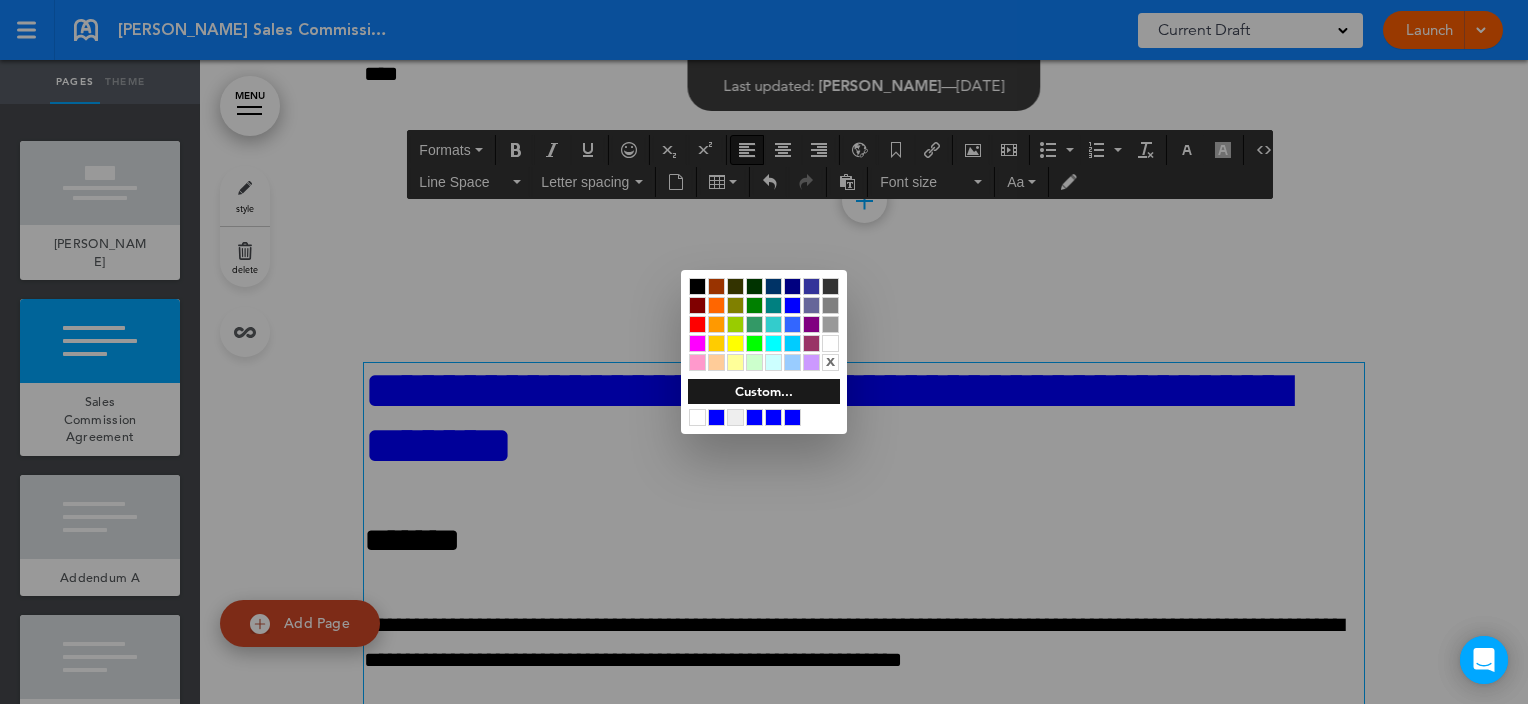 click at bounding box center (764, 352) 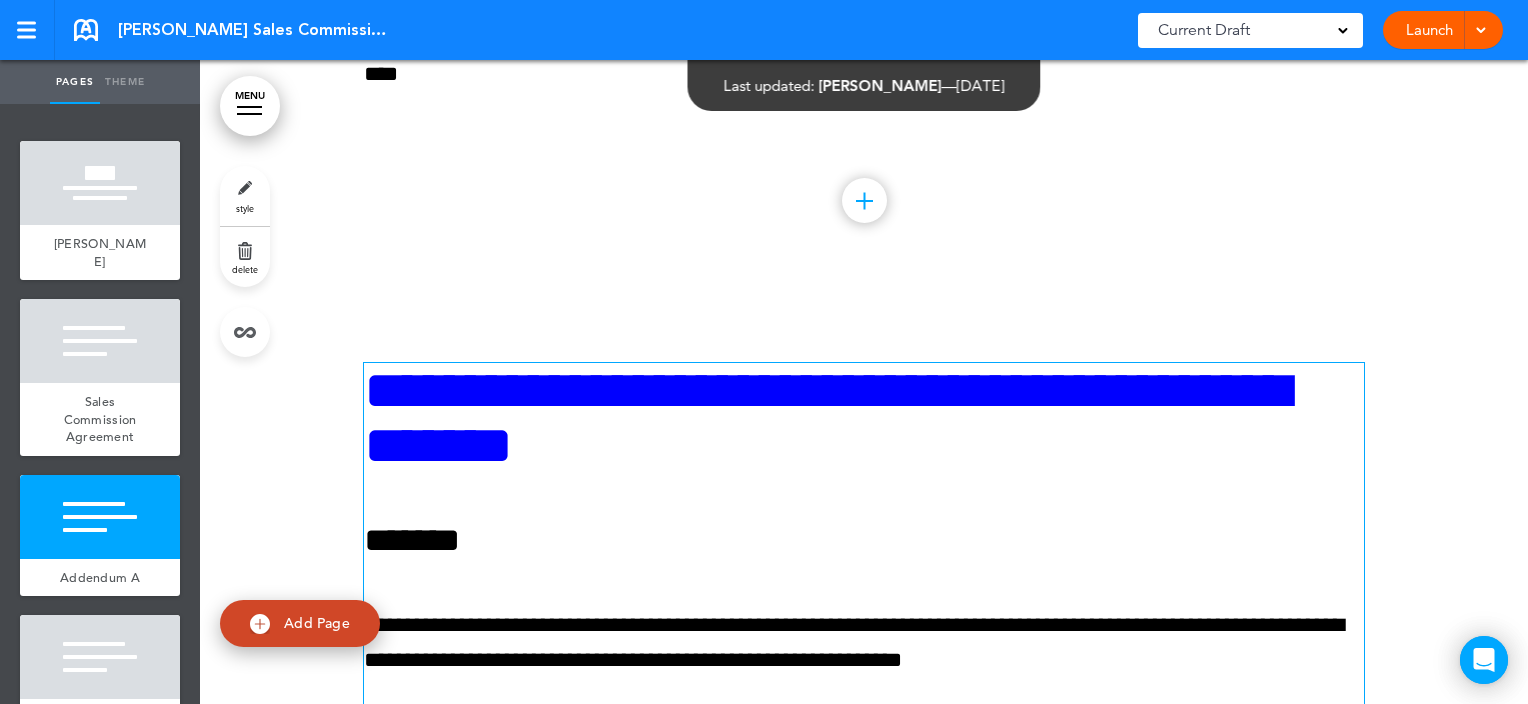 click on "**********" at bounding box center [864, 418] 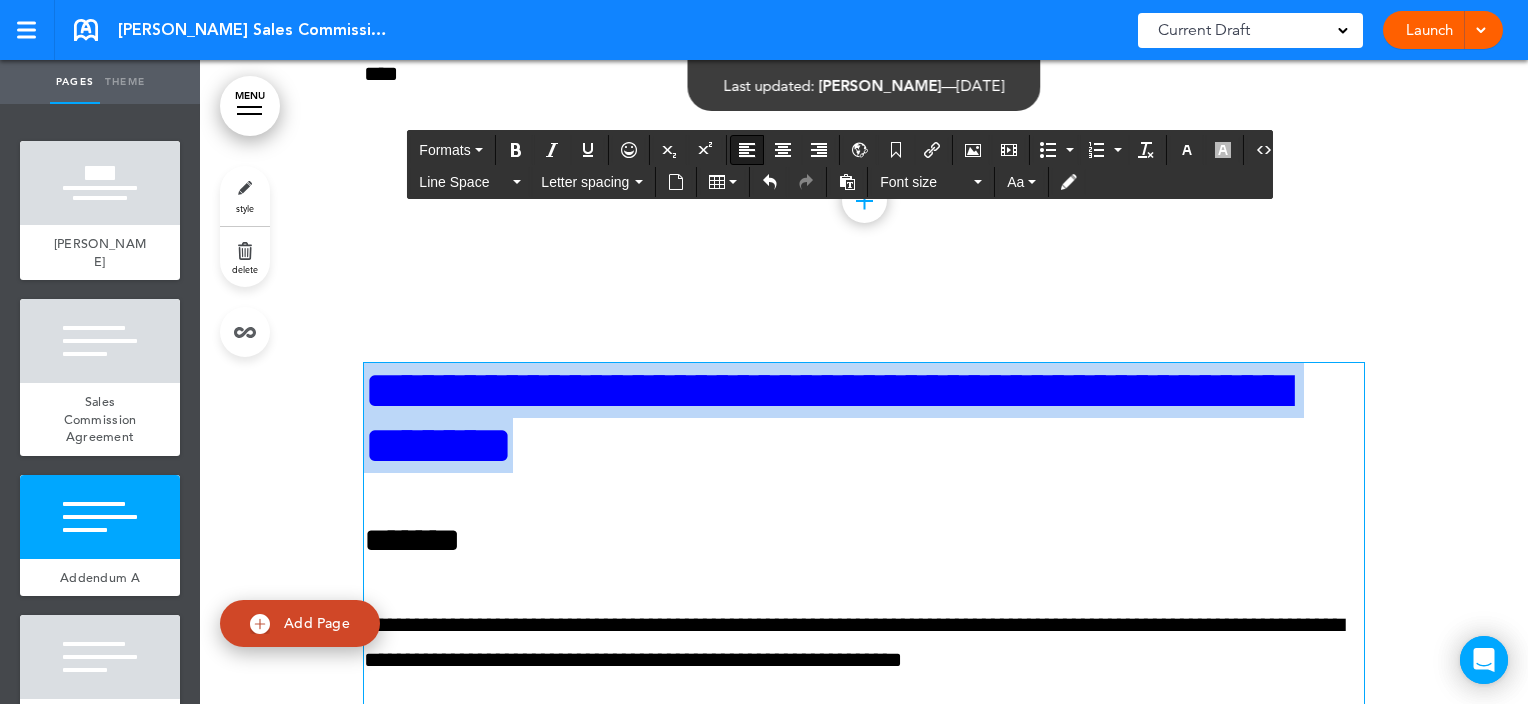 drag, startPoint x: 948, startPoint y: 448, endPoint x: 367, endPoint y: 388, distance: 584.0899 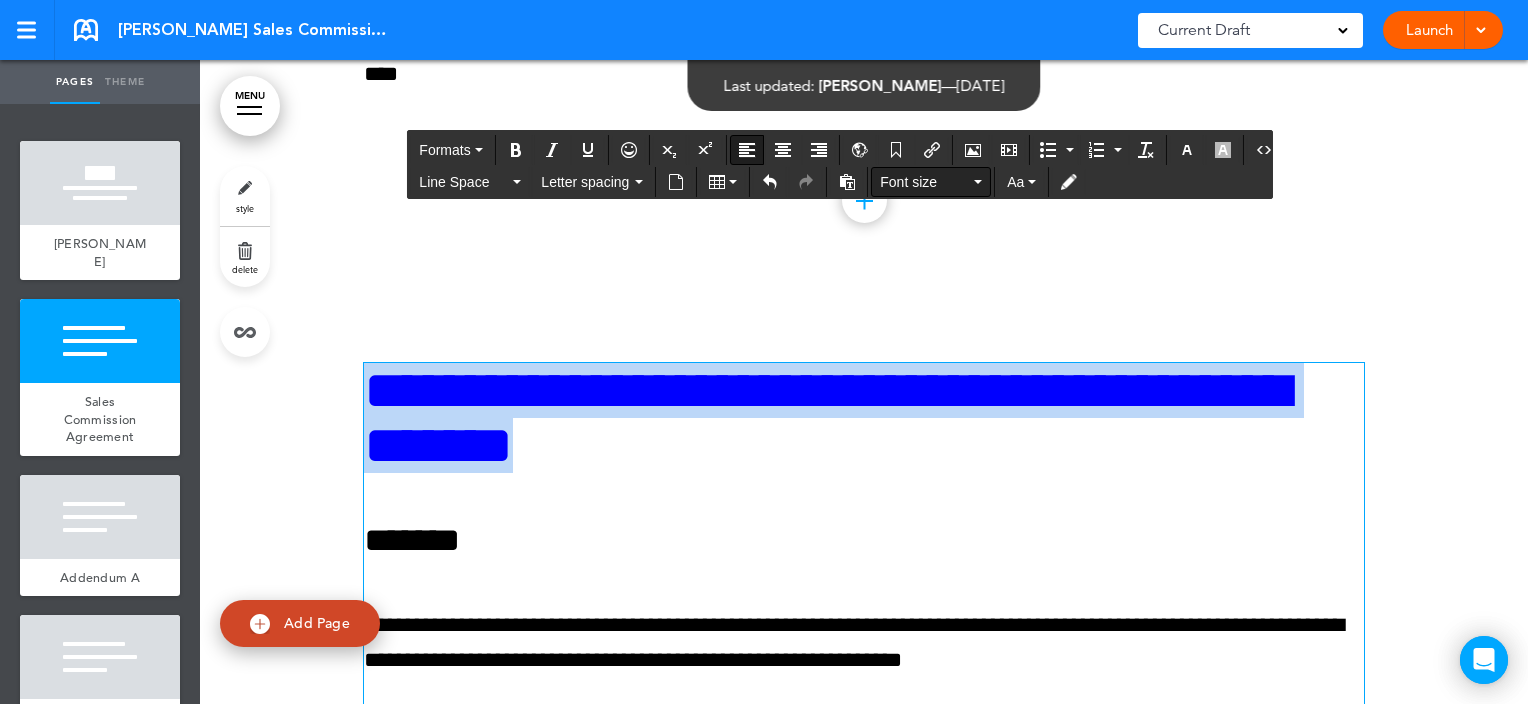 click on "Font size" at bounding box center [925, 182] 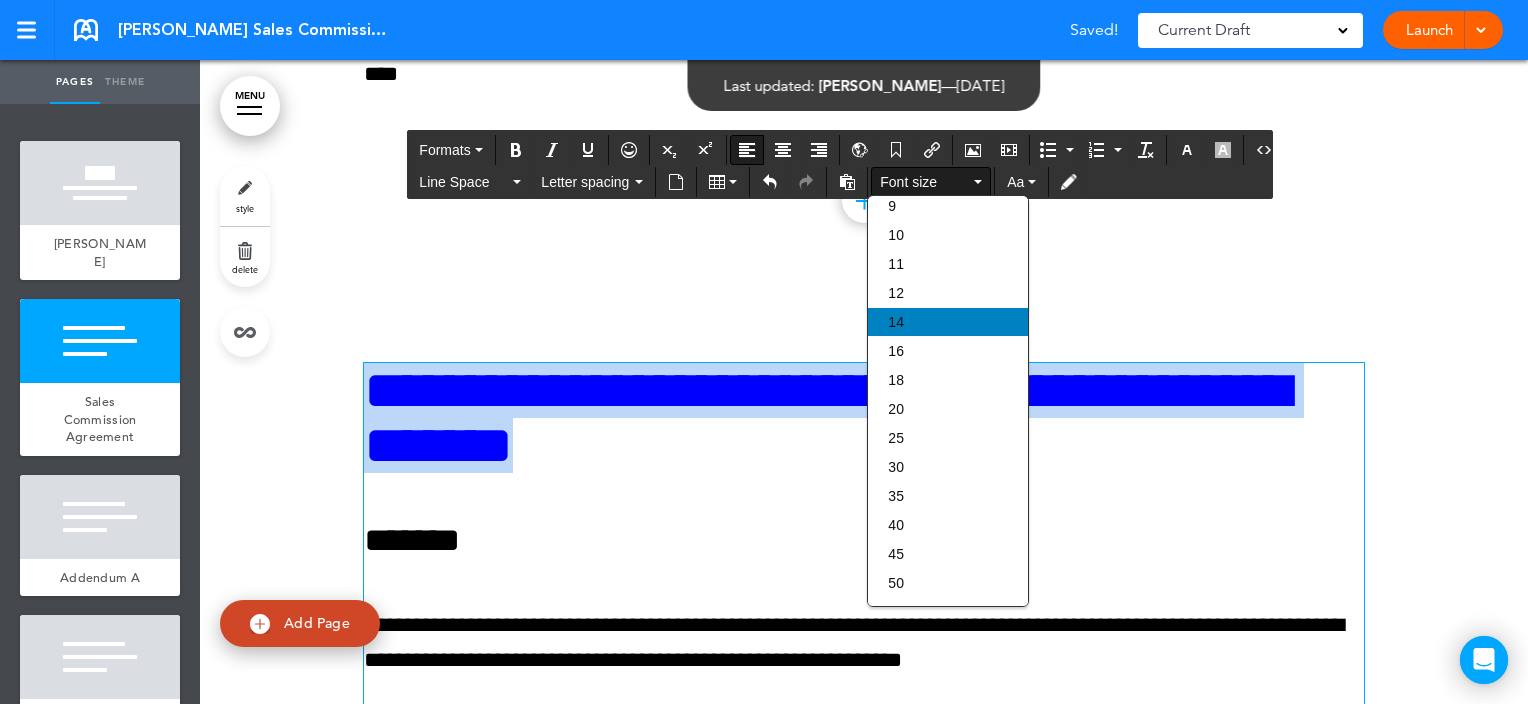 scroll, scrollTop: 0, scrollLeft: 0, axis: both 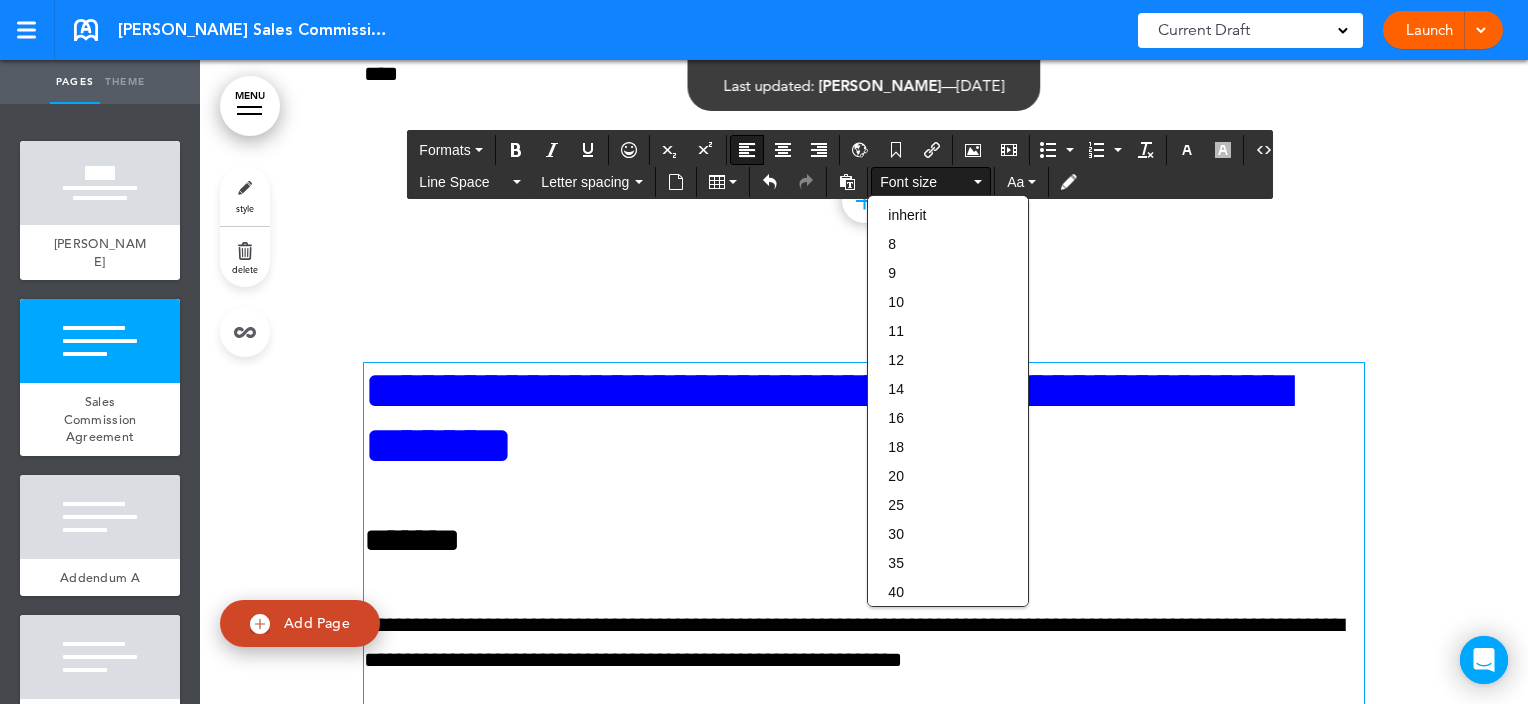 click on "**********" at bounding box center [864, -2466] 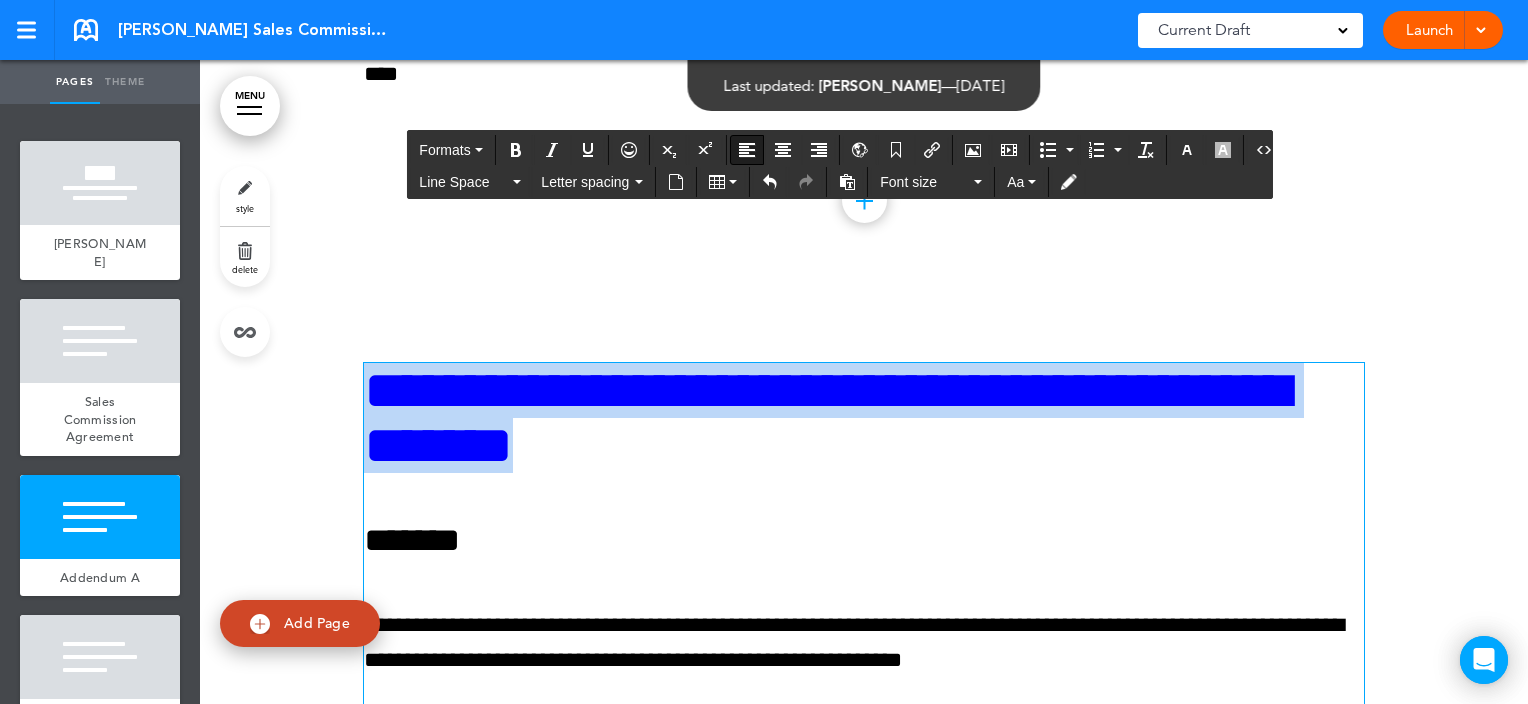 drag, startPoint x: 936, startPoint y: 452, endPoint x: 367, endPoint y: 384, distance: 573.0489 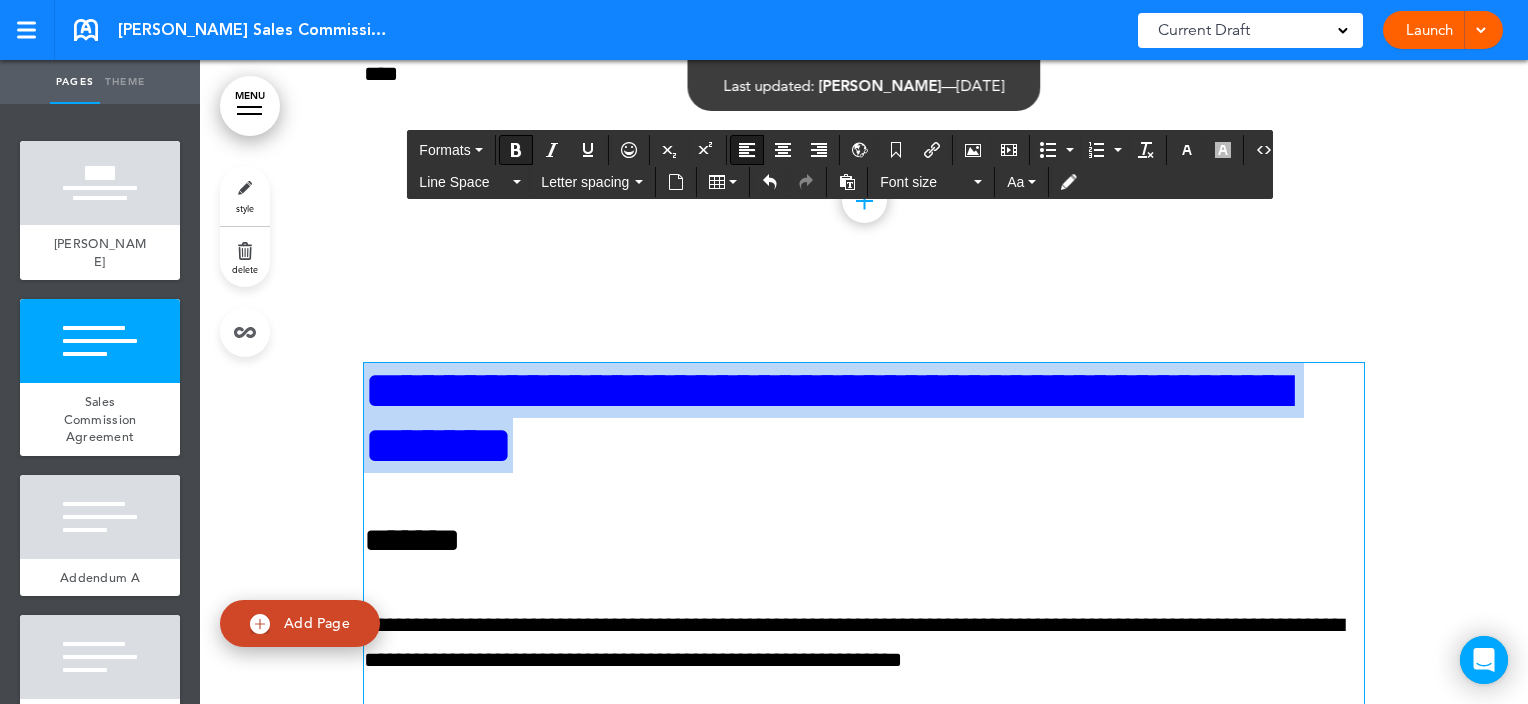 click at bounding box center (516, 150) 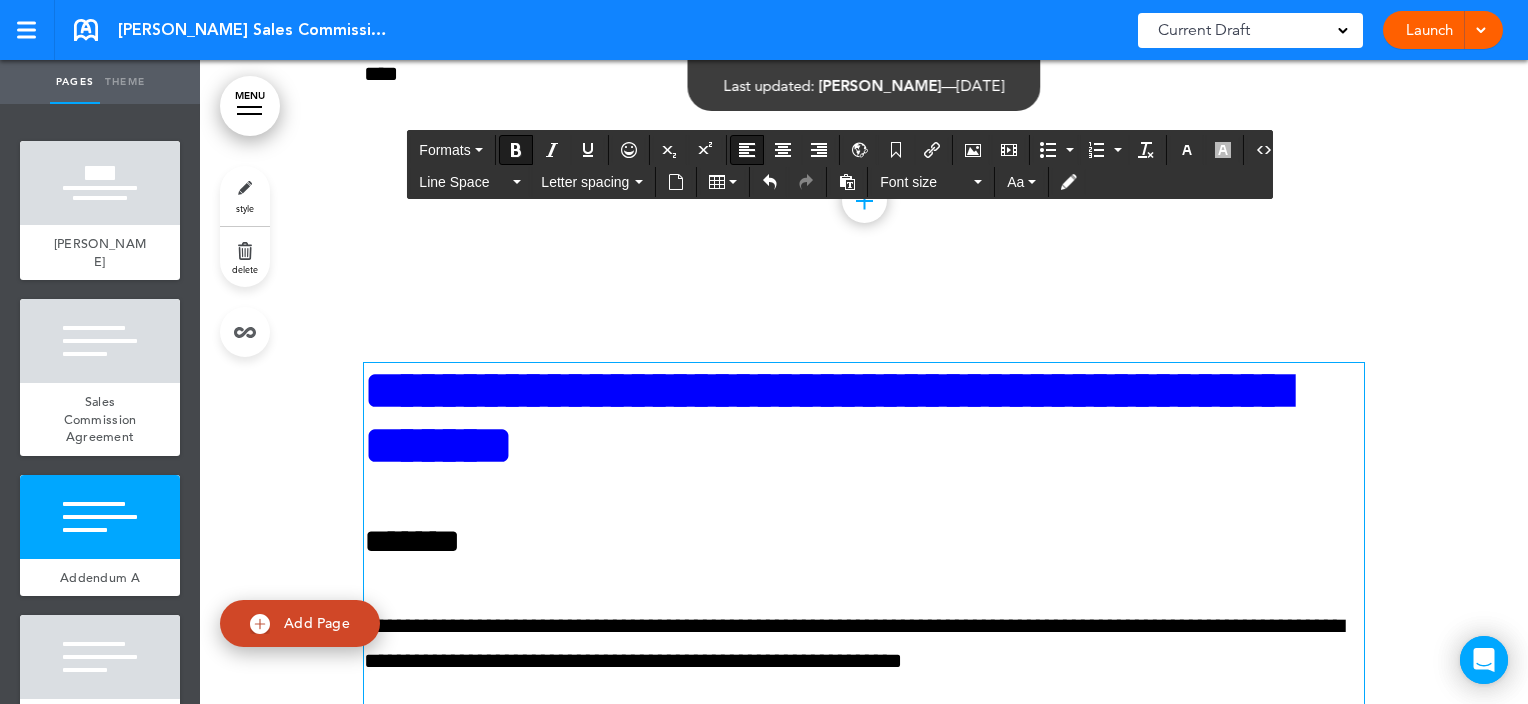 click on "**********" at bounding box center [826, 418] 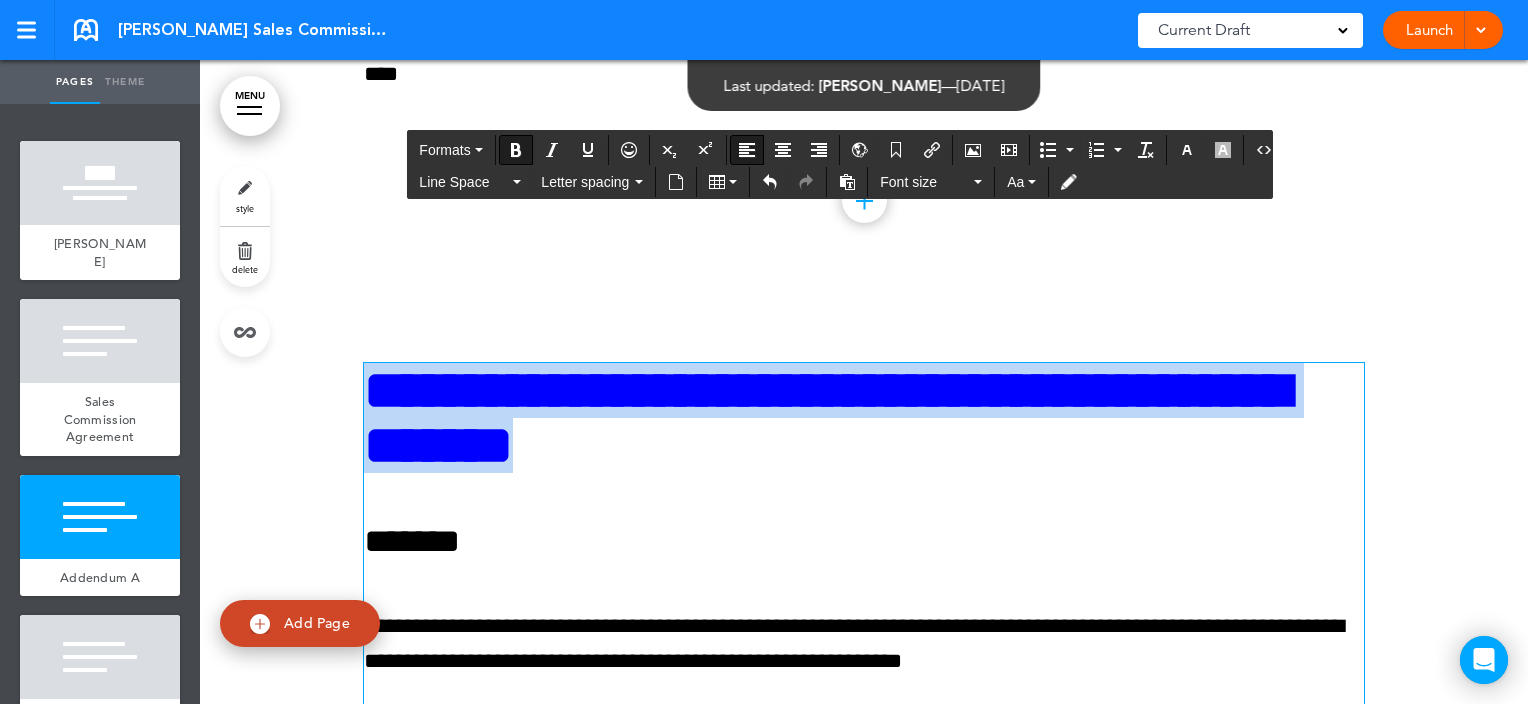 drag, startPoint x: 959, startPoint y: 452, endPoint x: 359, endPoint y: 391, distance: 603.09283 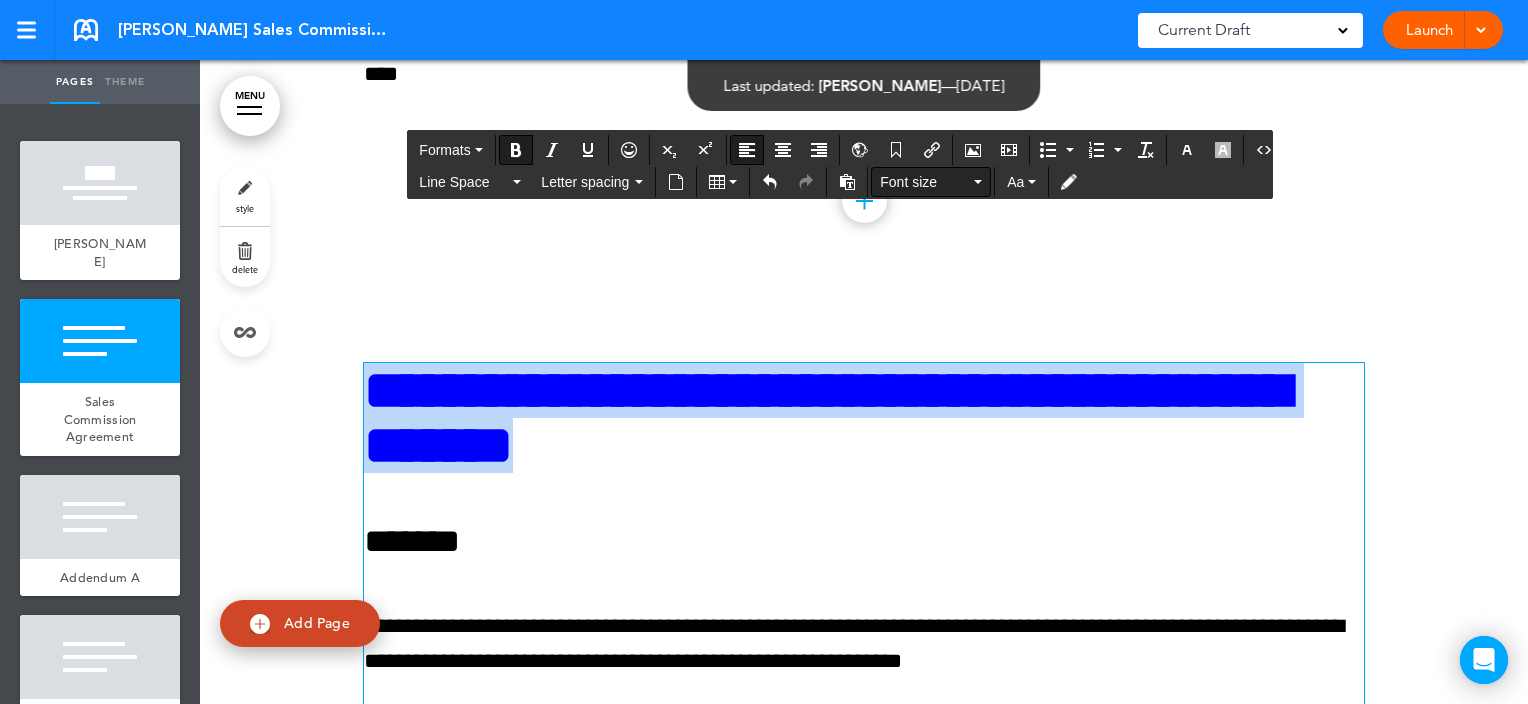 click at bounding box center (978, 182) 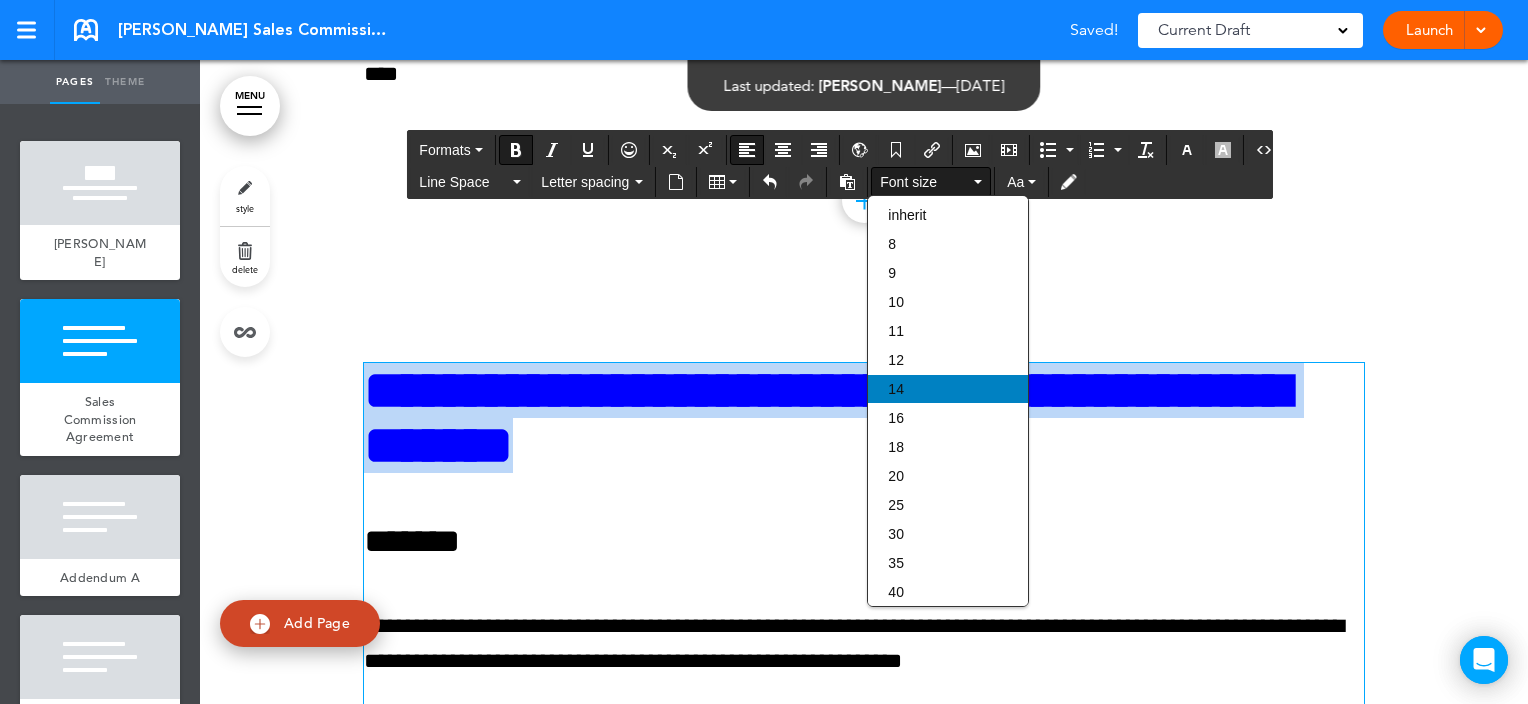 click on "14" at bounding box center [948, 389] 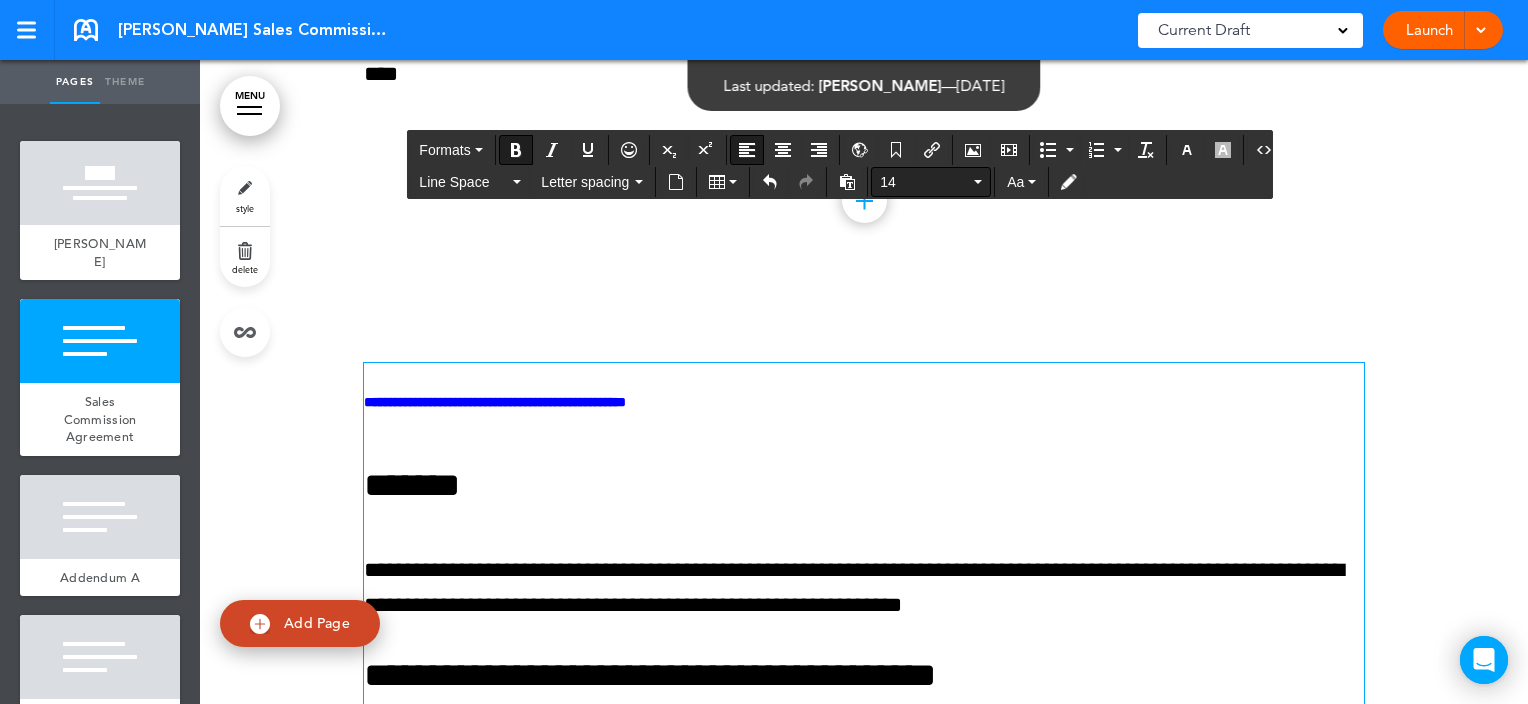 click on "14" at bounding box center [925, 182] 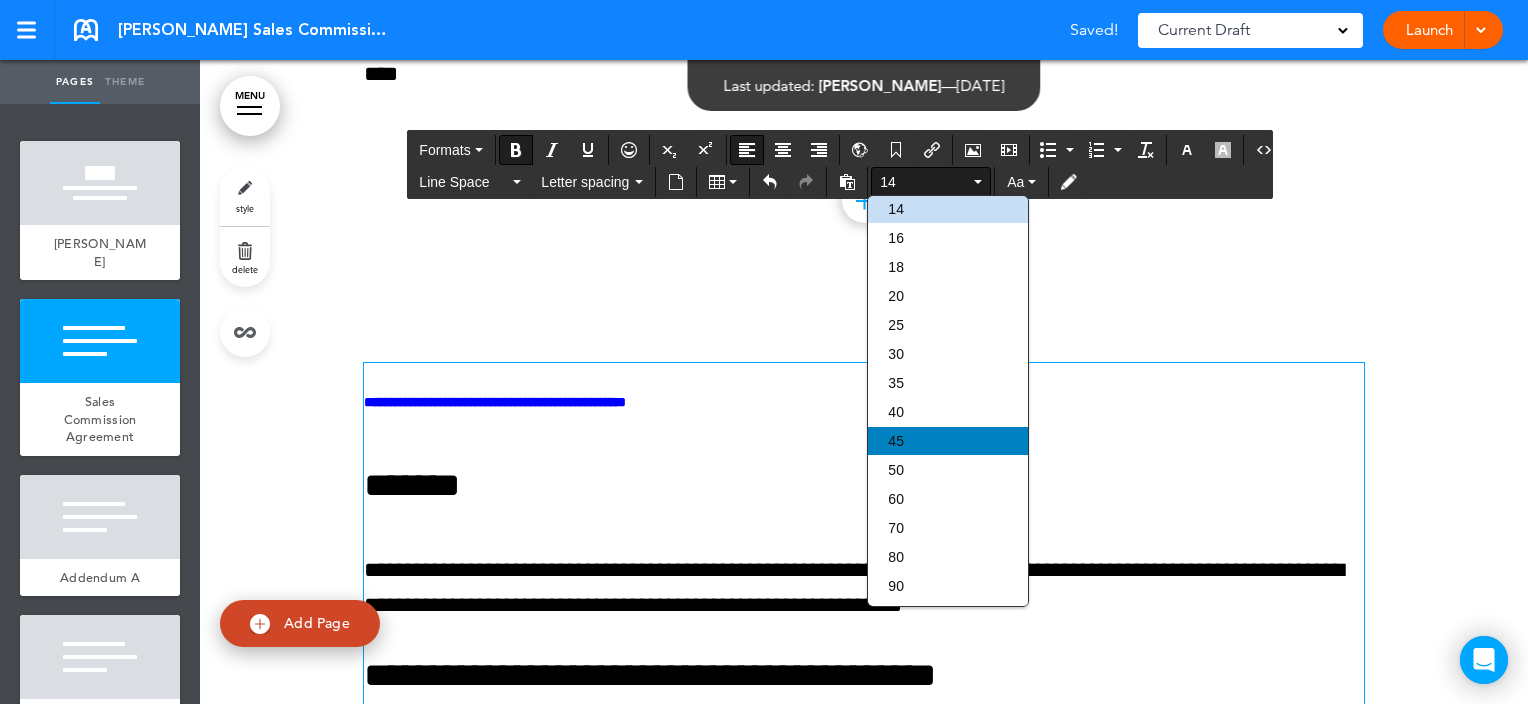 scroll, scrollTop: 196, scrollLeft: 0, axis: vertical 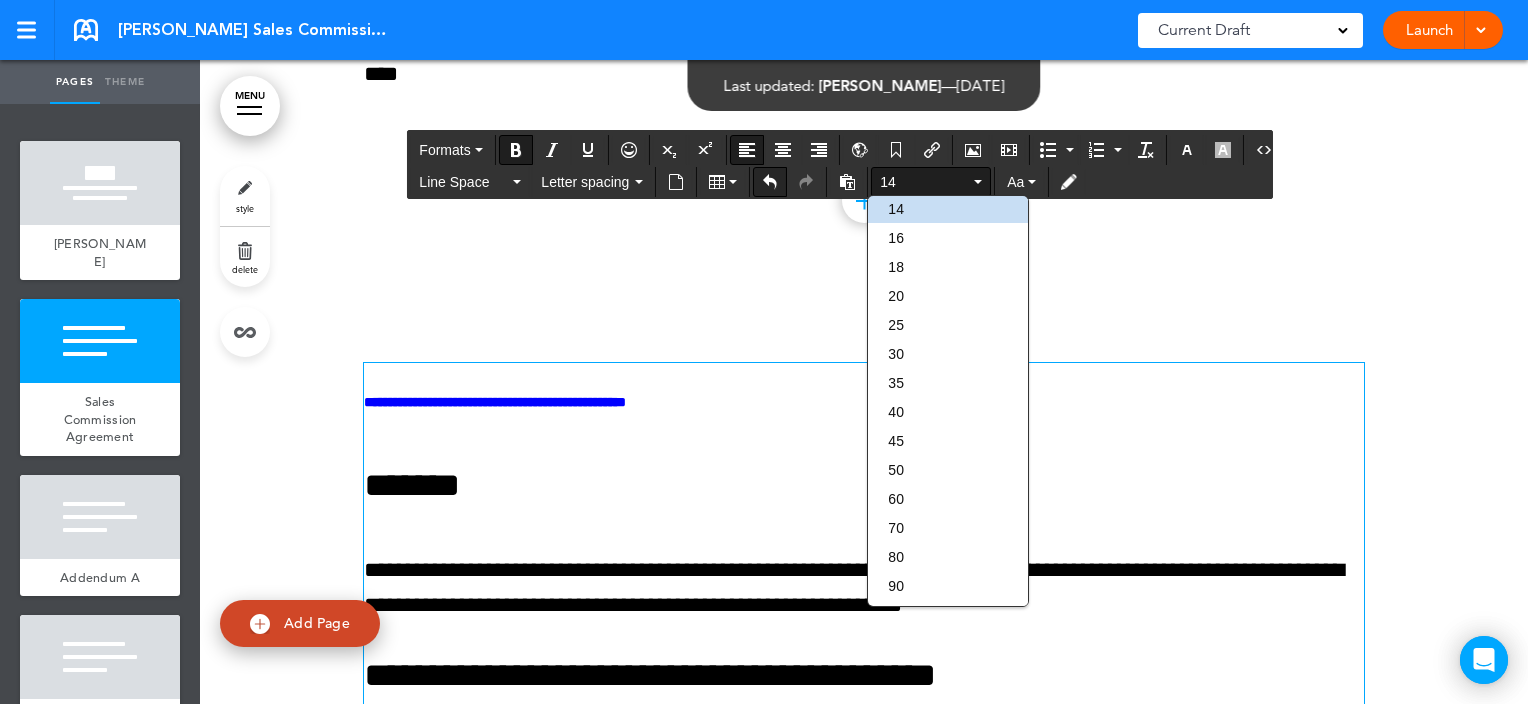 click at bounding box center (770, 182) 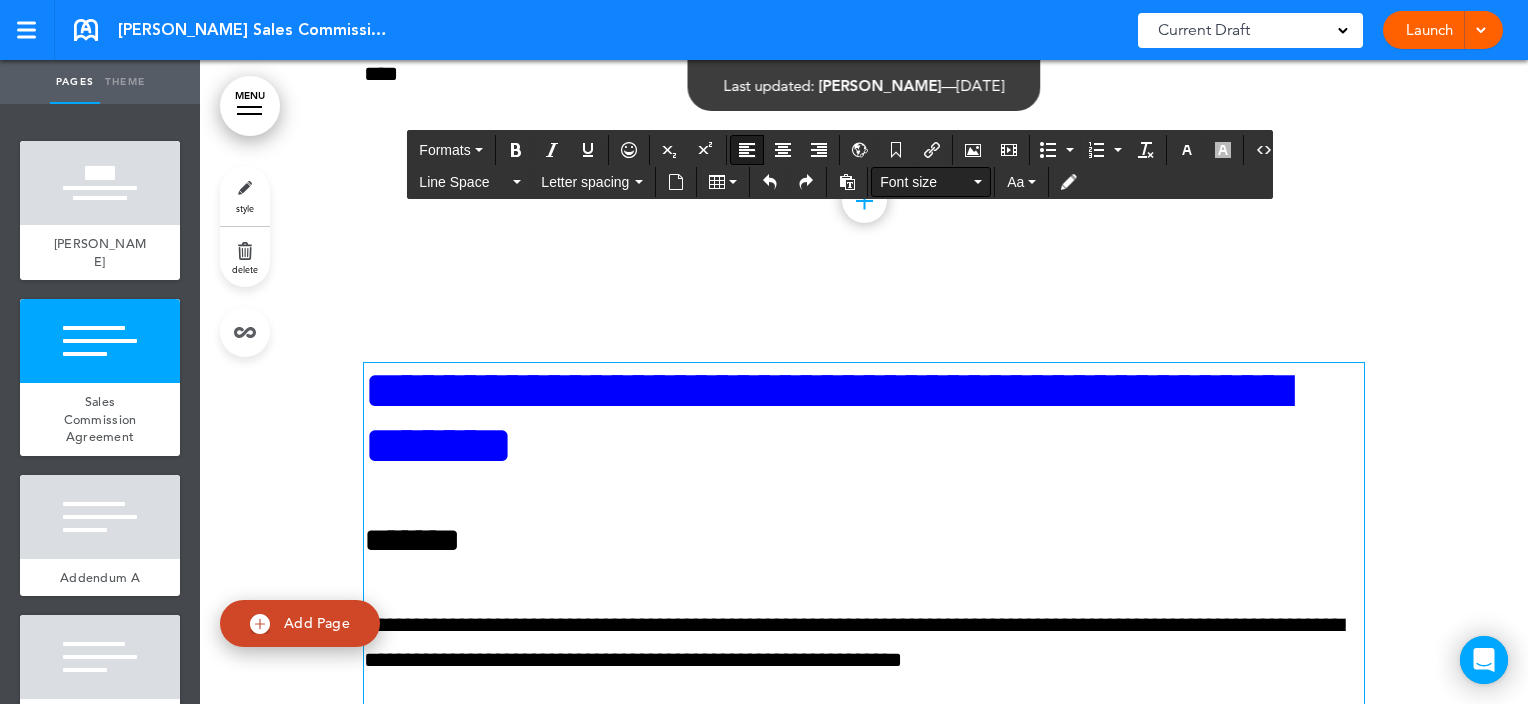 click on "Font size" at bounding box center [931, 182] 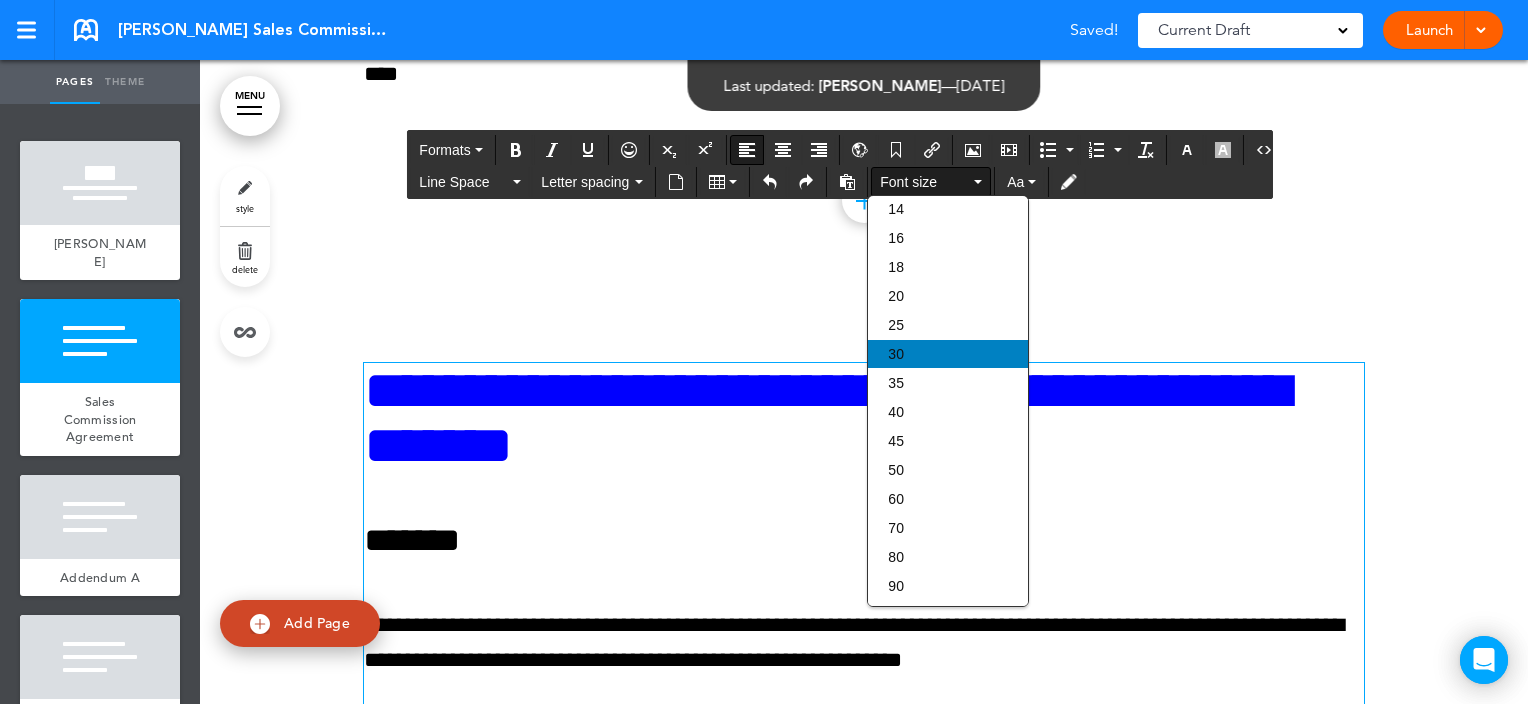 click on "30" at bounding box center [948, 354] 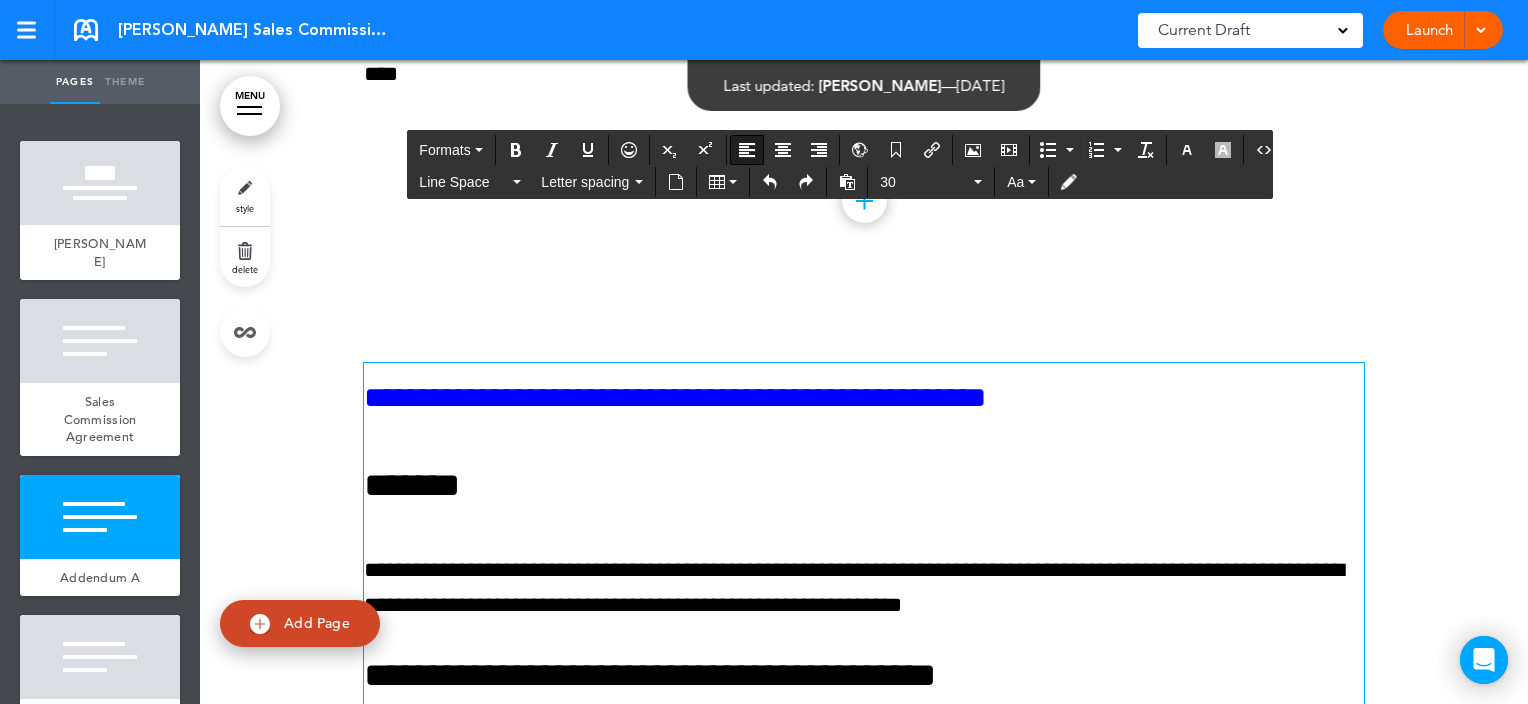 click on "**********" at bounding box center [864, 1310] 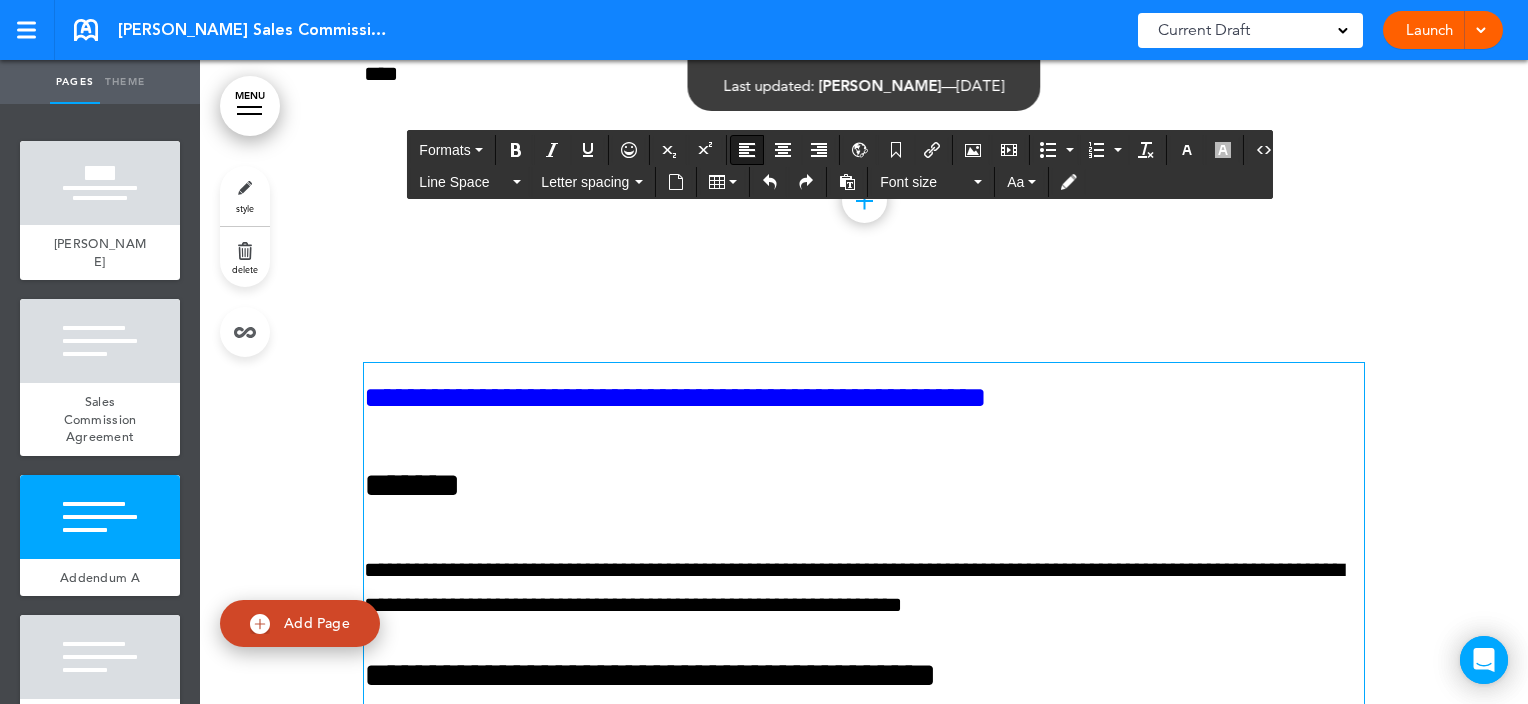 click on "**********" at bounding box center (675, 397) 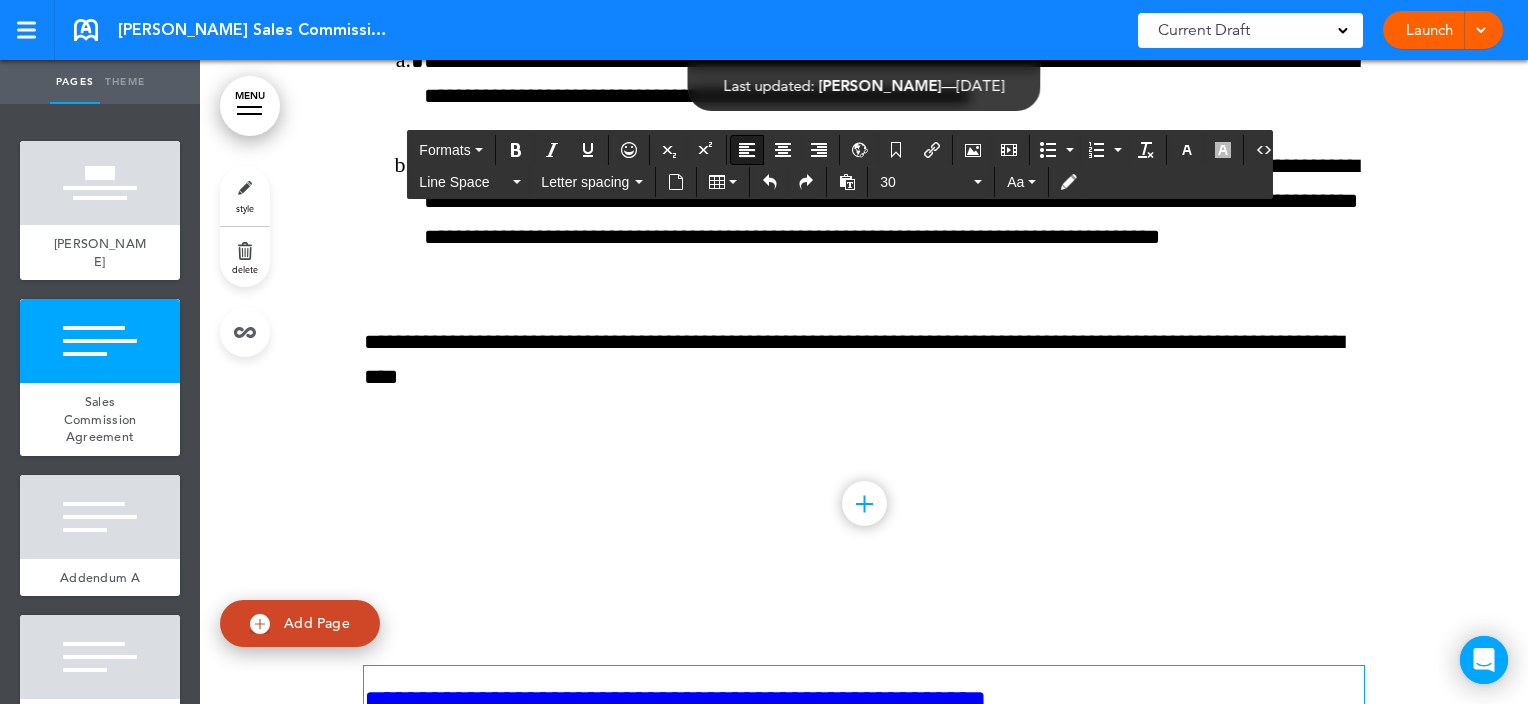 scroll, scrollTop: 6200, scrollLeft: 0, axis: vertical 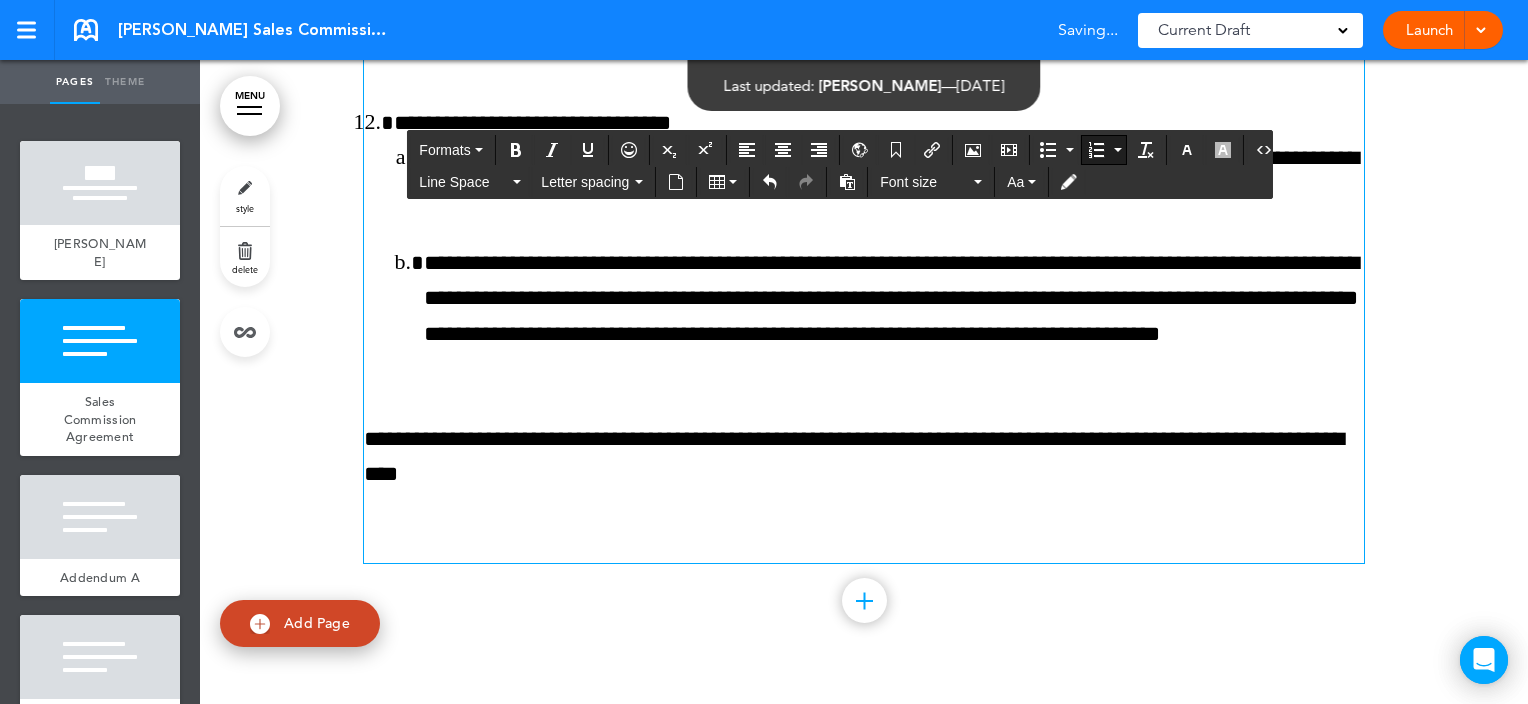 click on "**********" at bounding box center (894, 316) 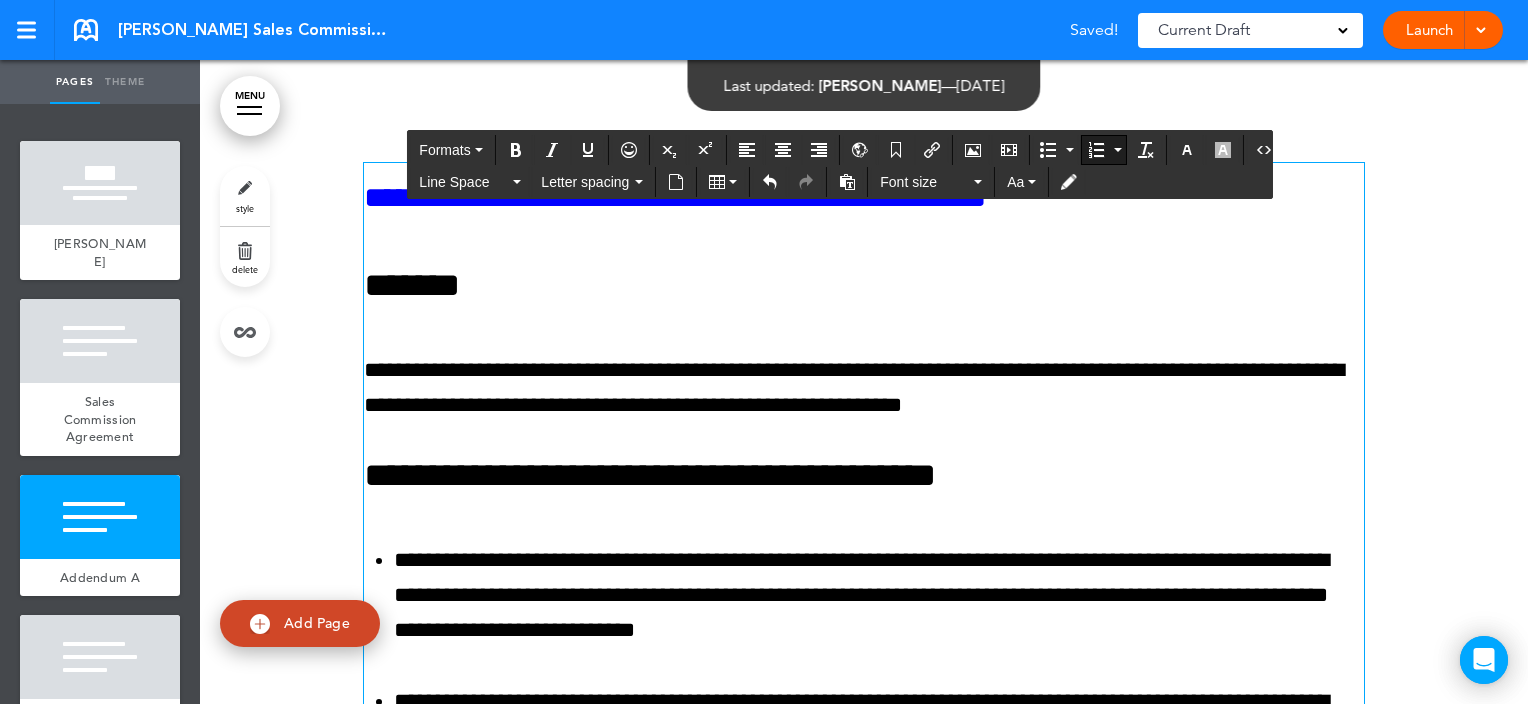 scroll, scrollTop: 6600, scrollLeft: 0, axis: vertical 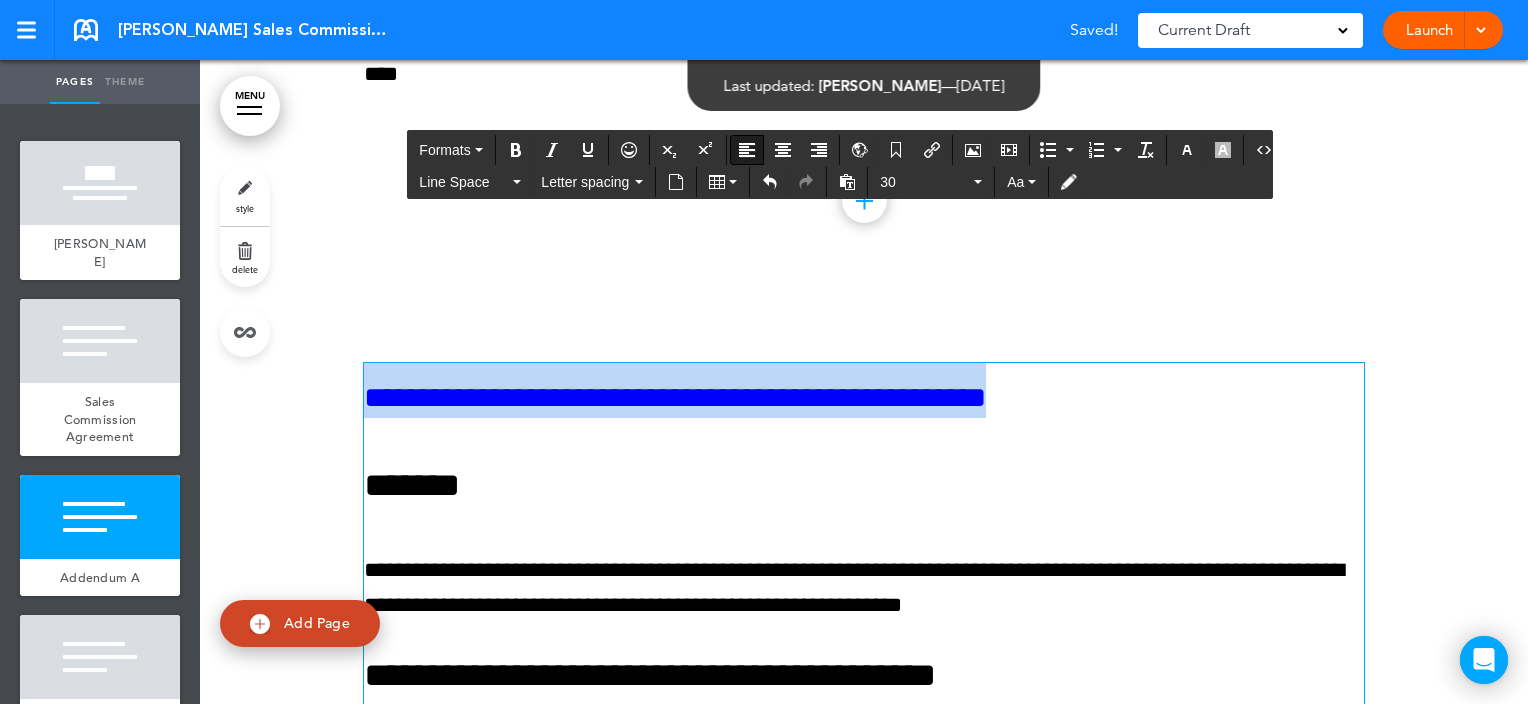 drag, startPoint x: 1153, startPoint y: 392, endPoint x: 345, endPoint y: 386, distance: 808.0223 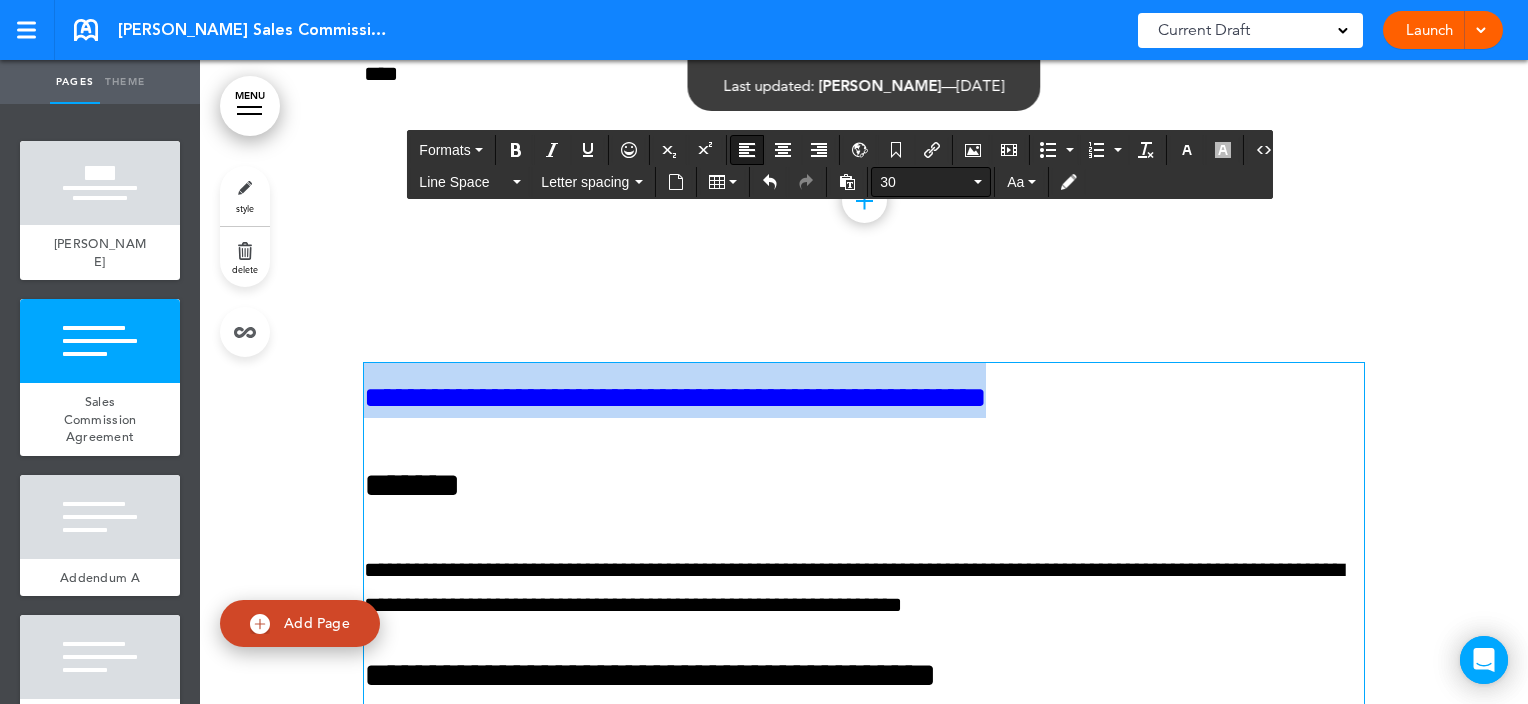 click on "30" at bounding box center (931, 182) 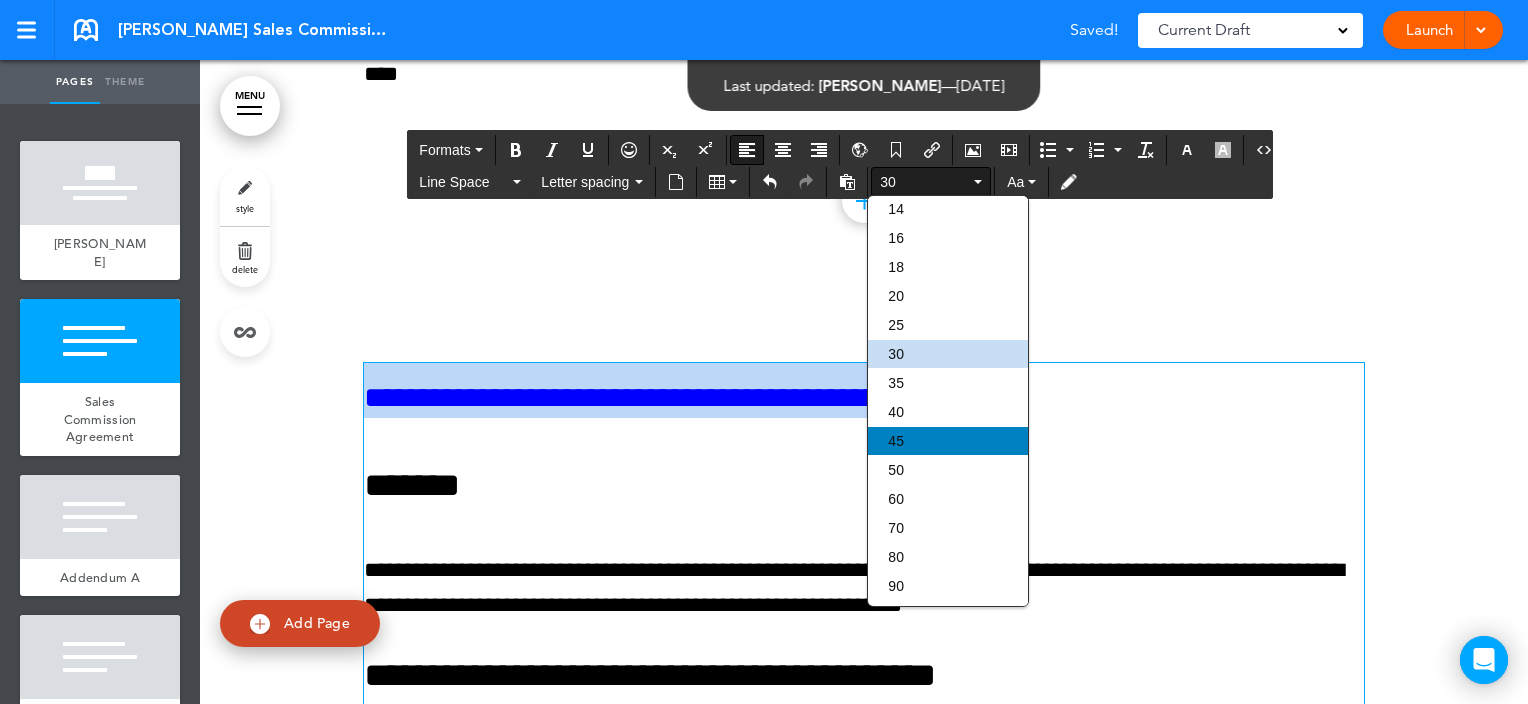 click on "45" at bounding box center (948, 441) 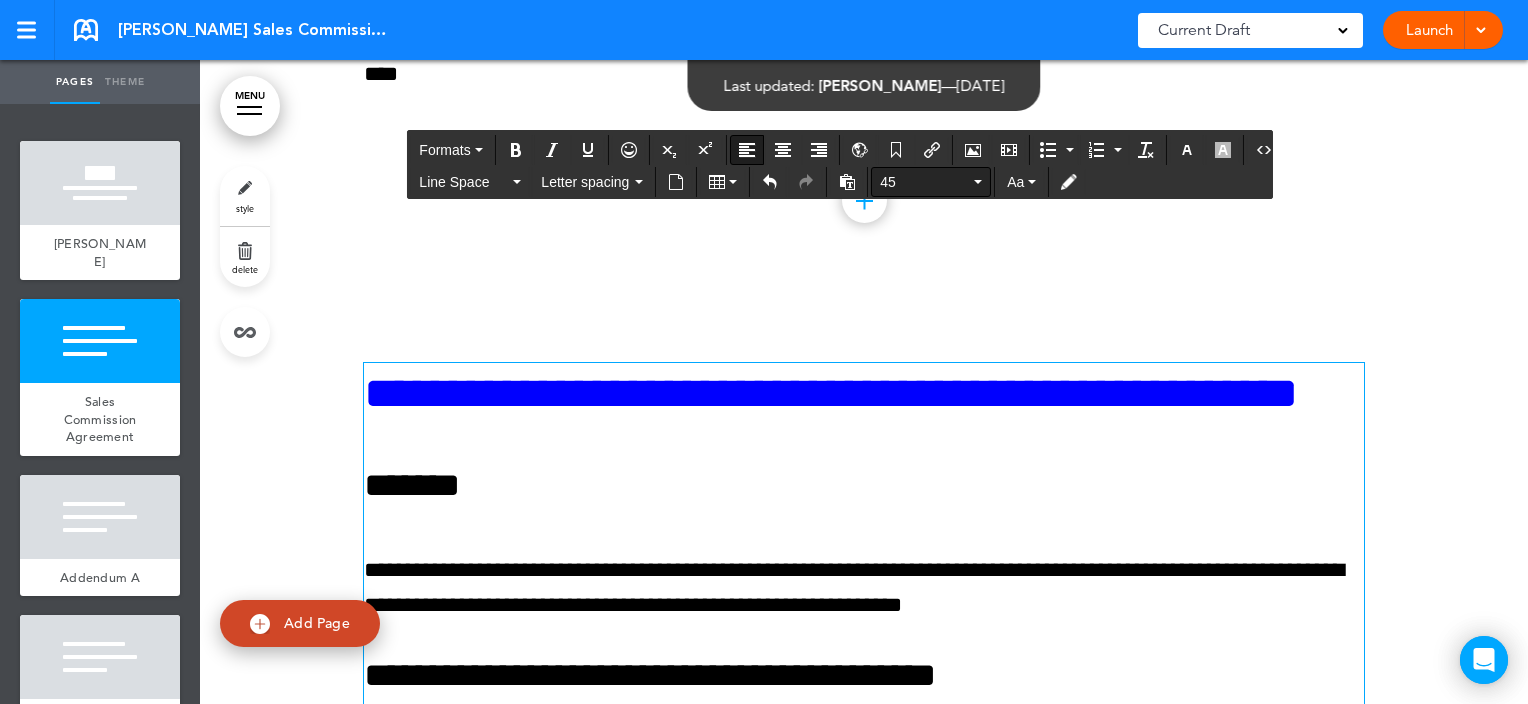 click on "45" at bounding box center (925, 182) 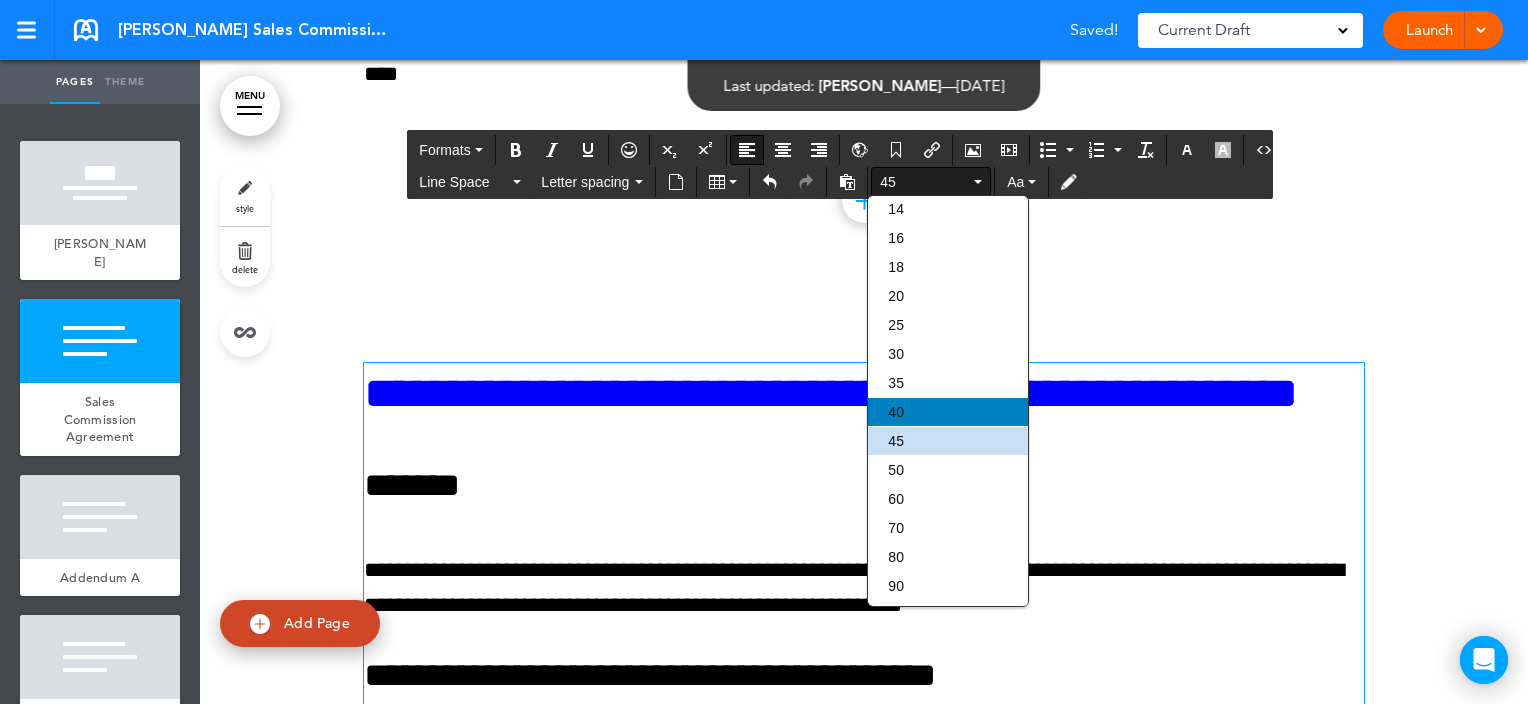 click on "40" at bounding box center [896, 412] 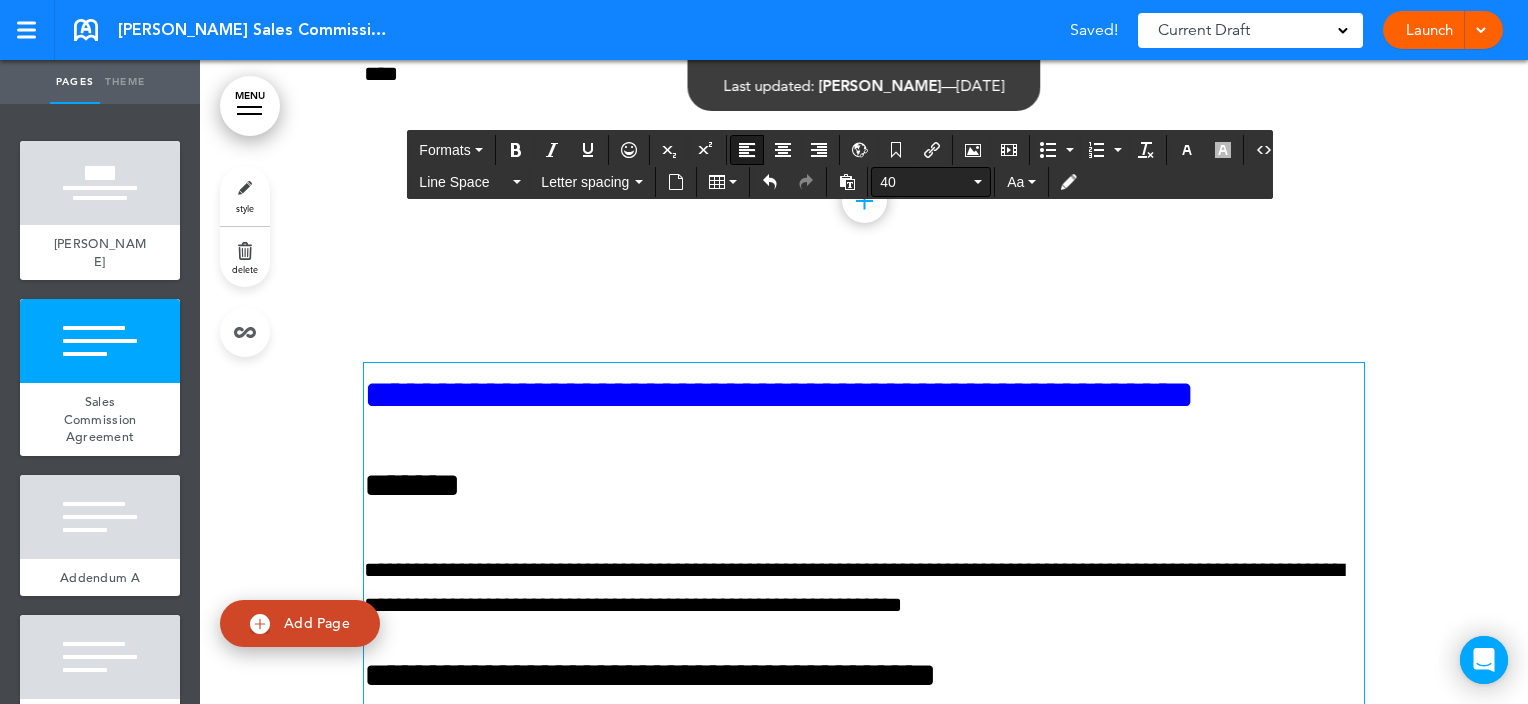 click on "40" at bounding box center [925, 182] 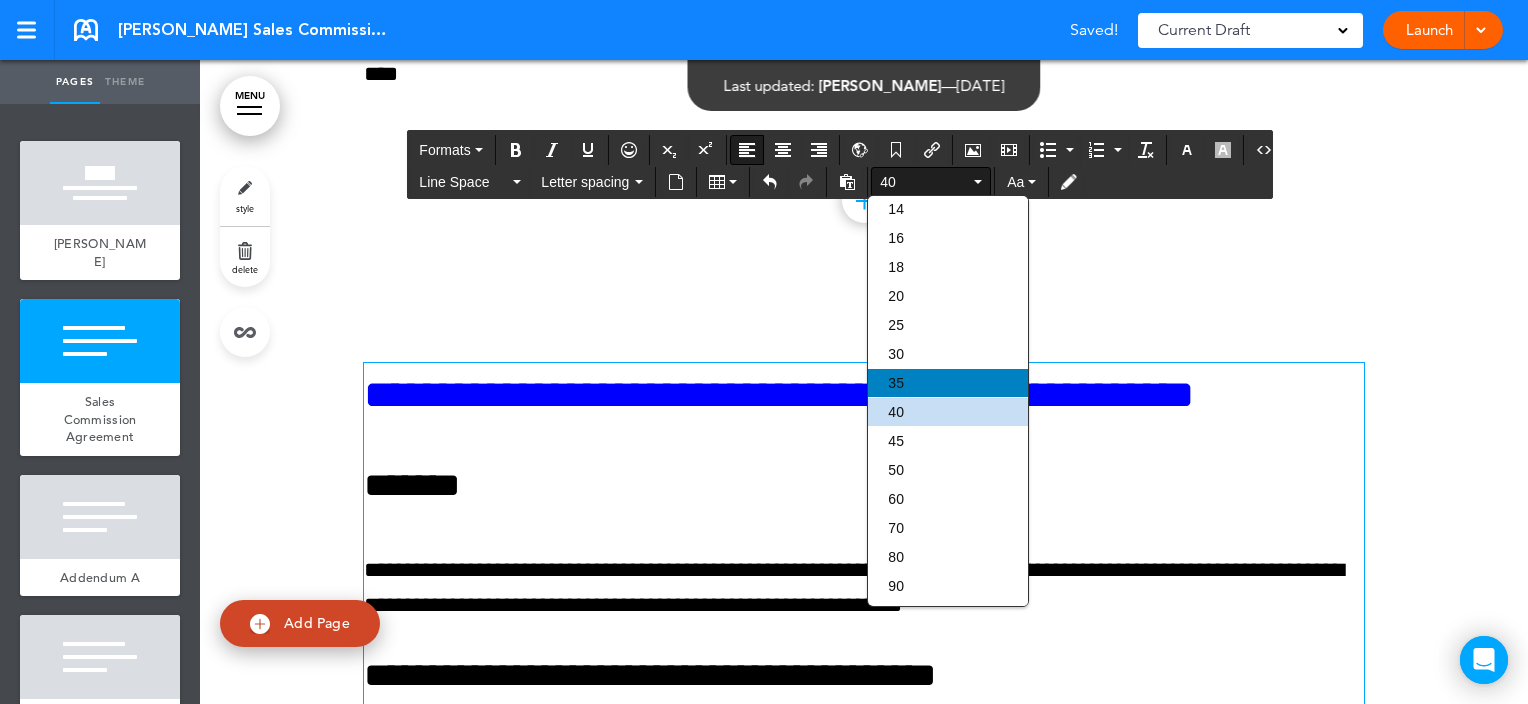 click on "35" at bounding box center [948, 383] 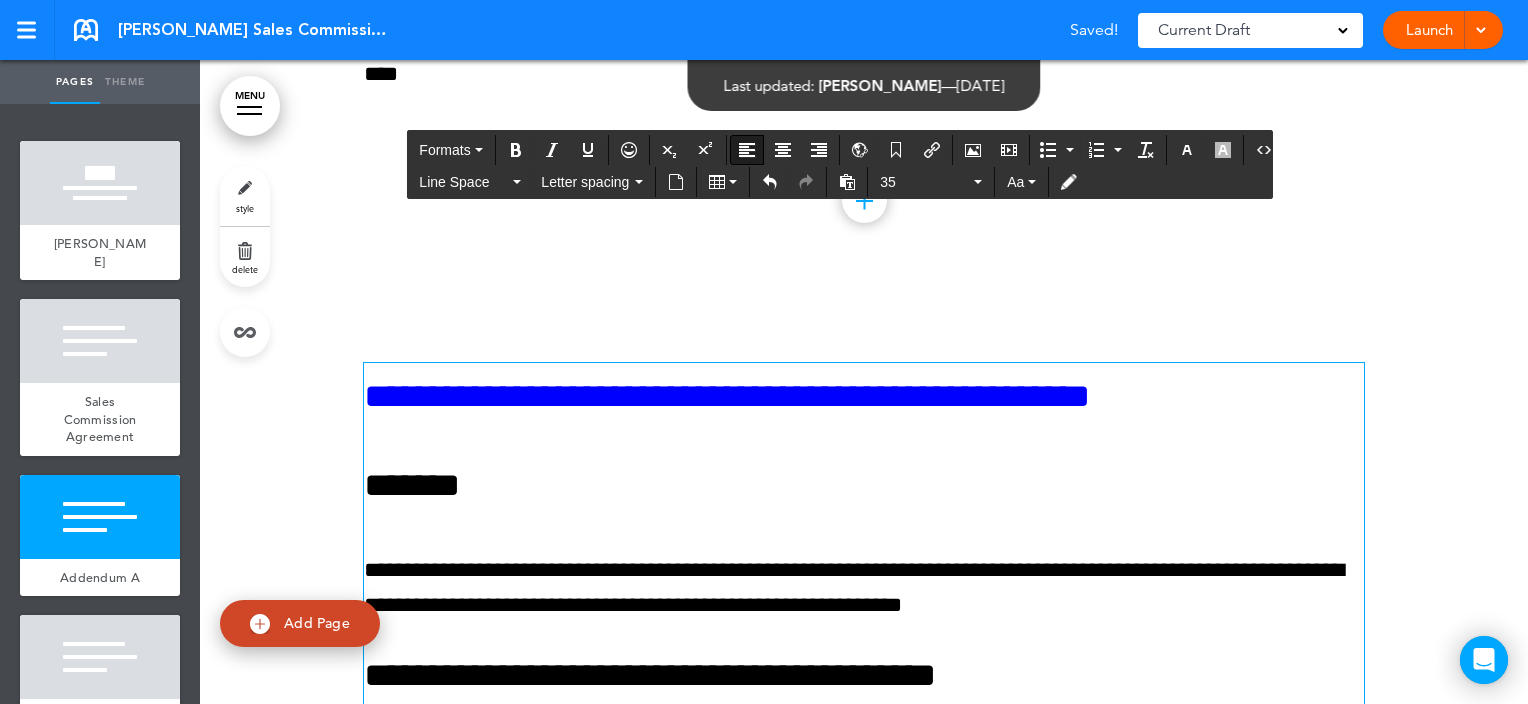click on "*******" at bounding box center [864, 485] 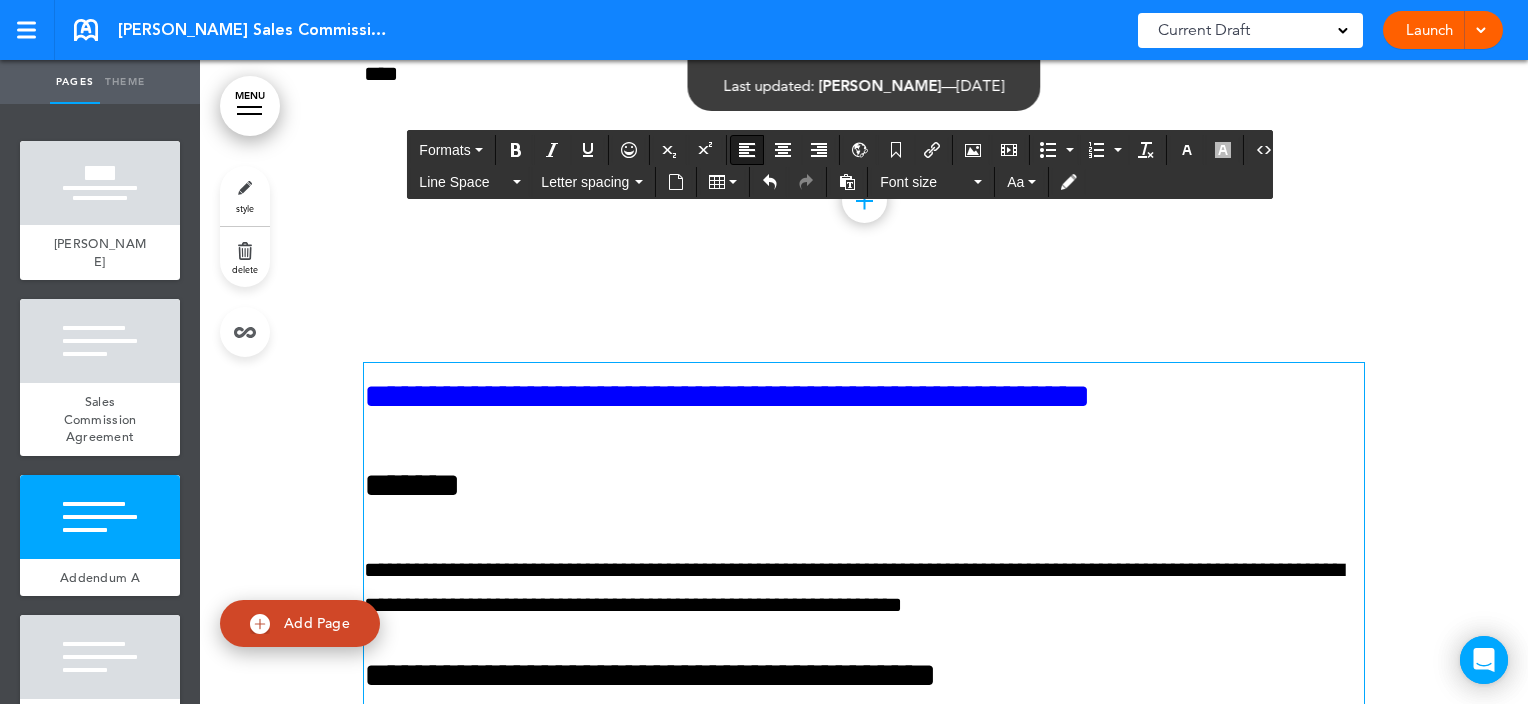 click on "*******" at bounding box center (864, 485) 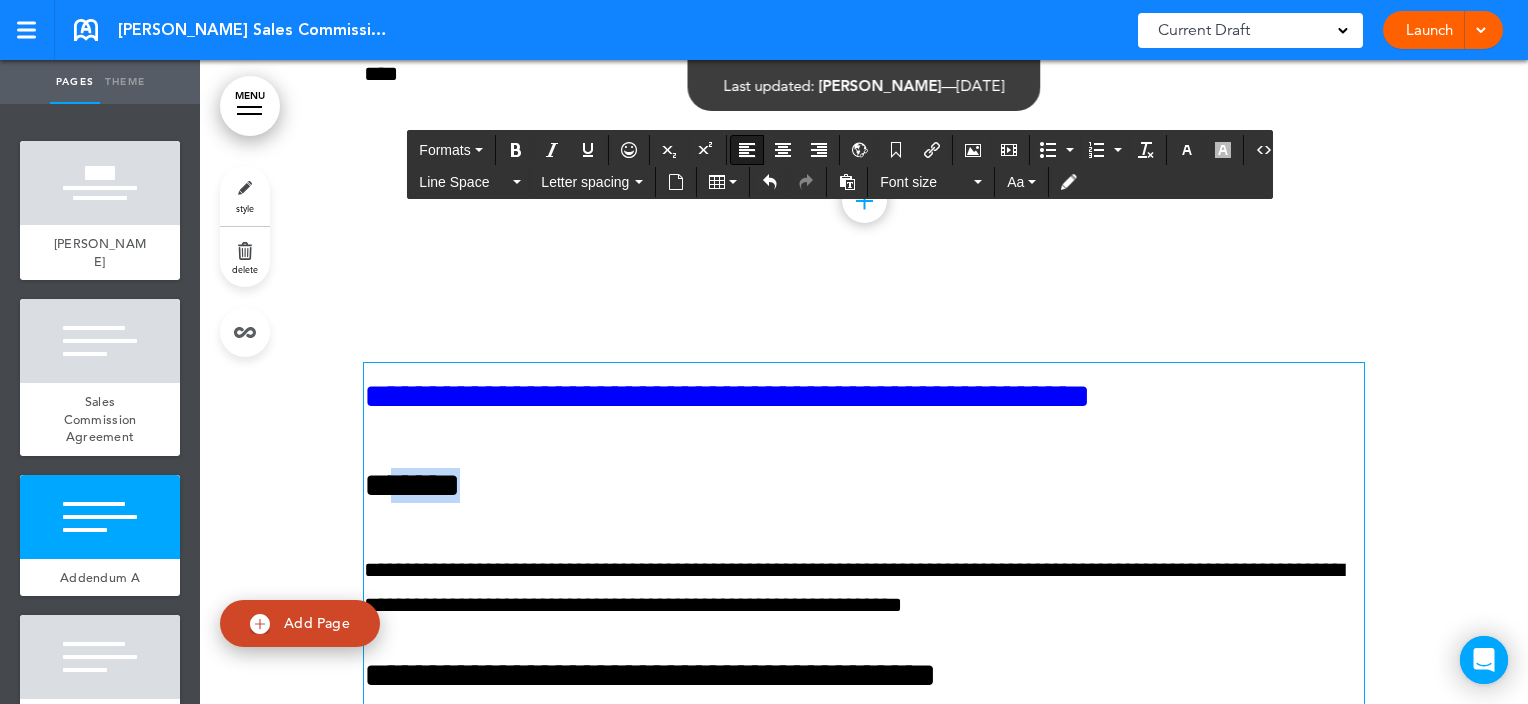 drag, startPoint x: 496, startPoint y: 477, endPoint x: 388, endPoint y: 469, distance: 108.29589 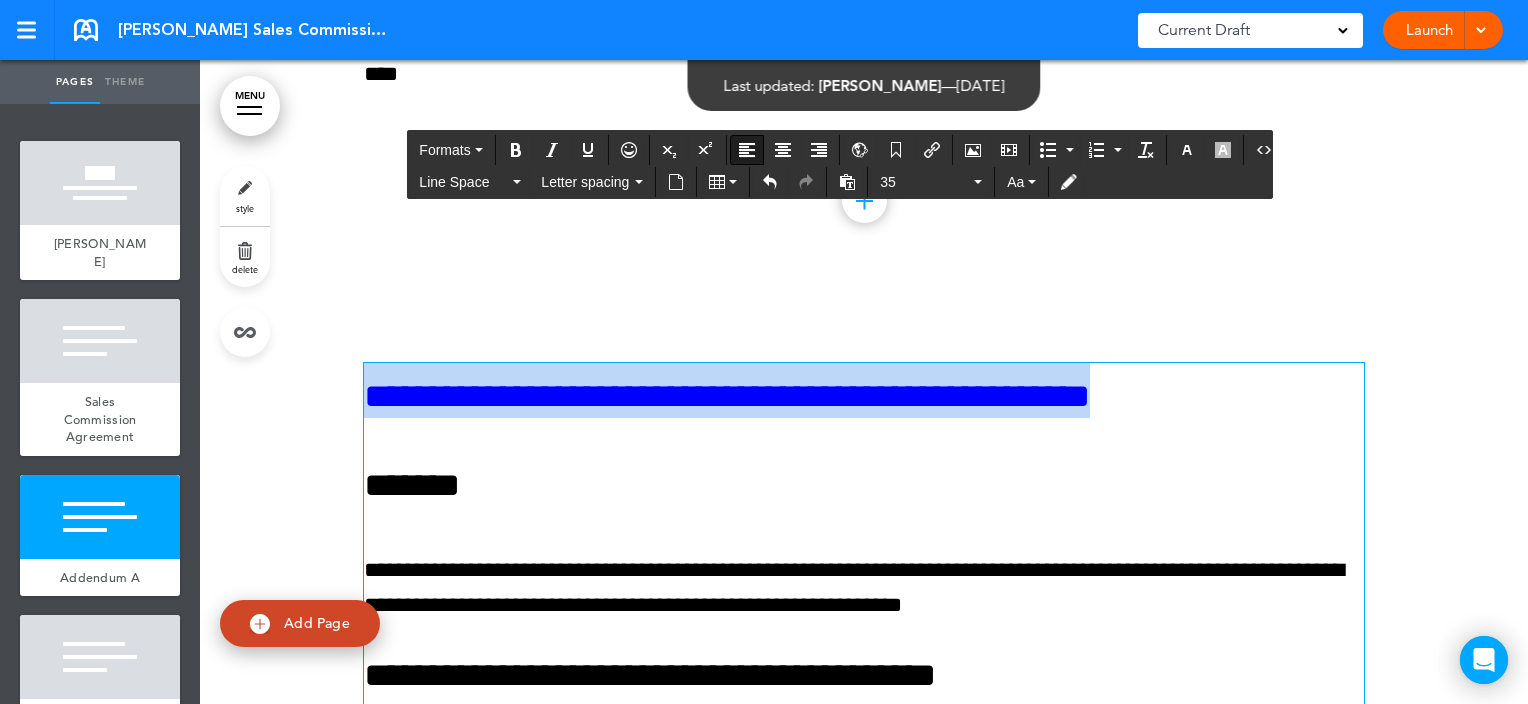 drag, startPoint x: 1276, startPoint y: 391, endPoint x: 343, endPoint y: 363, distance: 933.42004 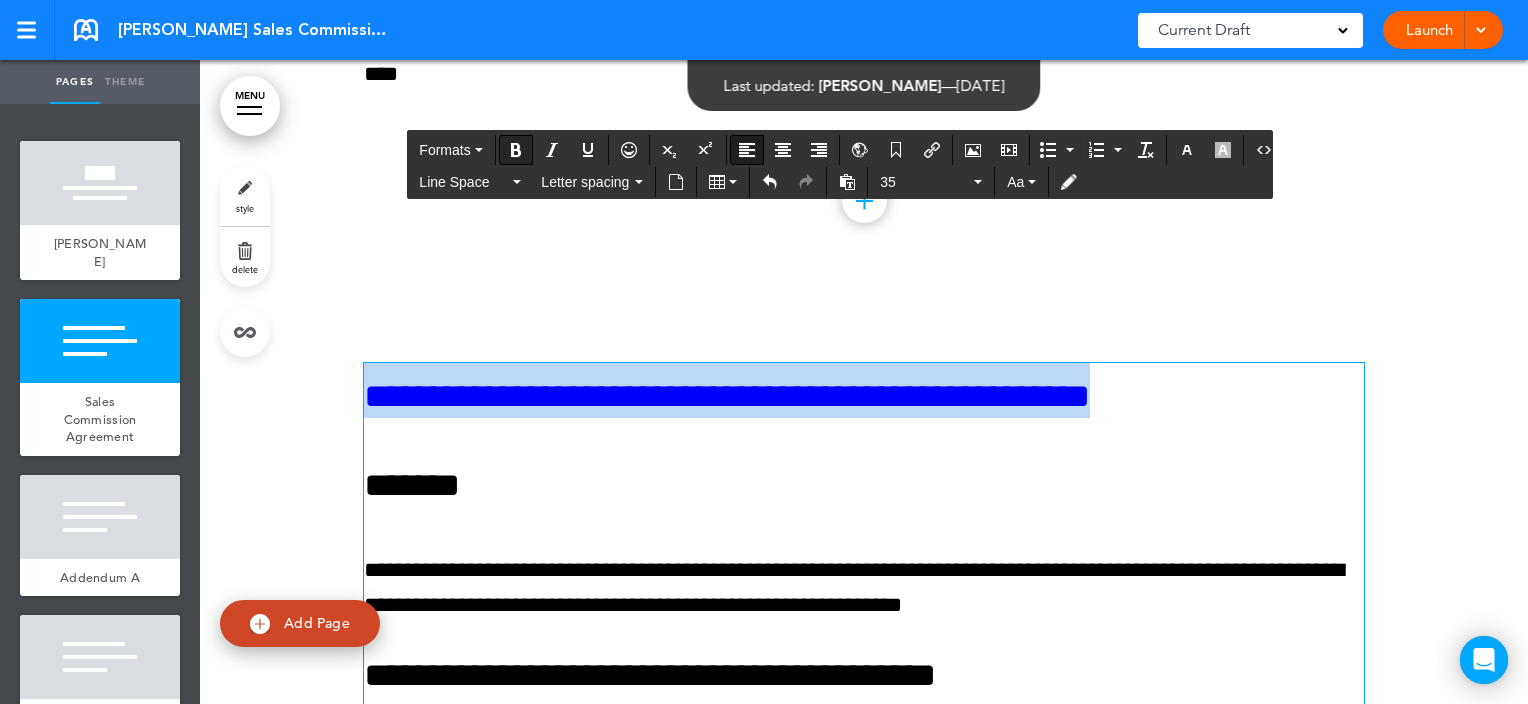 click at bounding box center (516, 150) 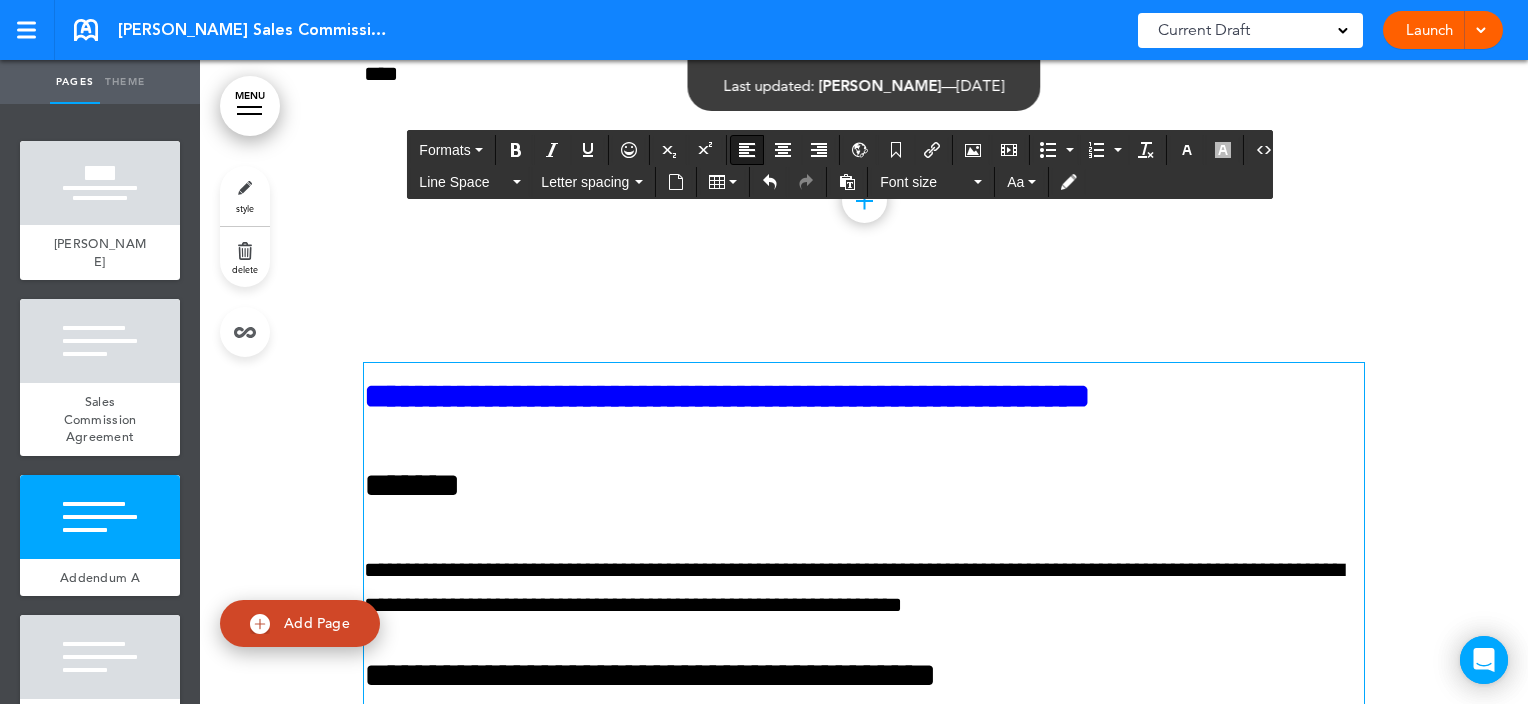 click on "**********" at bounding box center (864, 1310) 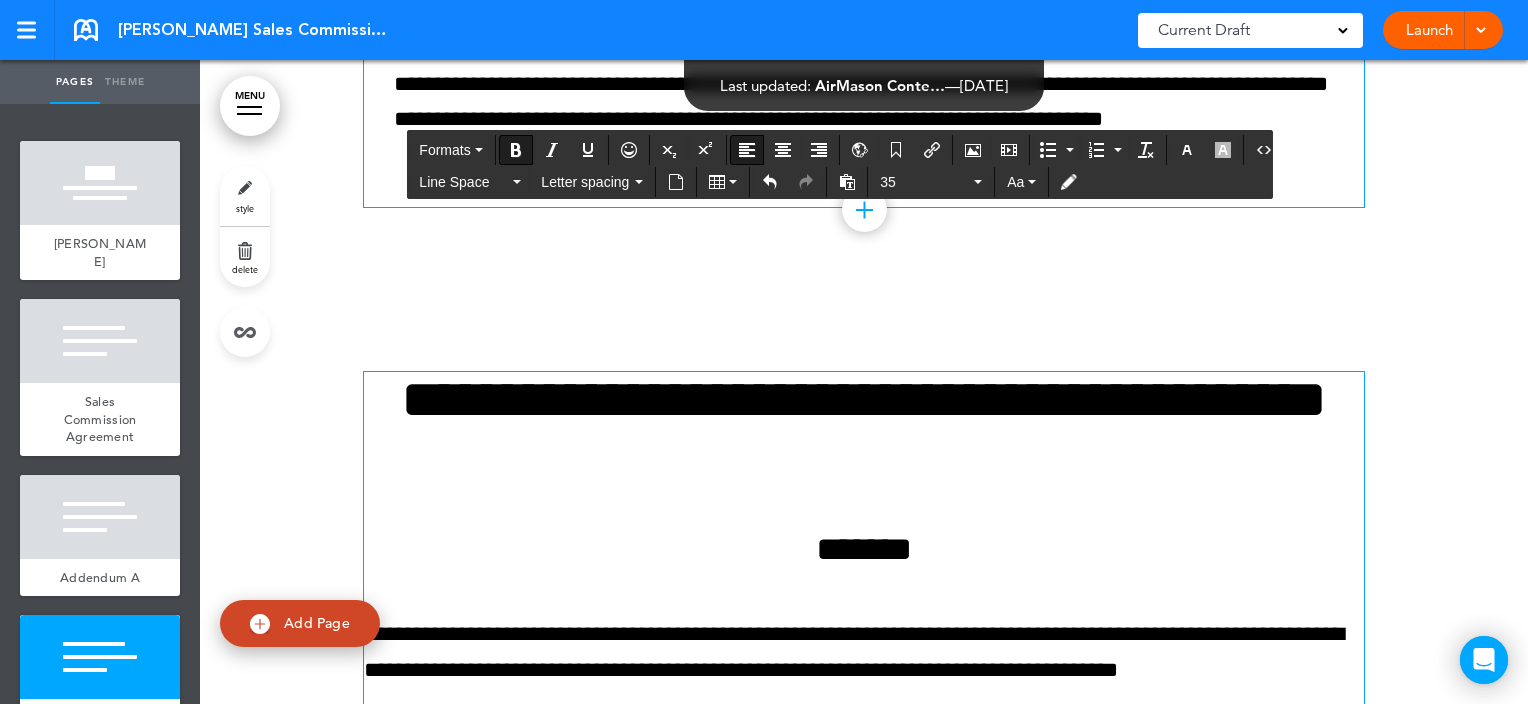 scroll, scrollTop: 8600, scrollLeft: 0, axis: vertical 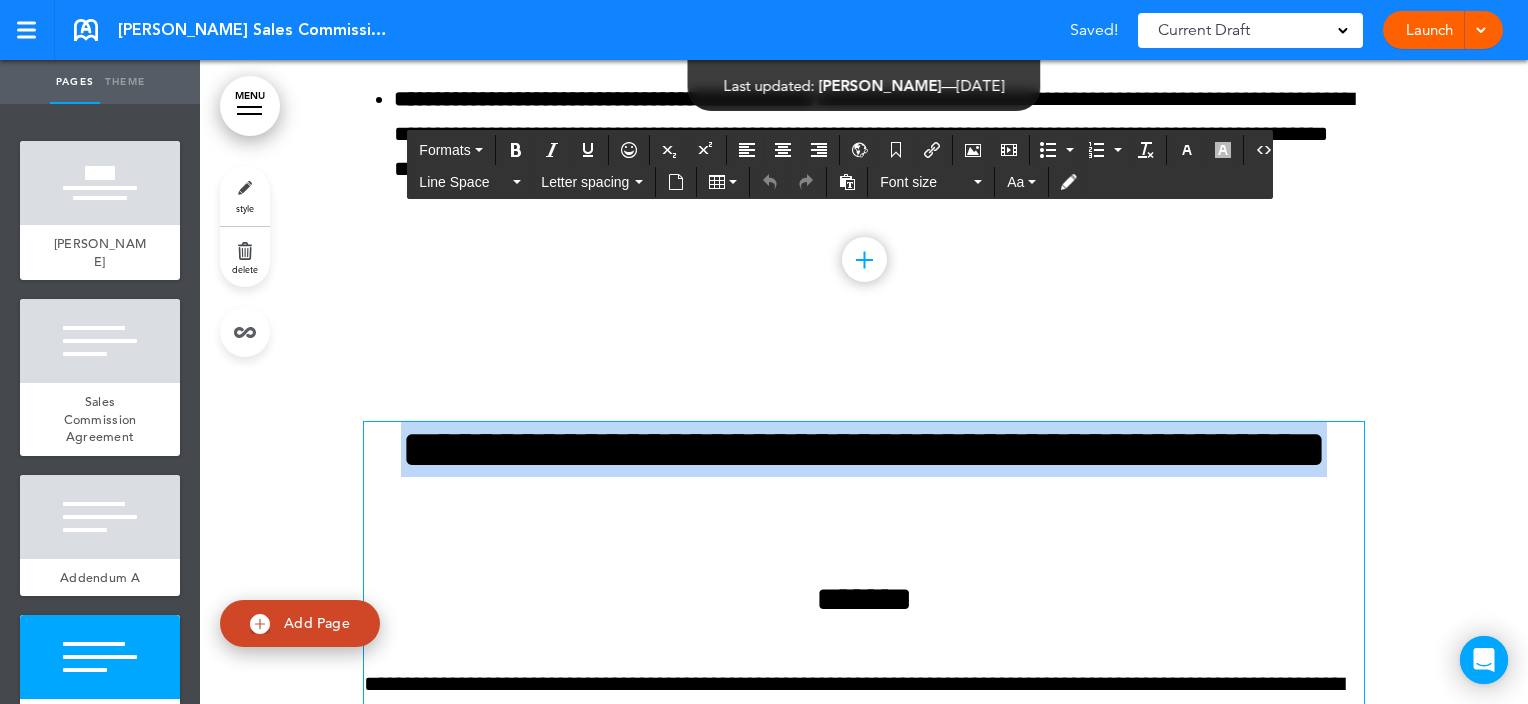 drag, startPoint x: 993, startPoint y: 507, endPoint x: 400, endPoint y: 456, distance: 595.189 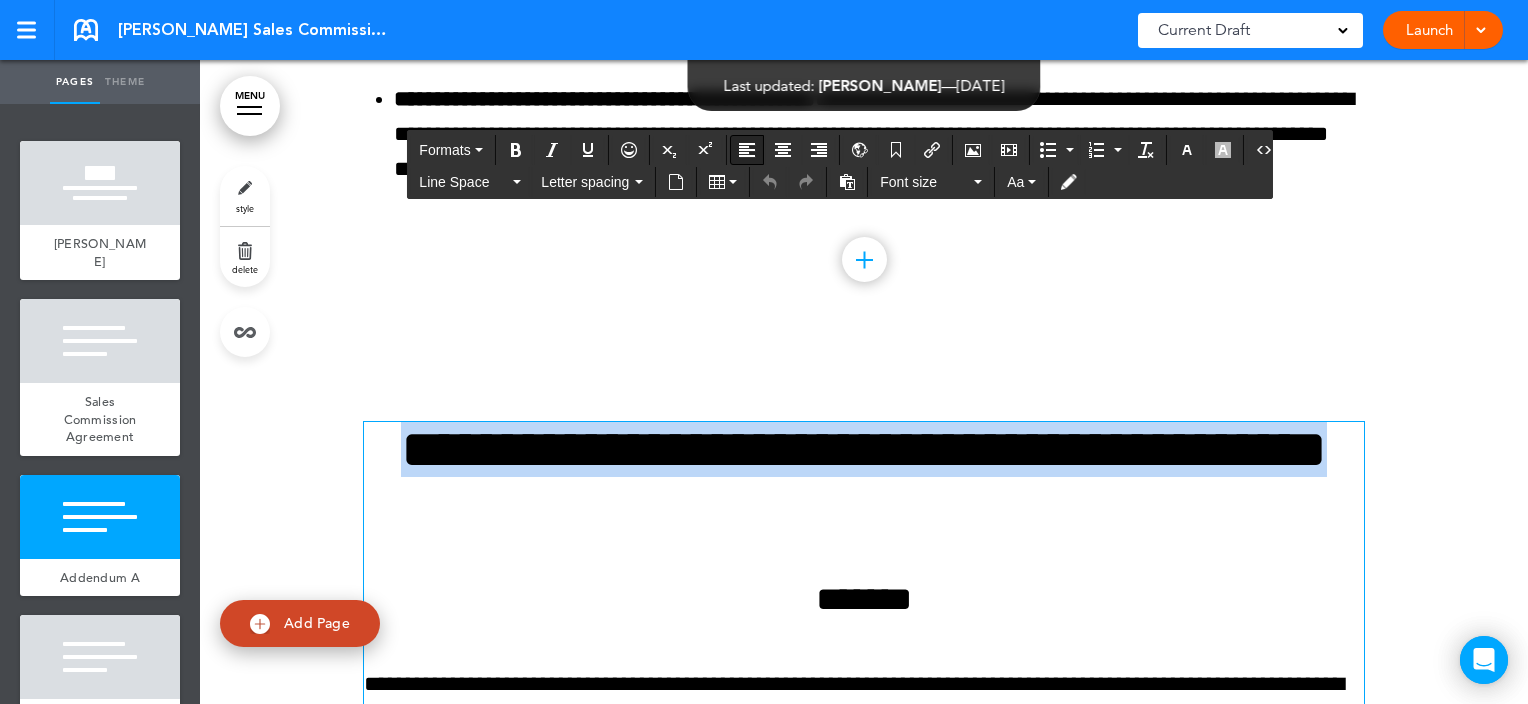 click at bounding box center [747, 150] 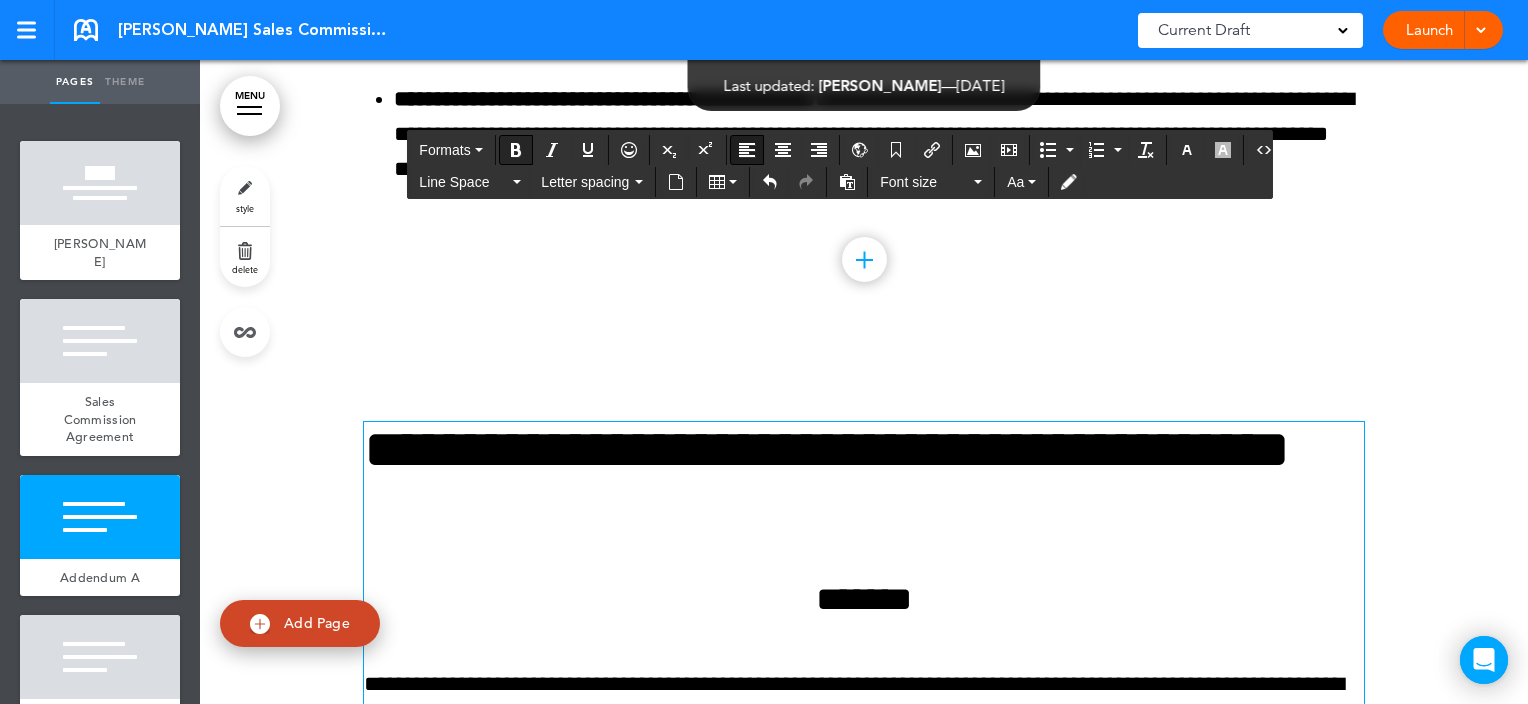 click at bounding box center [516, 150] 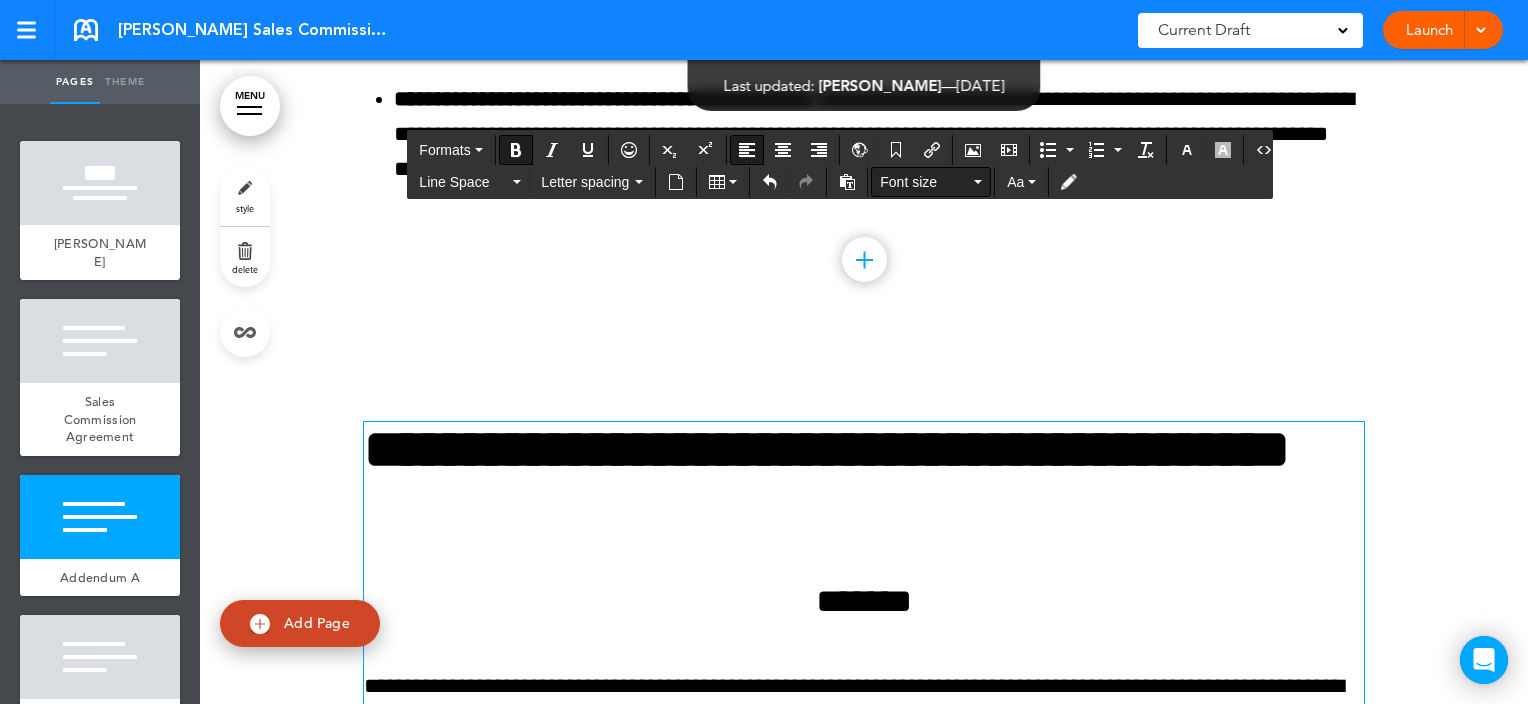 click on "Font size" at bounding box center [931, 182] 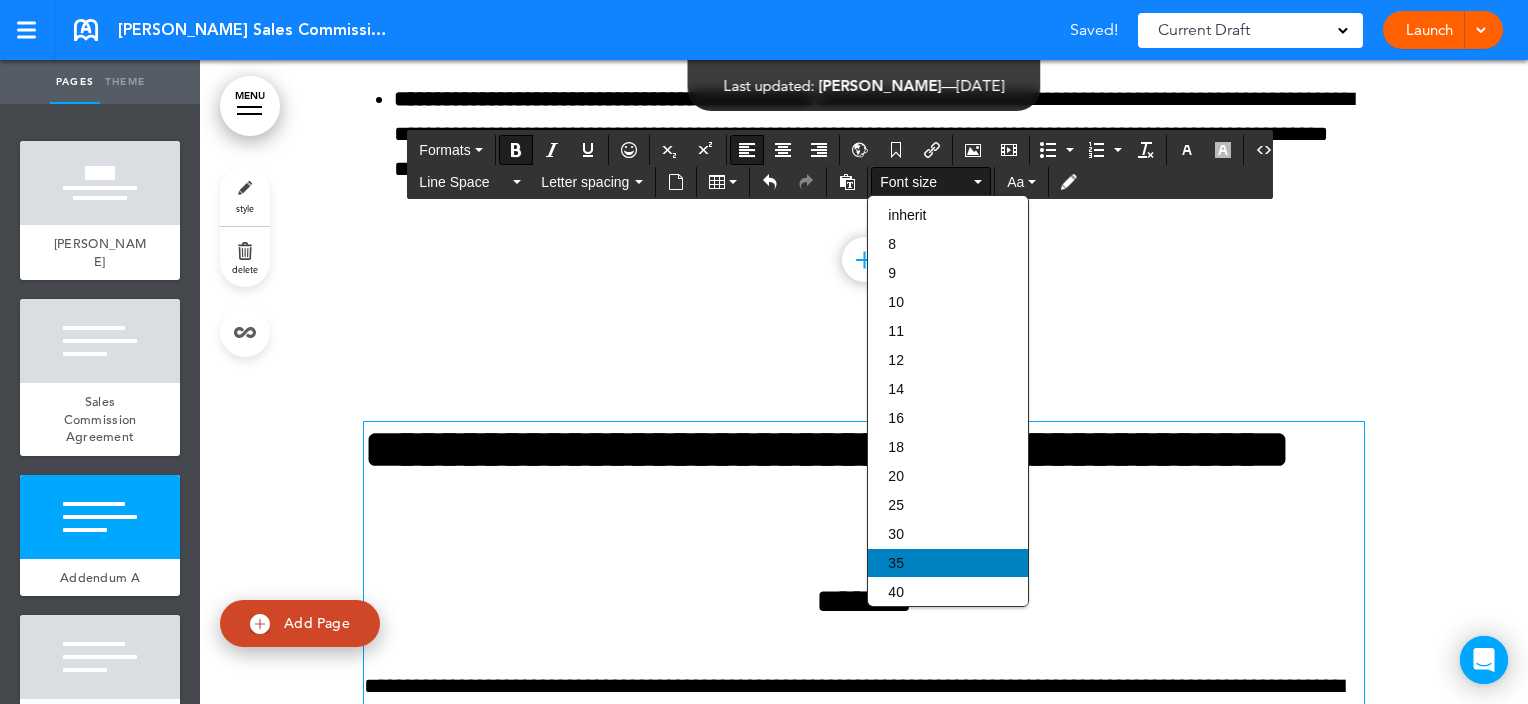 click on "35" at bounding box center (948, 563) 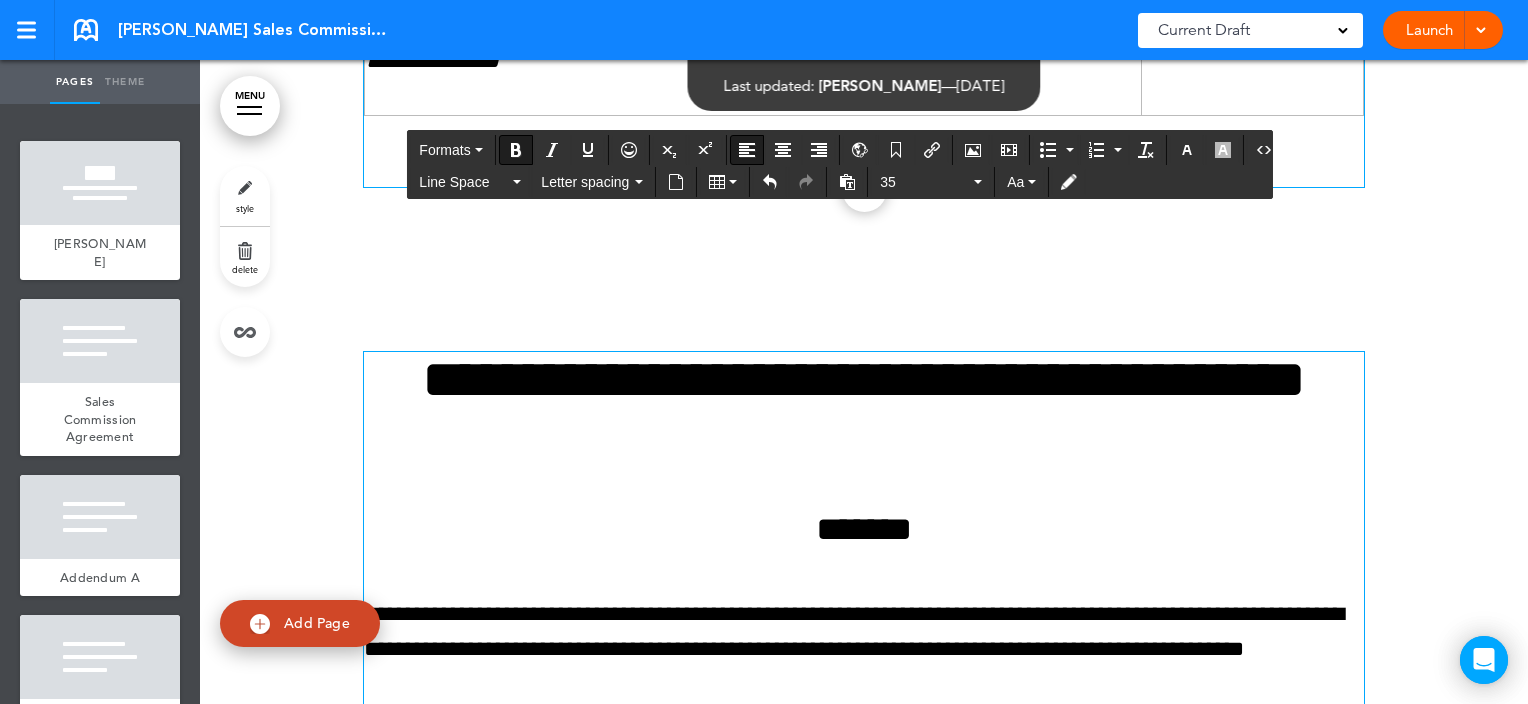 scroll, scrollTop: 11200, scrollLeft: 0, axis: vertical 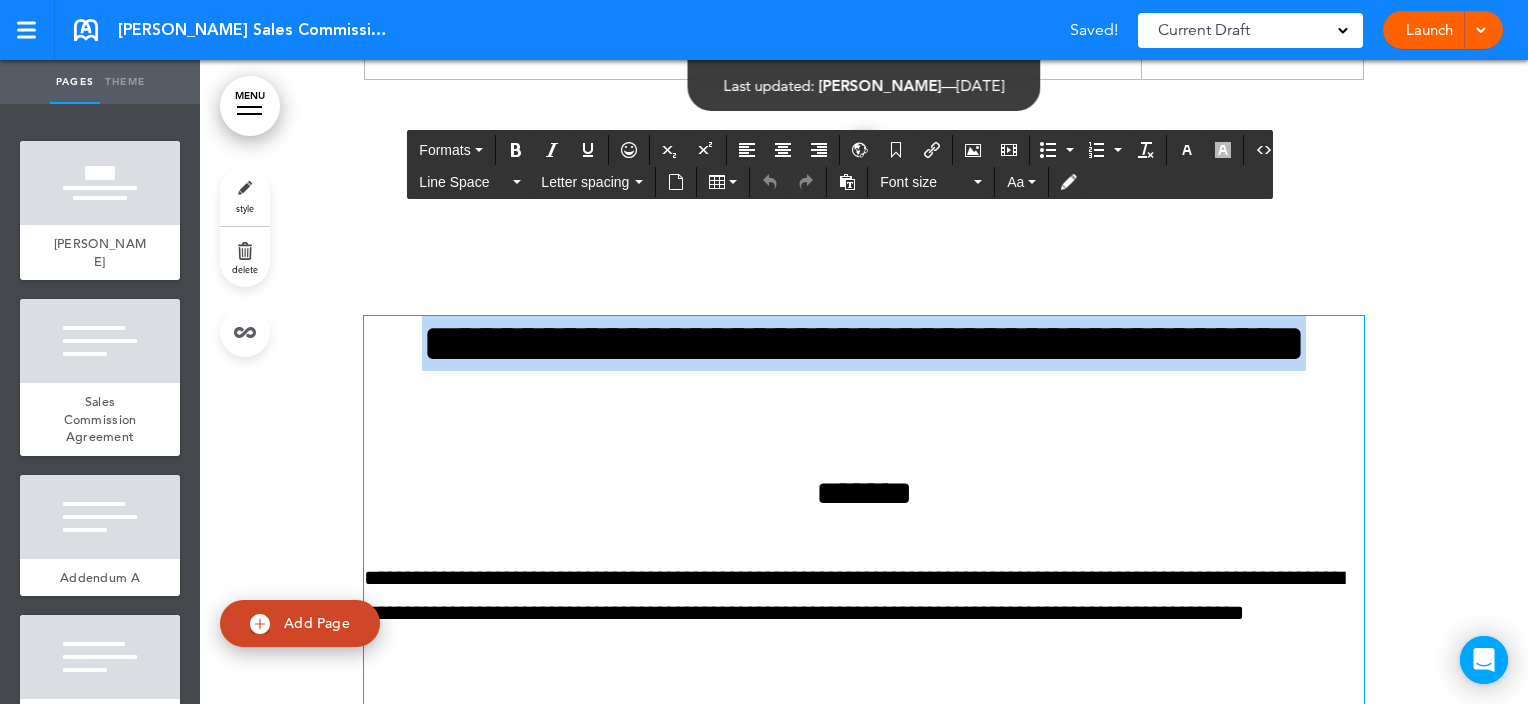 drag, startPoint x: 996, startPoint y: 436, endPoint x: 401, endPoint y: 339, distance: 602.85486 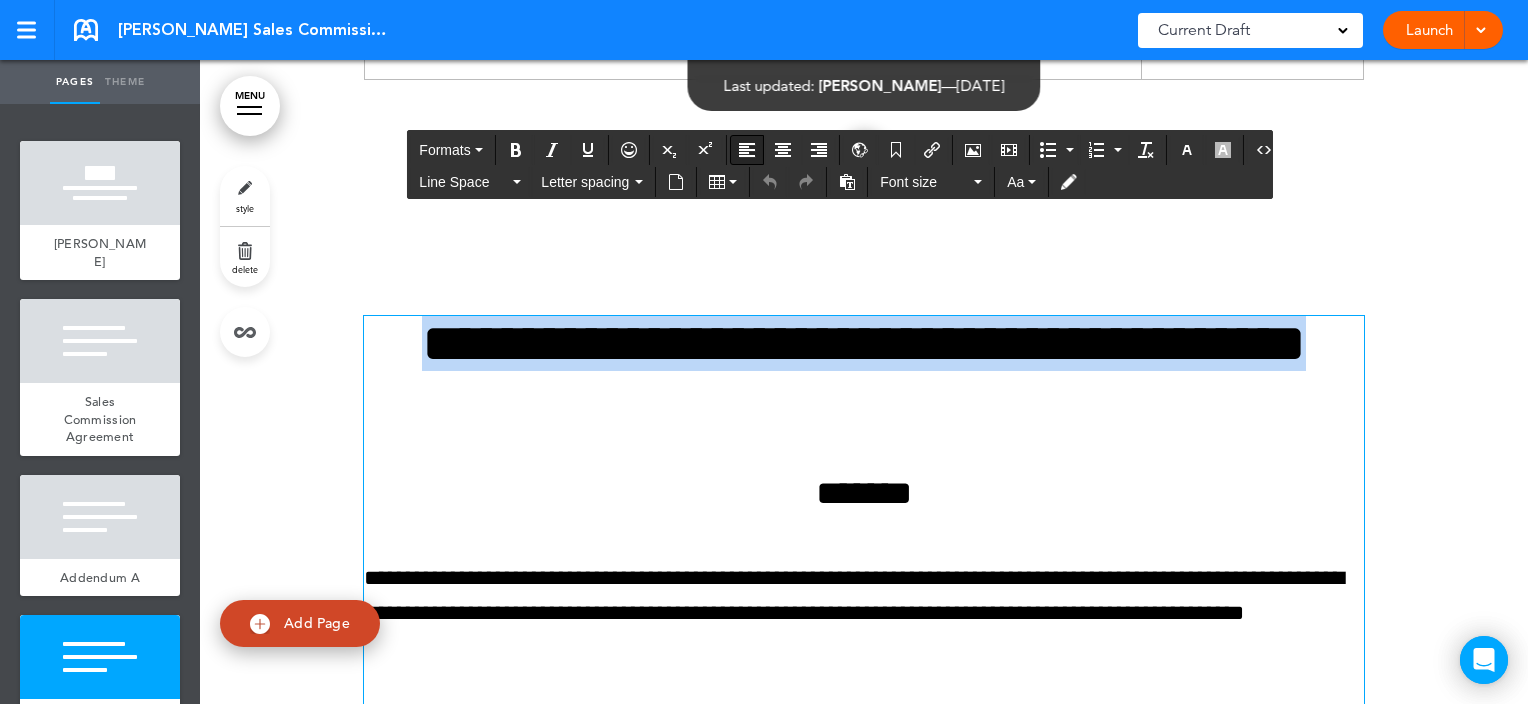 click at bounding box center (747, 150) 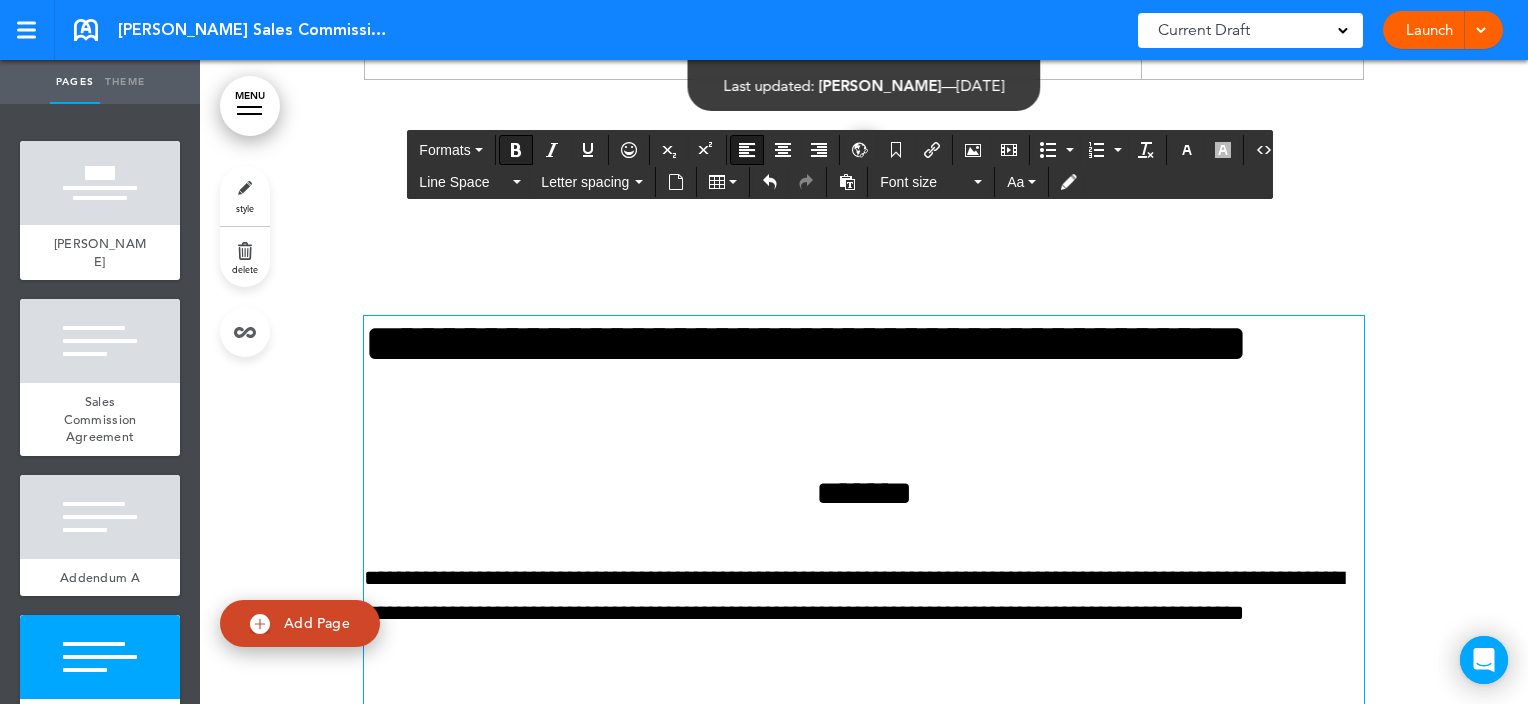 click at bounding box center [516, 150] 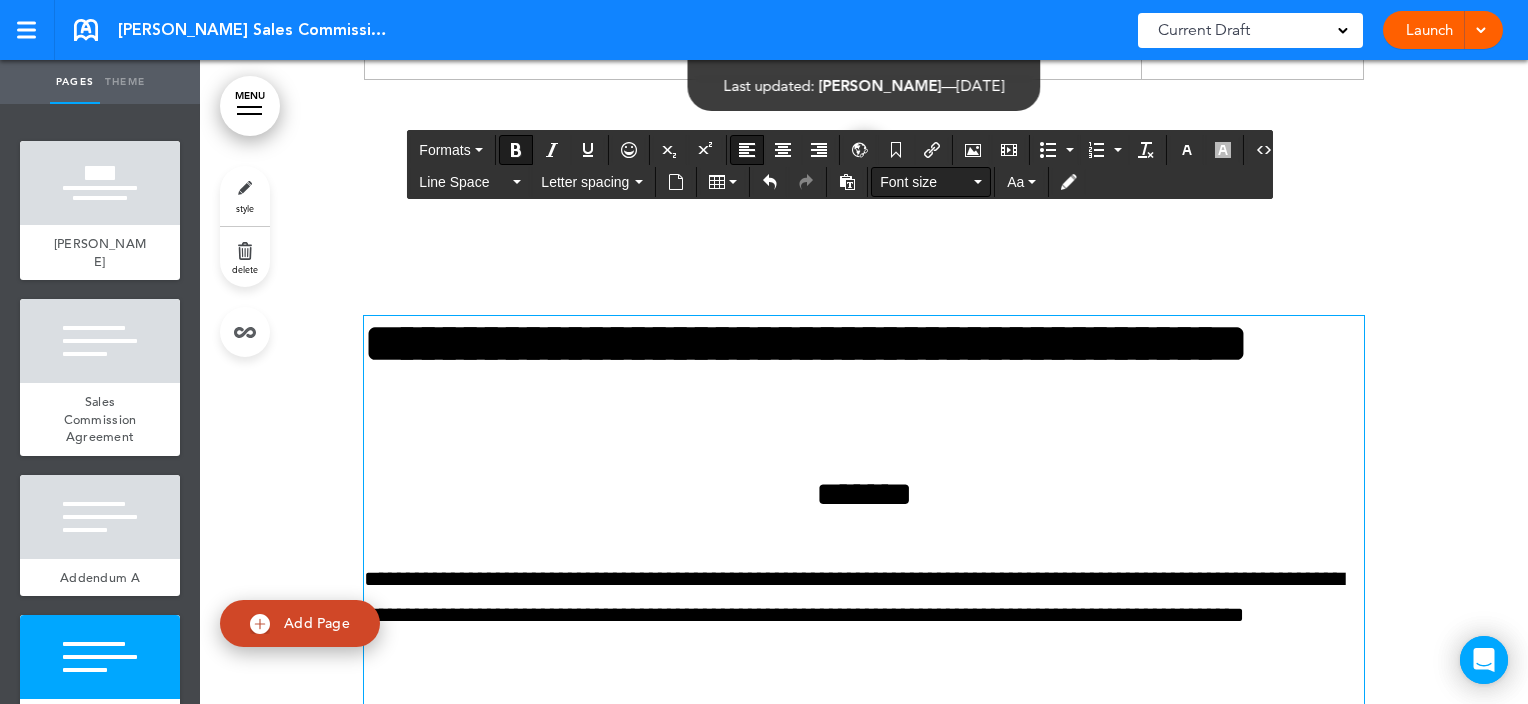 click on "Font size" at bounding box center (925, 182) 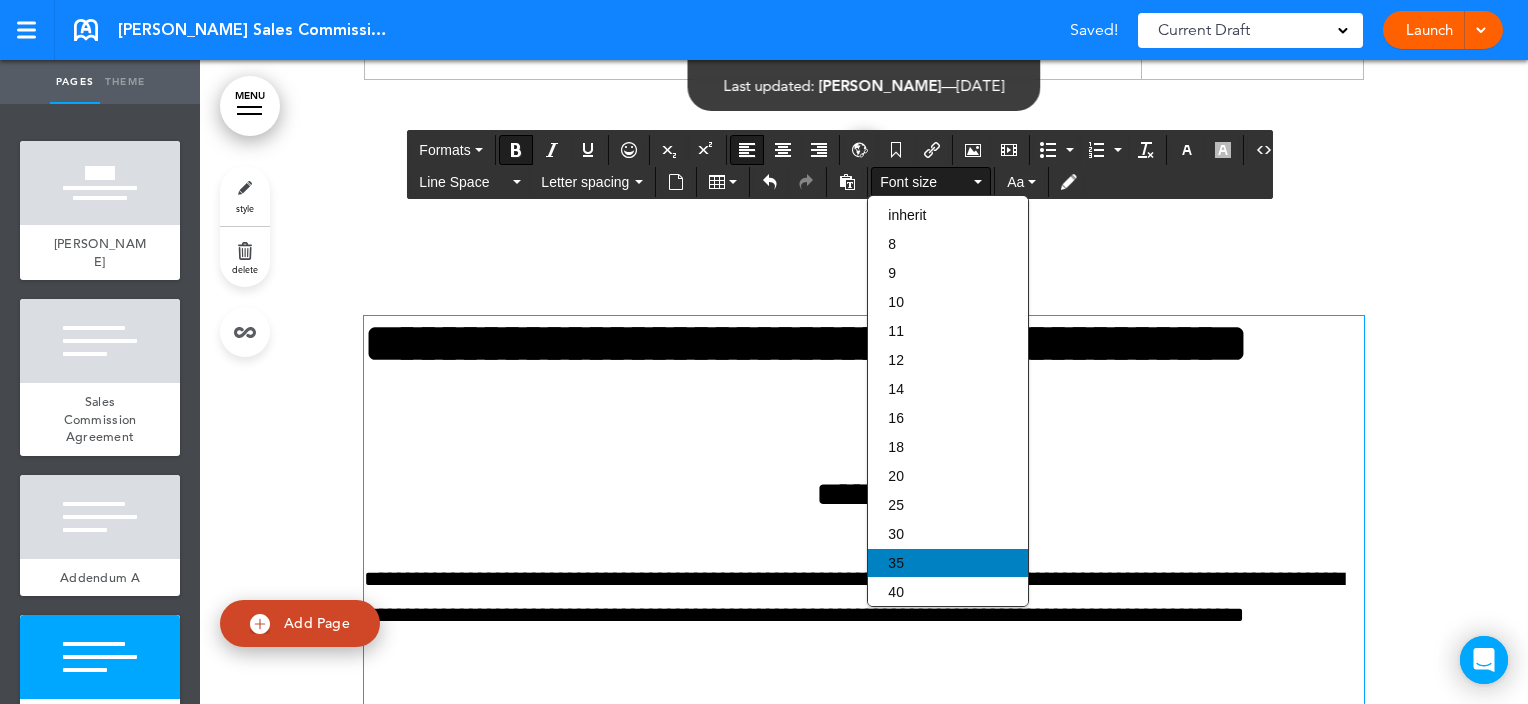 click on "35" at bounding box center (948, 563) 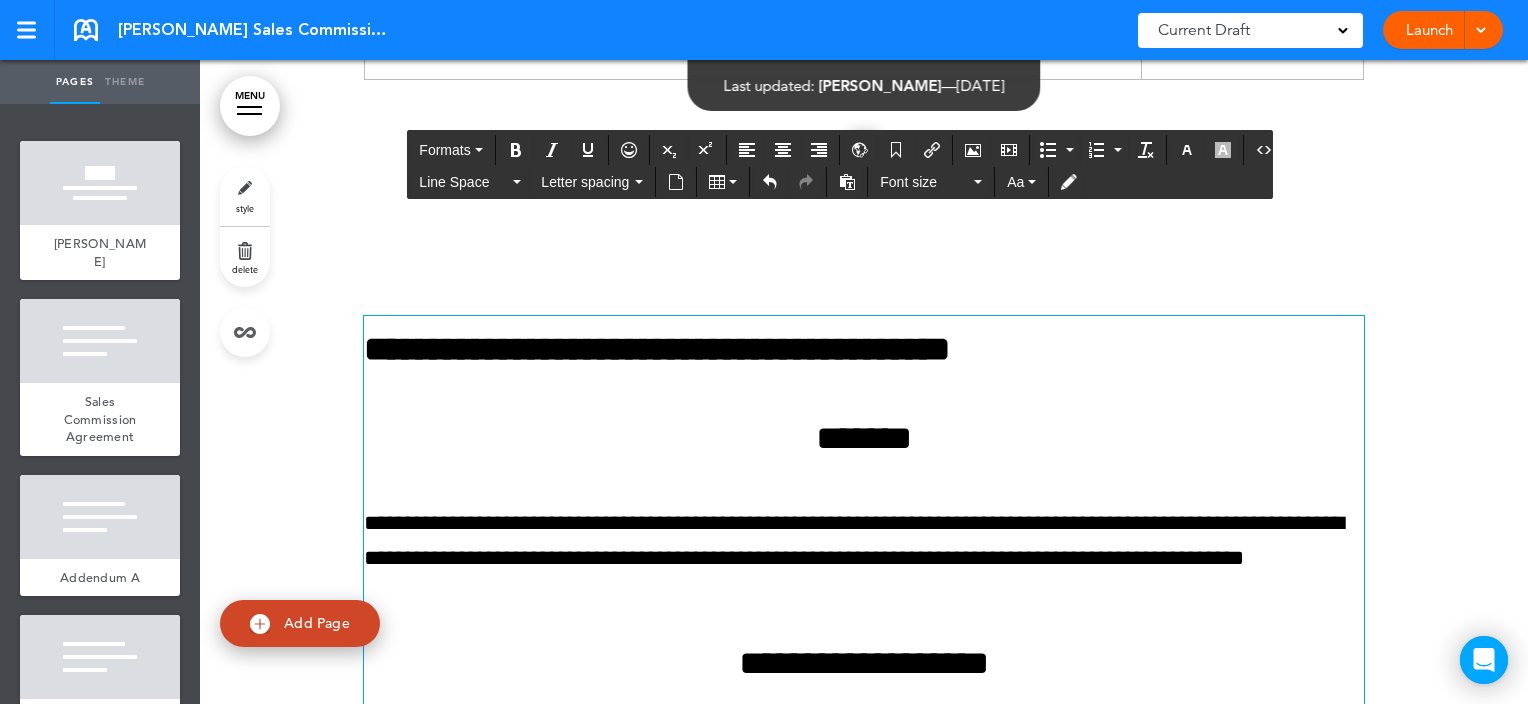 click on "**********" at bounding box center [864, 1336] 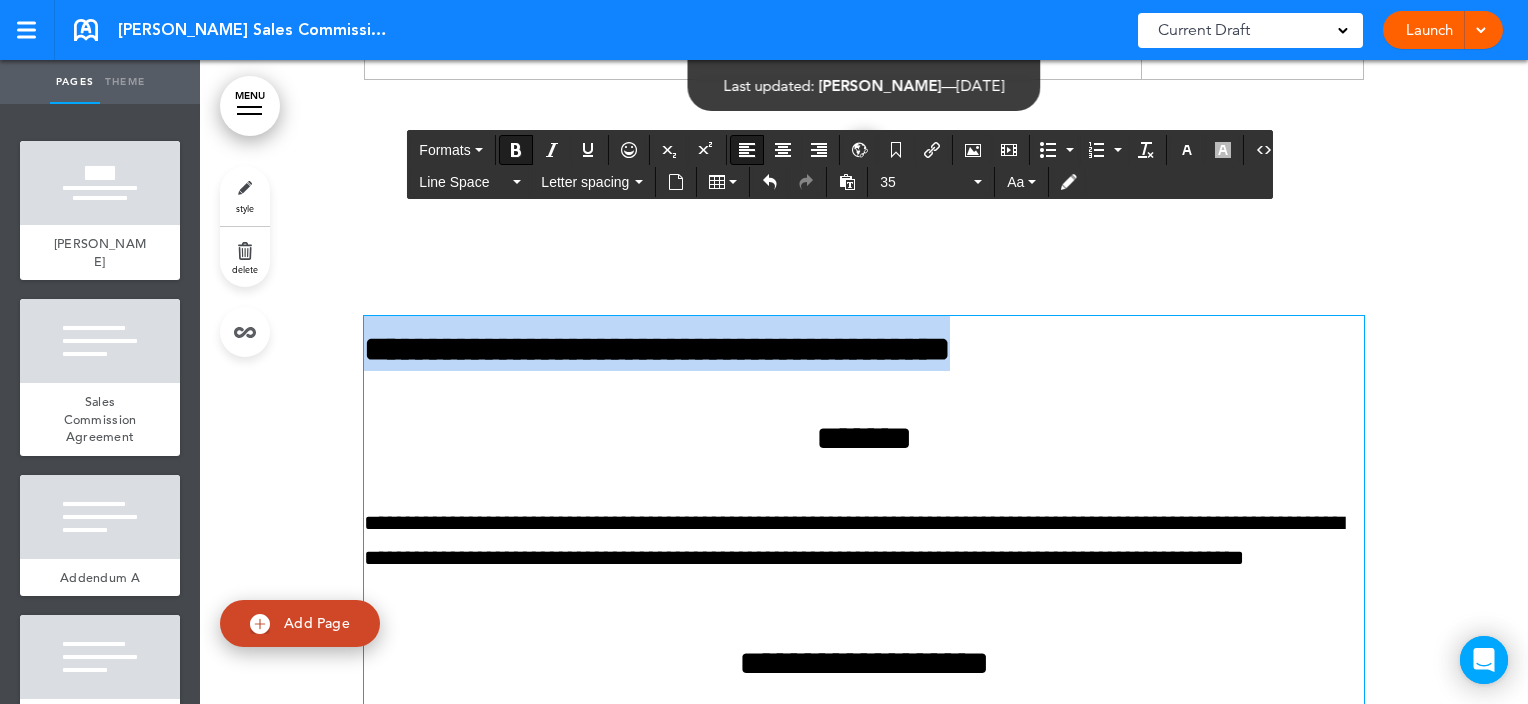 drag, startPoint x: 1120, startPoint y: 375, endPoint x: 362, endPoint y: 353, distance: 758.3192 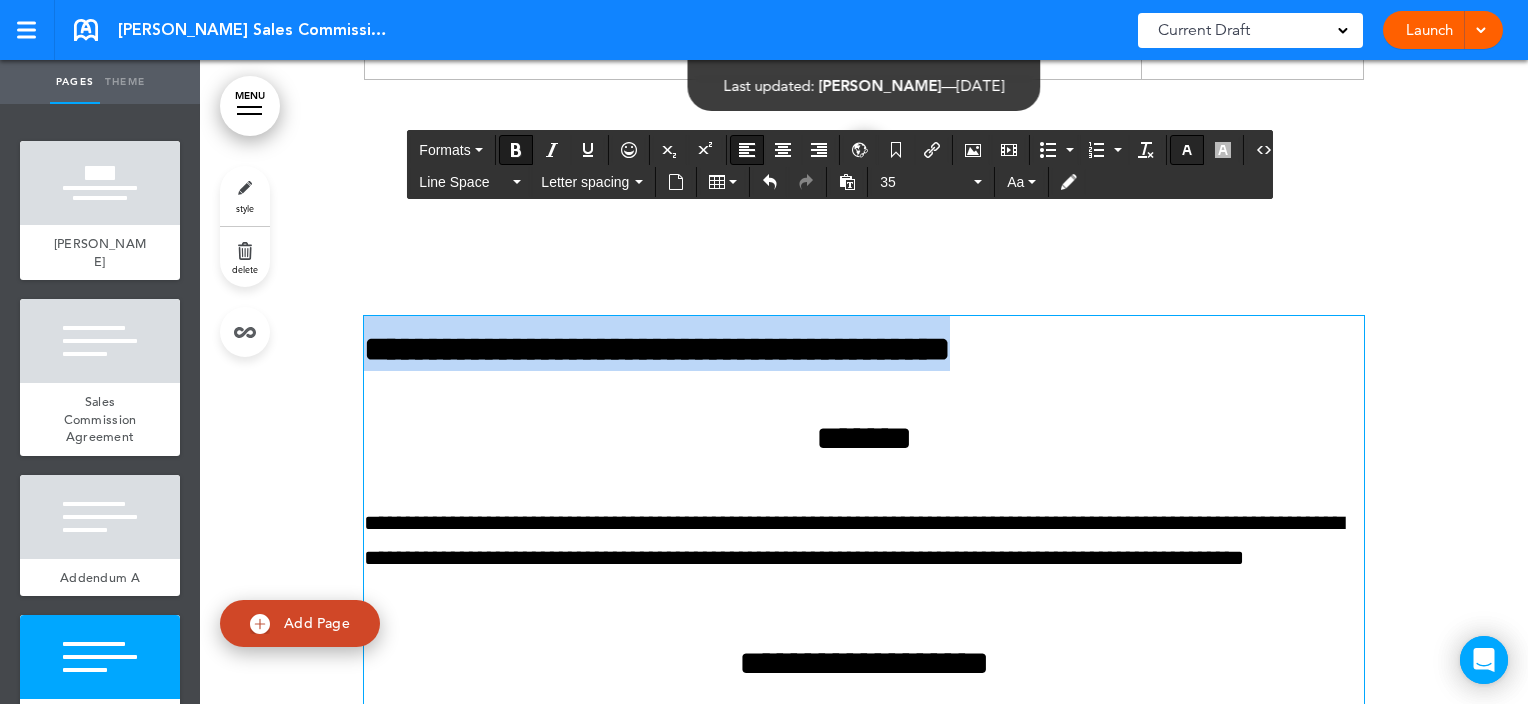 click at bounding box center (1187, 150) 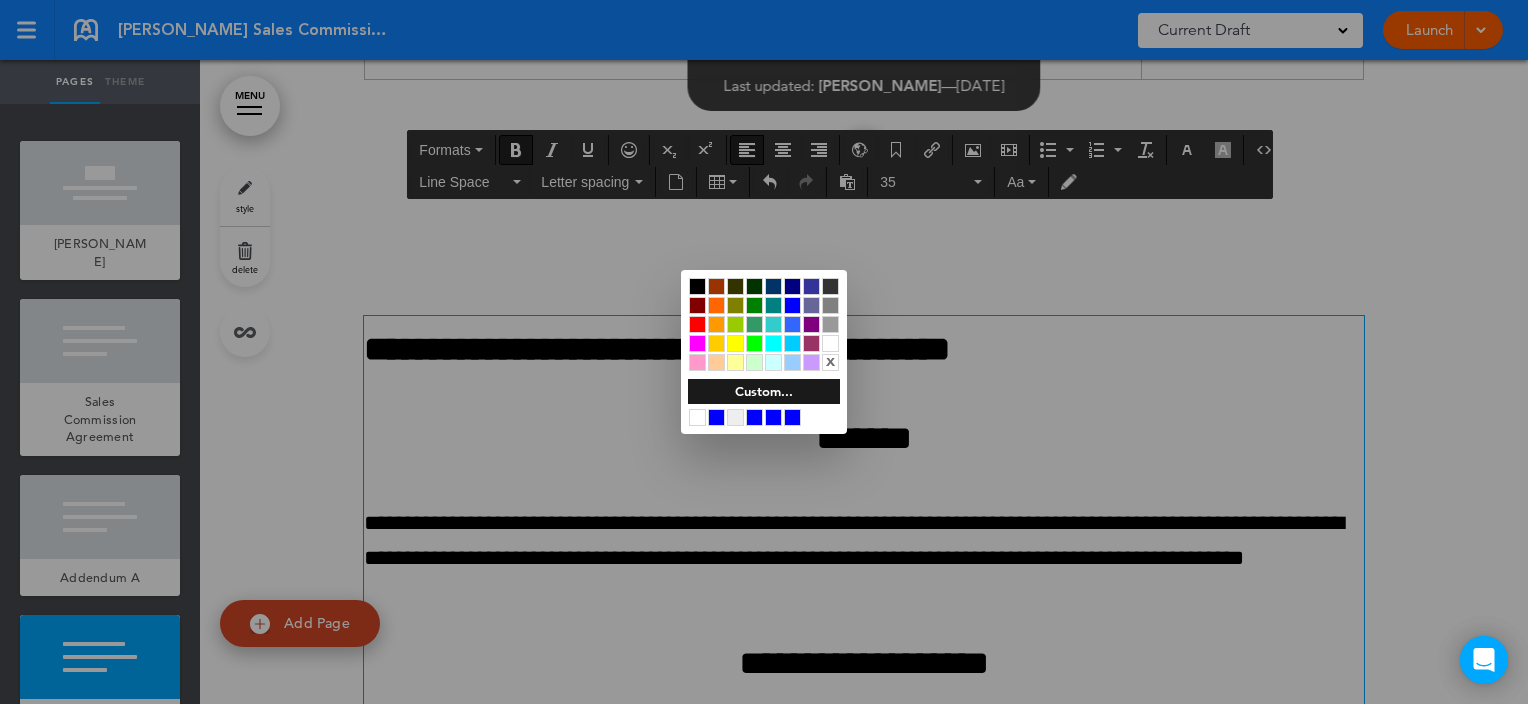 click at bounding box center [792, 417] 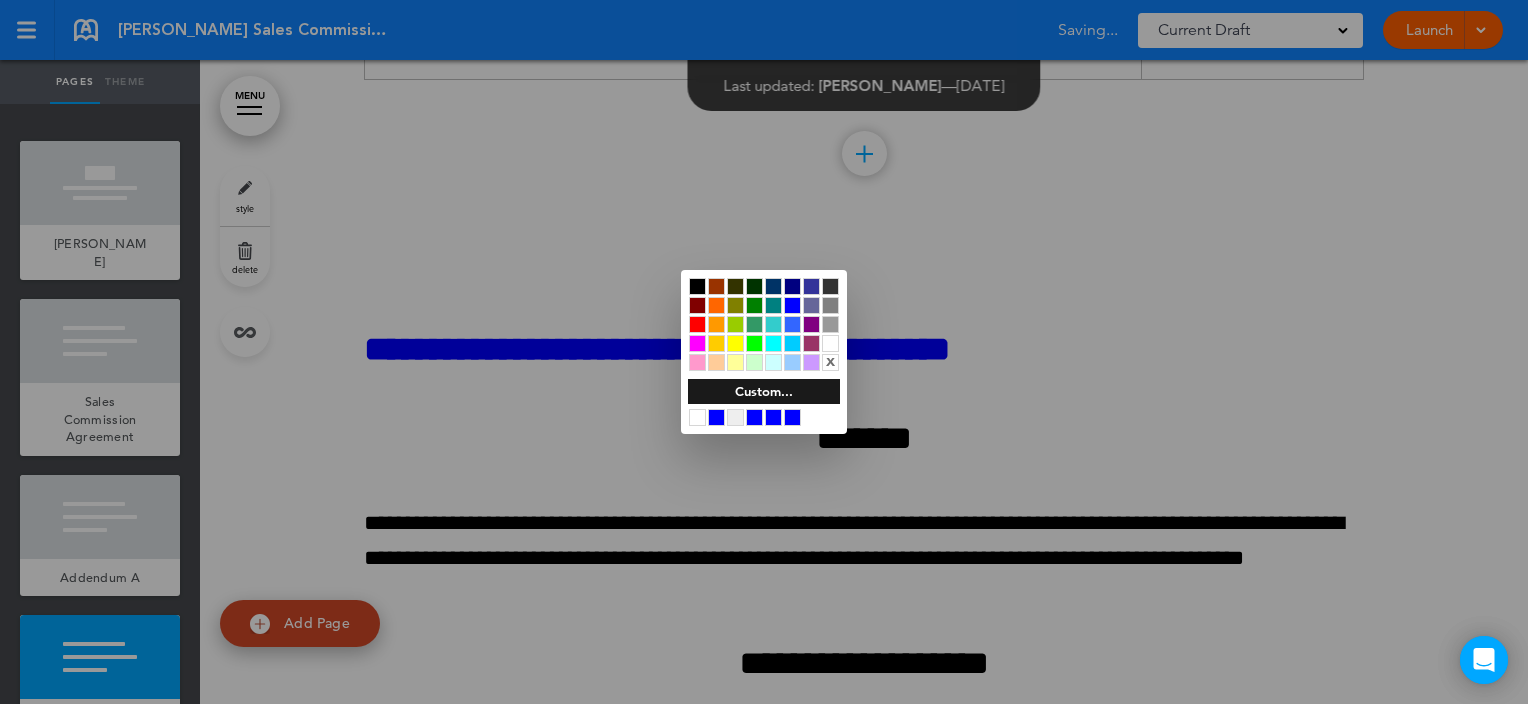 click at bounding box center [764, 352] 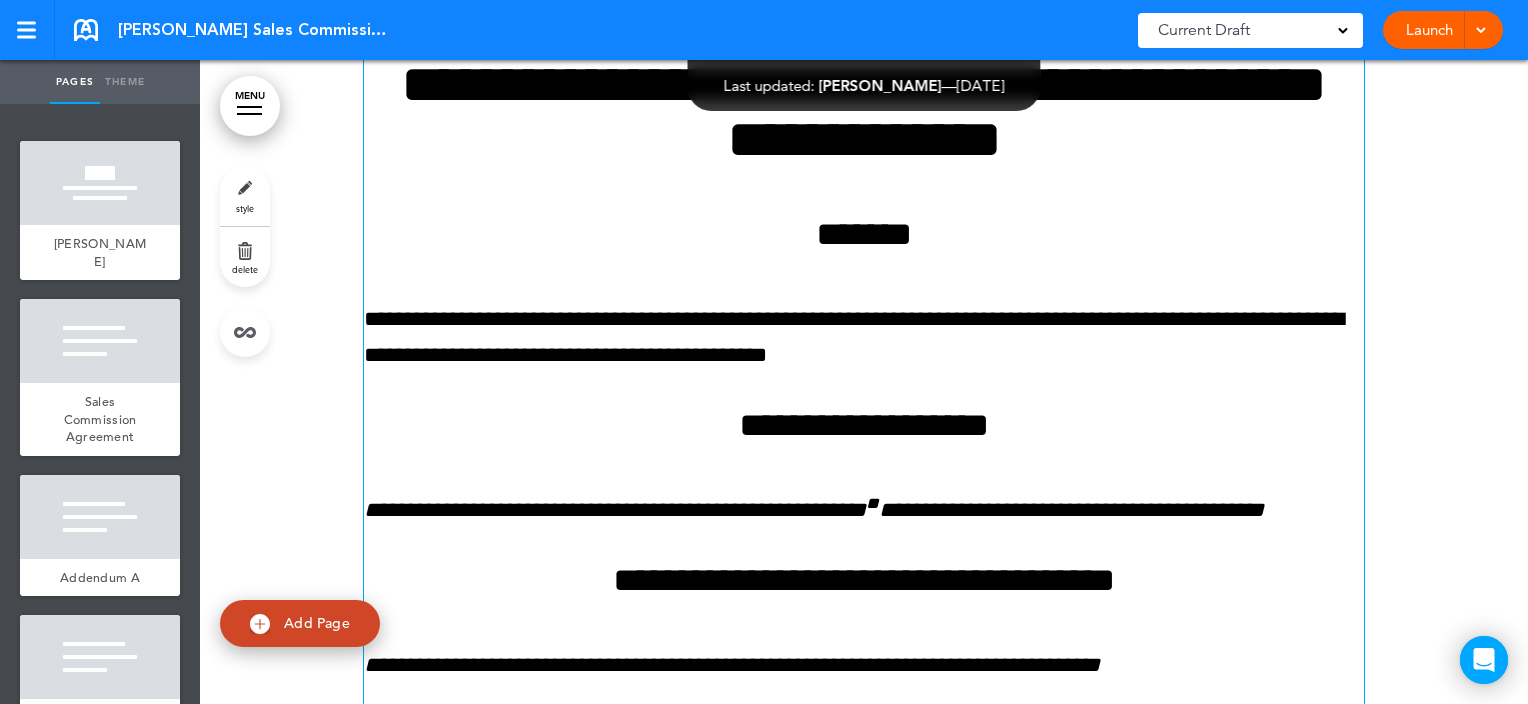 scroll, scrollTop: 13700, scrollLeft: 0, axis: vertical 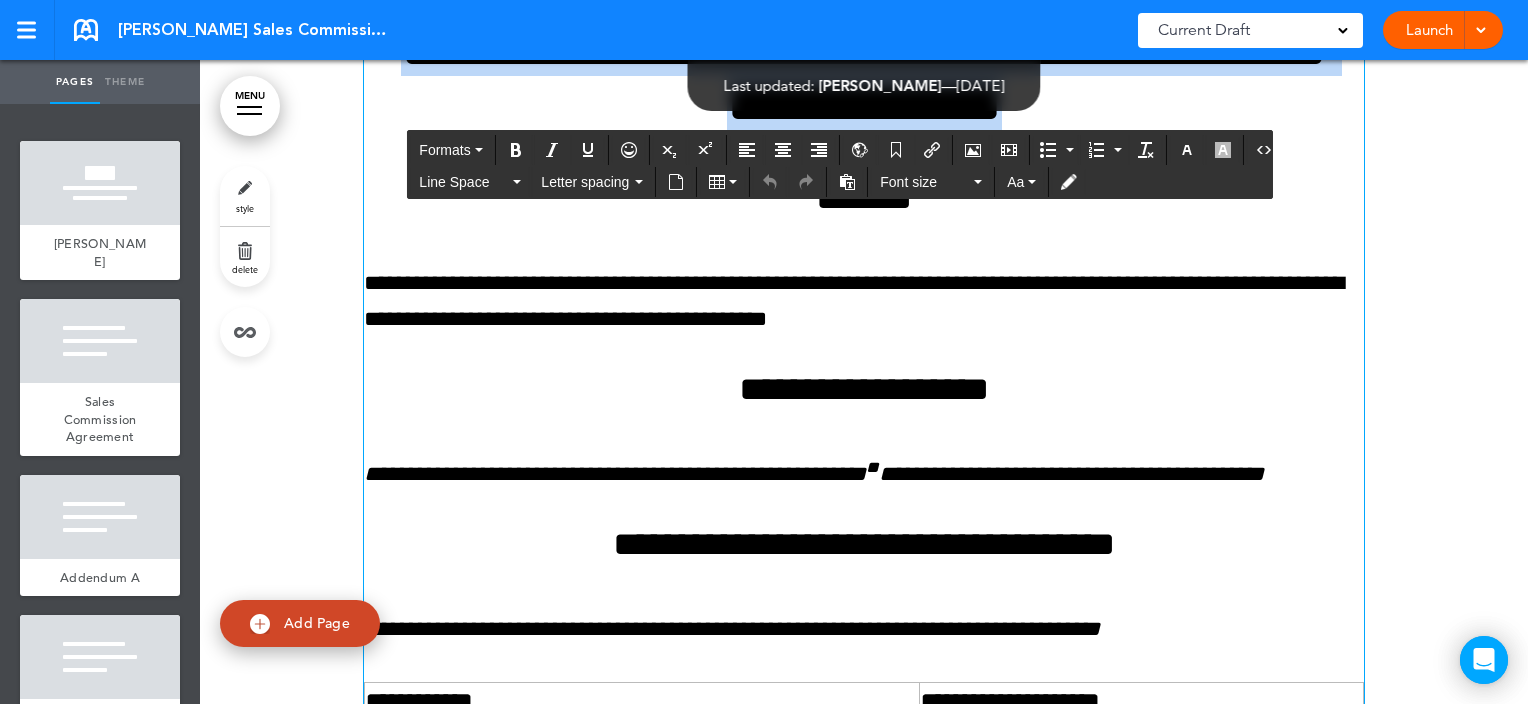 drag, startPoint x: 1156, startPoint y: 275, endPoint x: 390, endPoint y: 221, distance: 767.90106 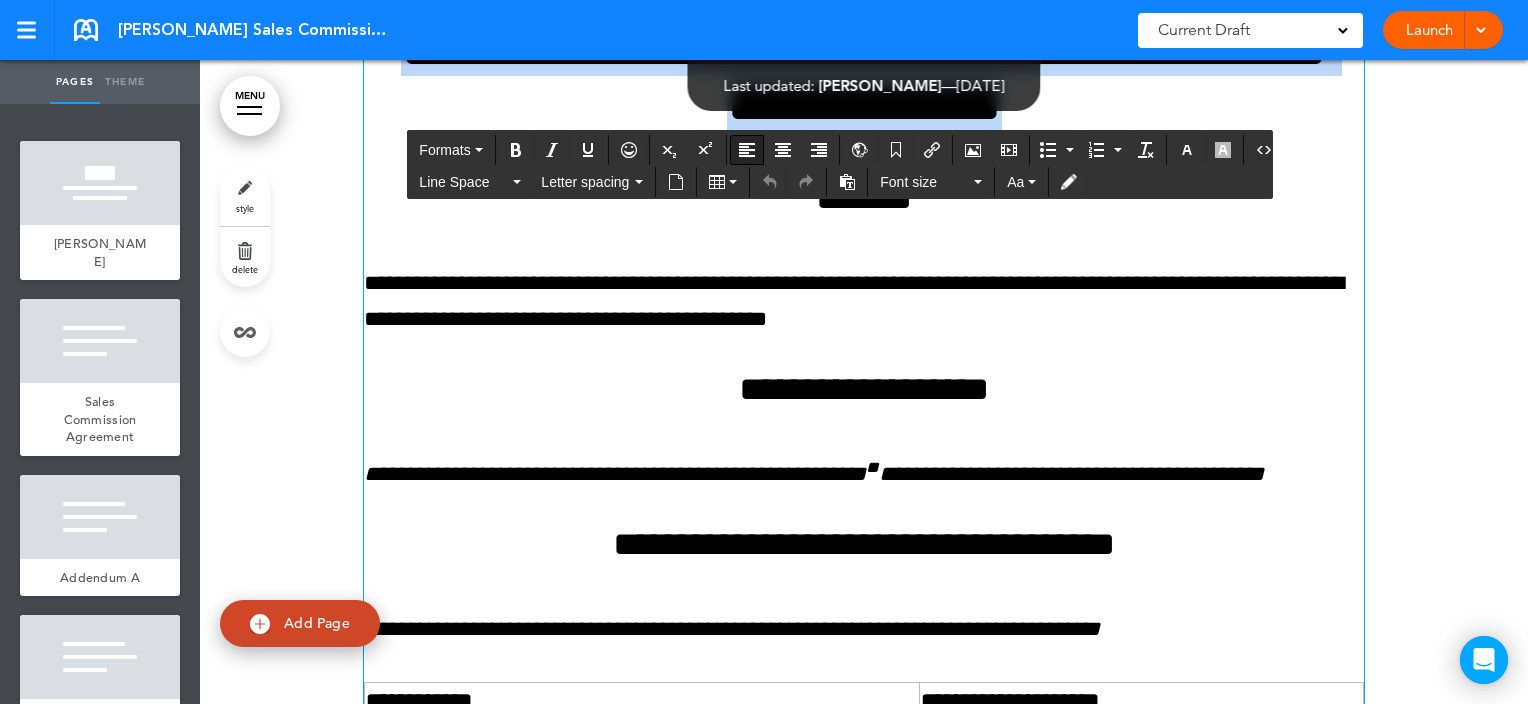 click at bounding box center (747, 150) 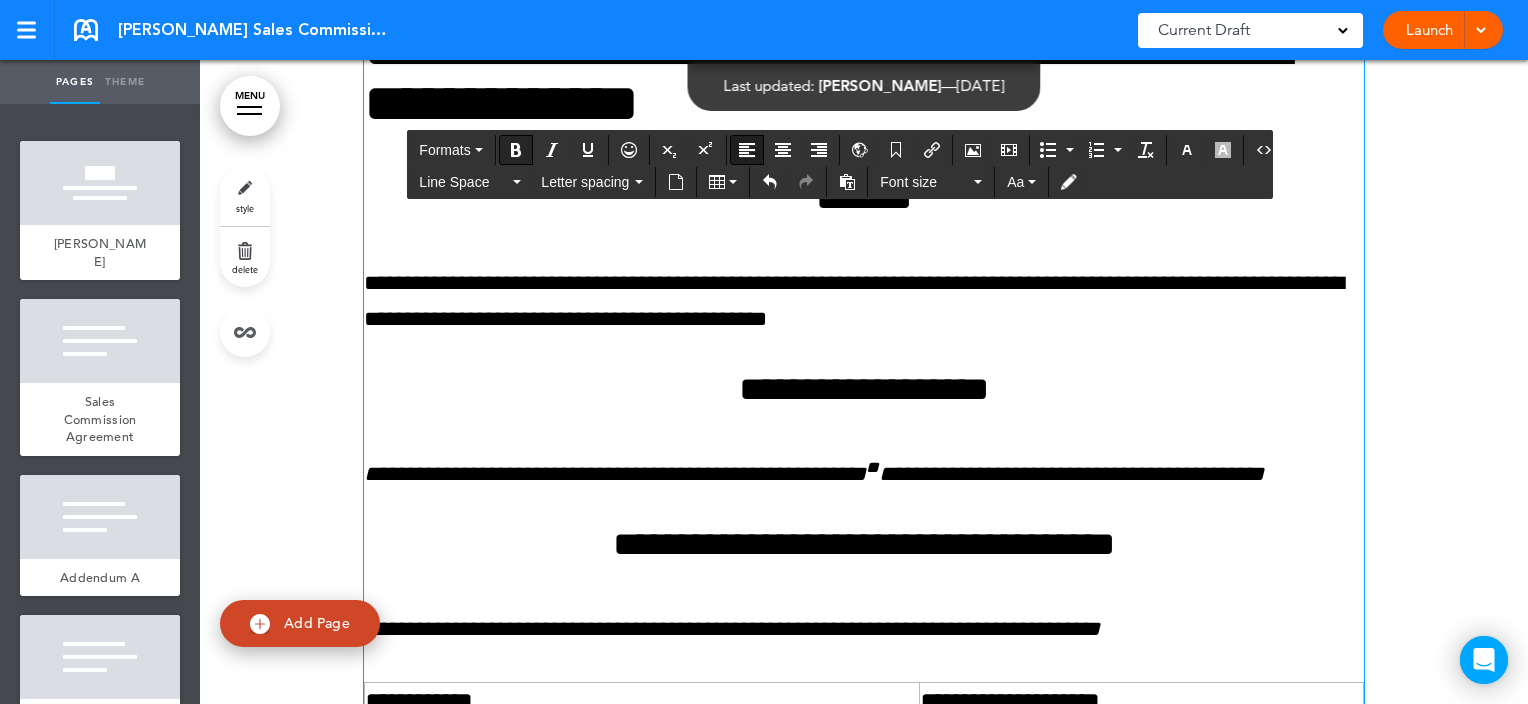 click at bounding box center [516, 150] 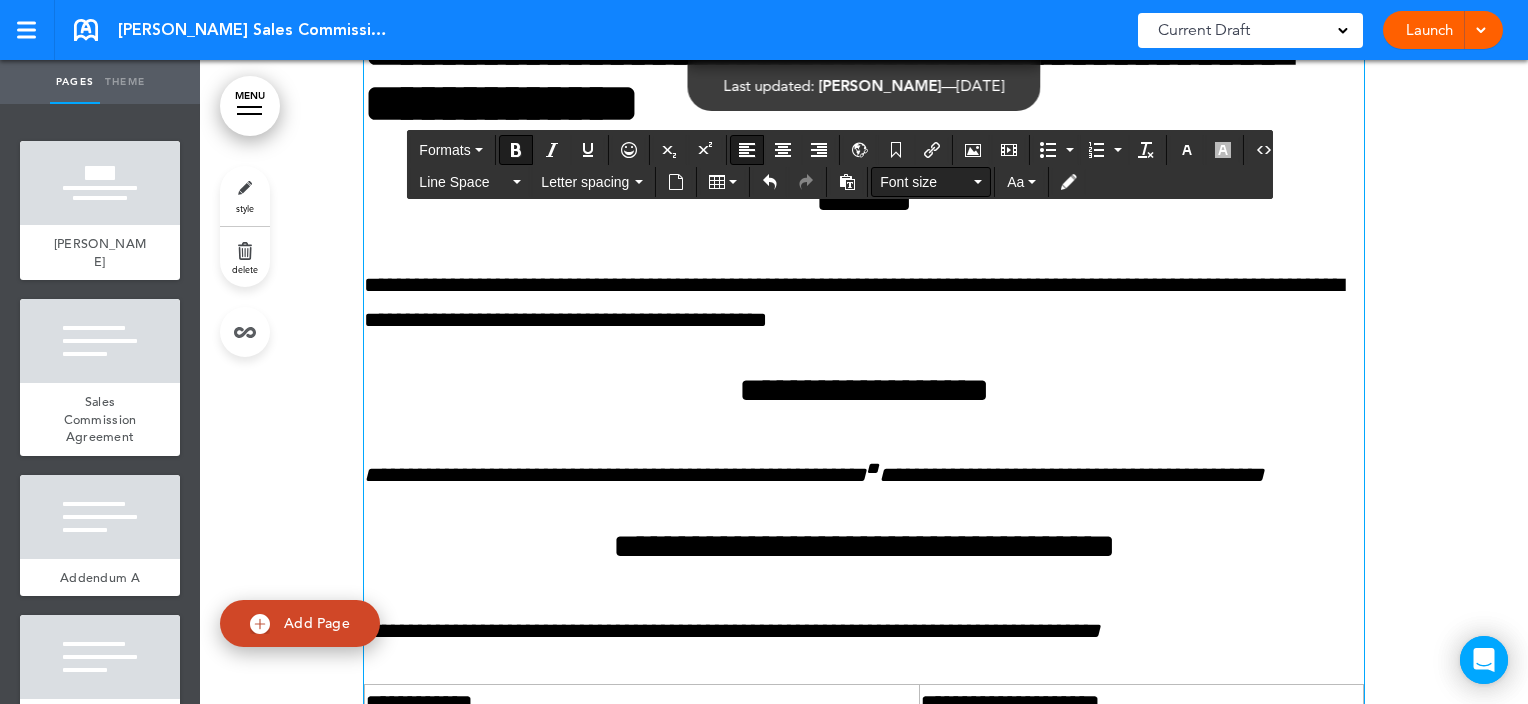 click on "Font size" at bounding box center (925, 182) 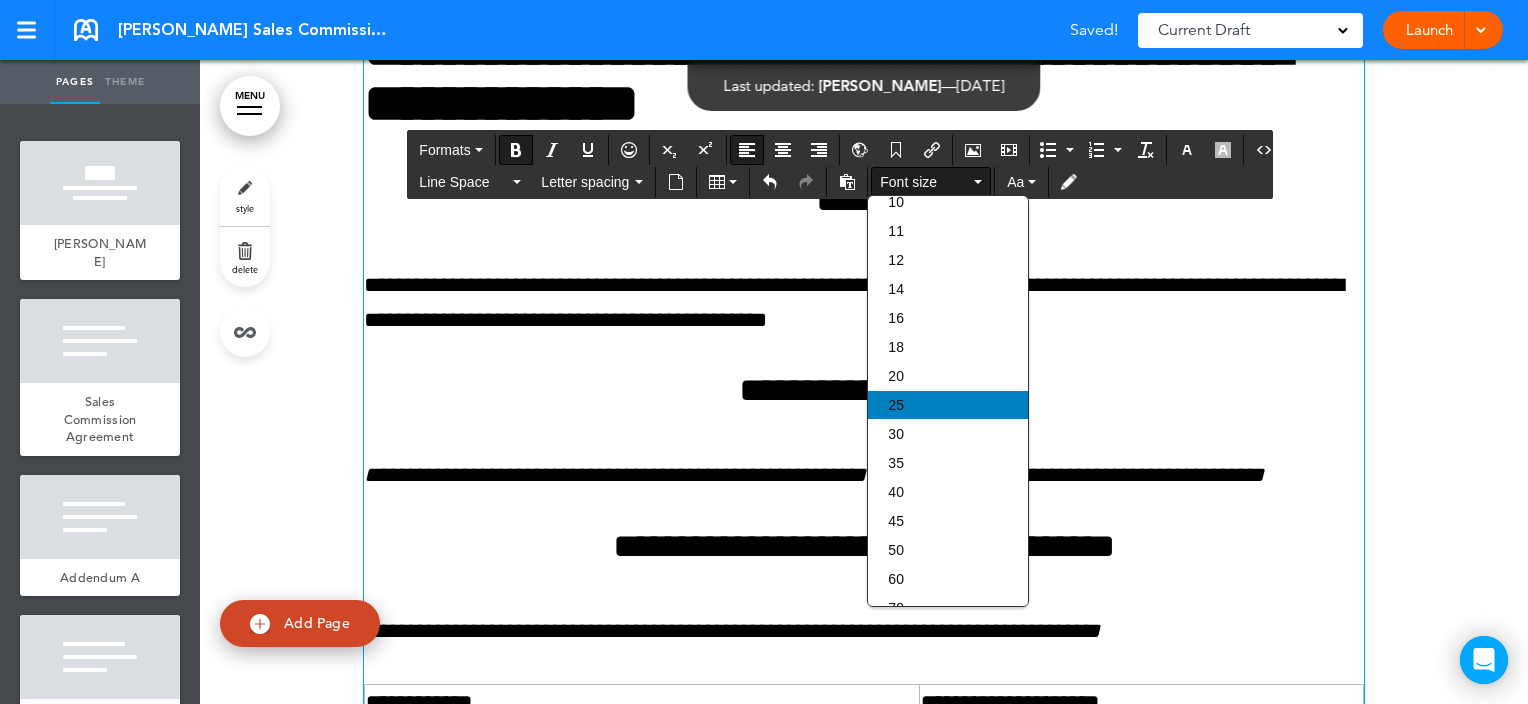 scroll, scrollTop: 196, scrollLeft: 0, axis: vertical 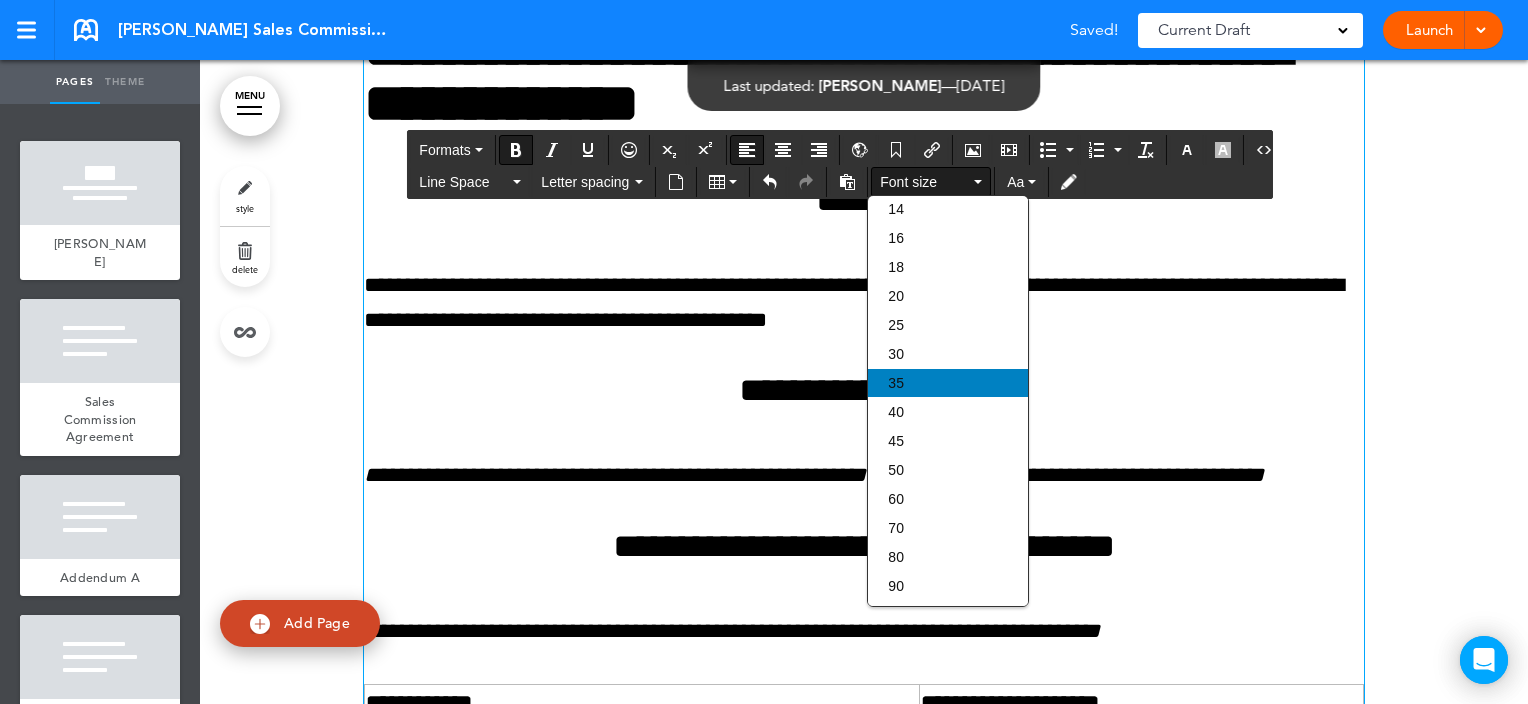 click on "35" at bounding box center [948, 383] 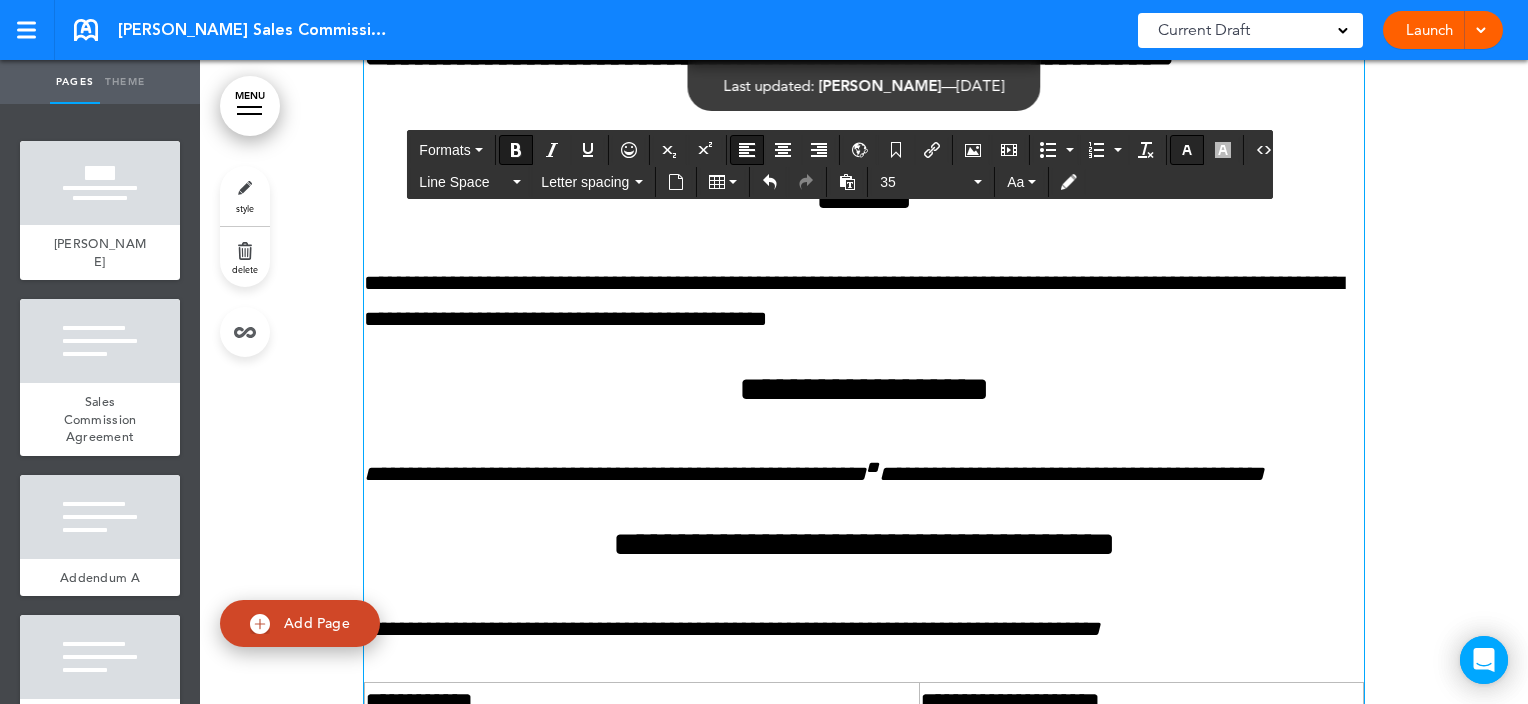 click at bounding box center (1187, 150) 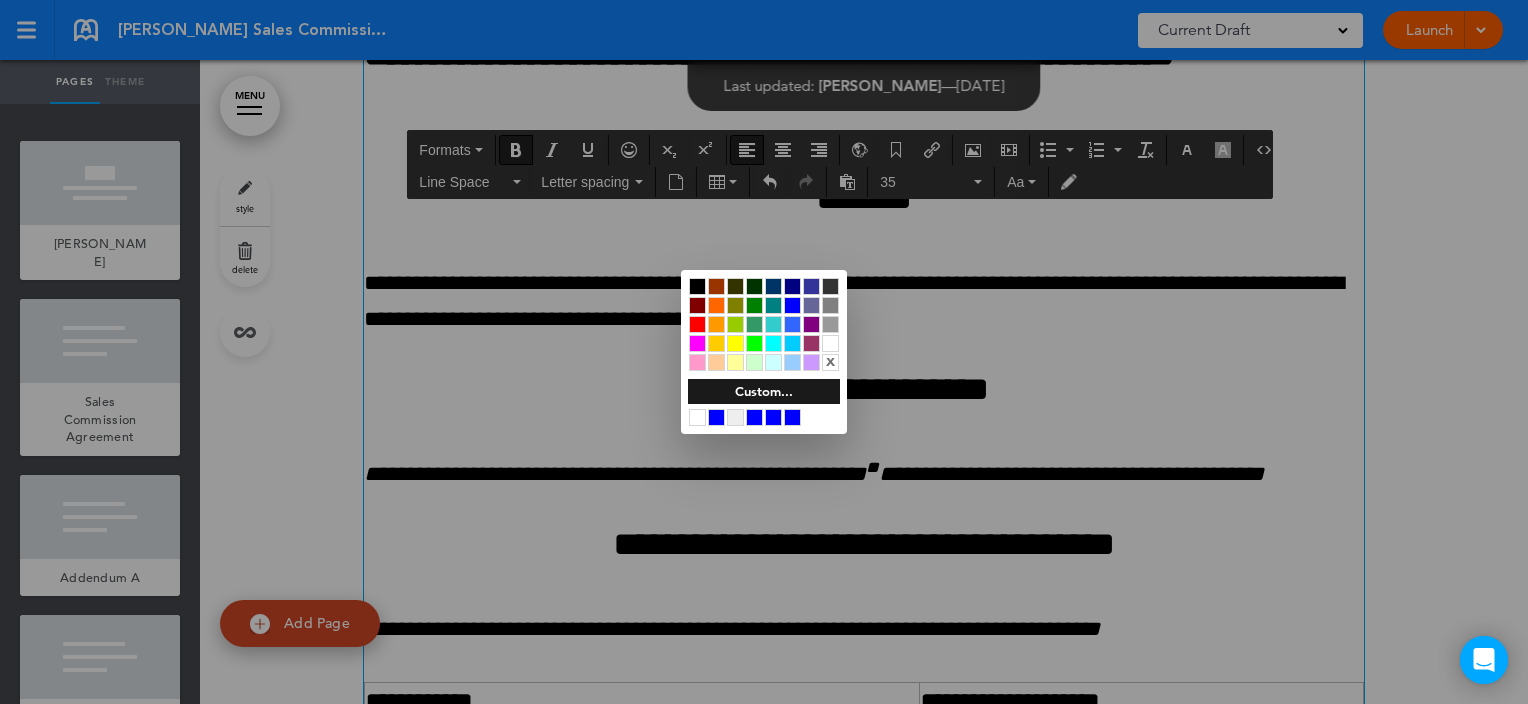 click at bounding box center (792, 417) 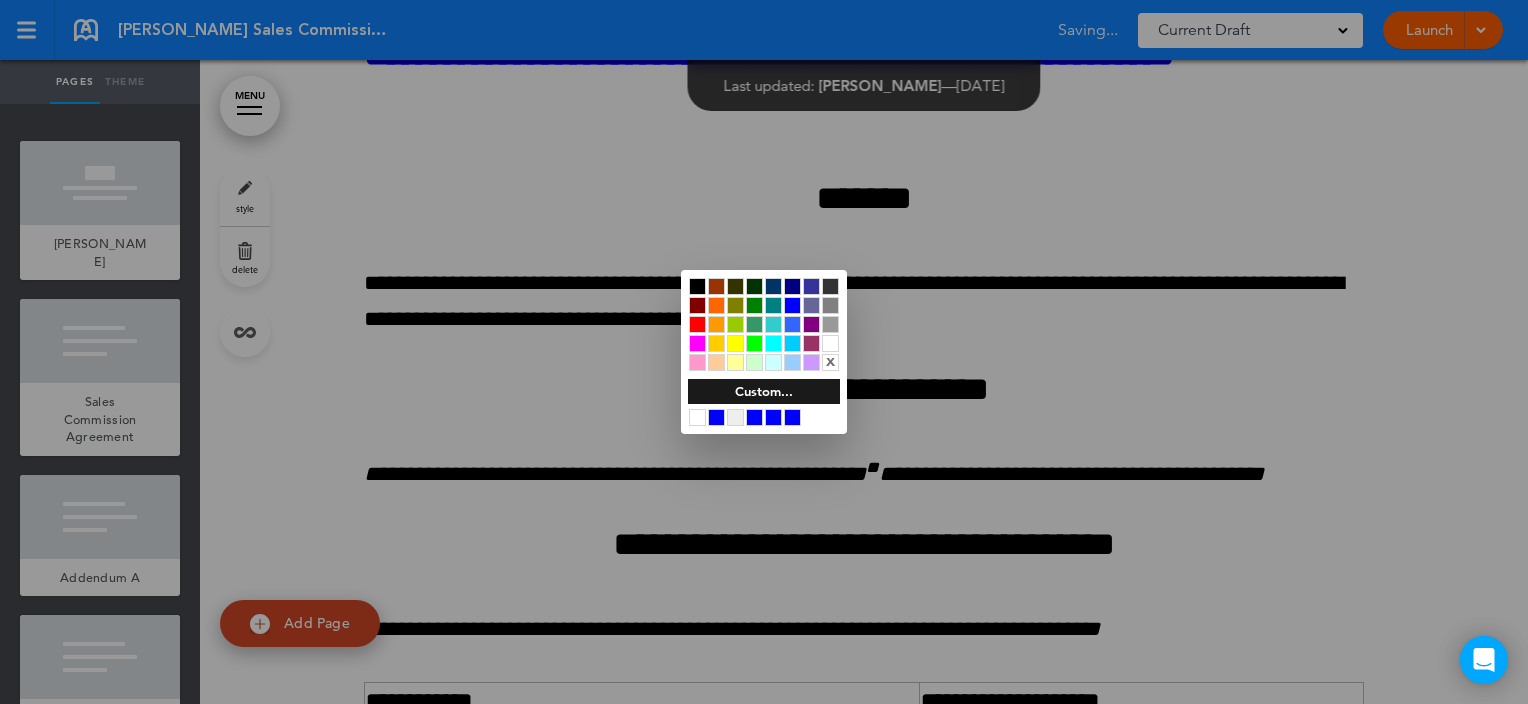 click at bounding box center (792, 417) 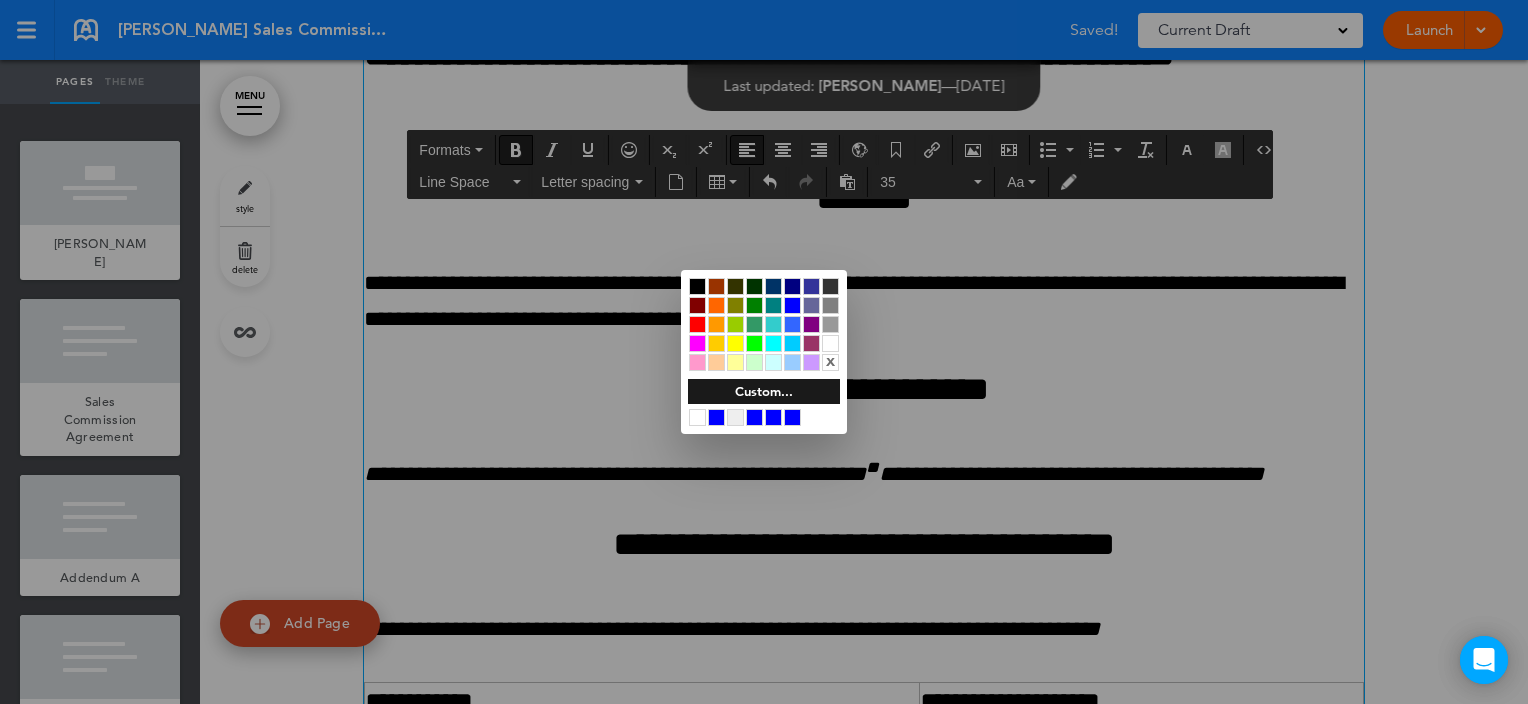 click at bounding box center [792, 417] 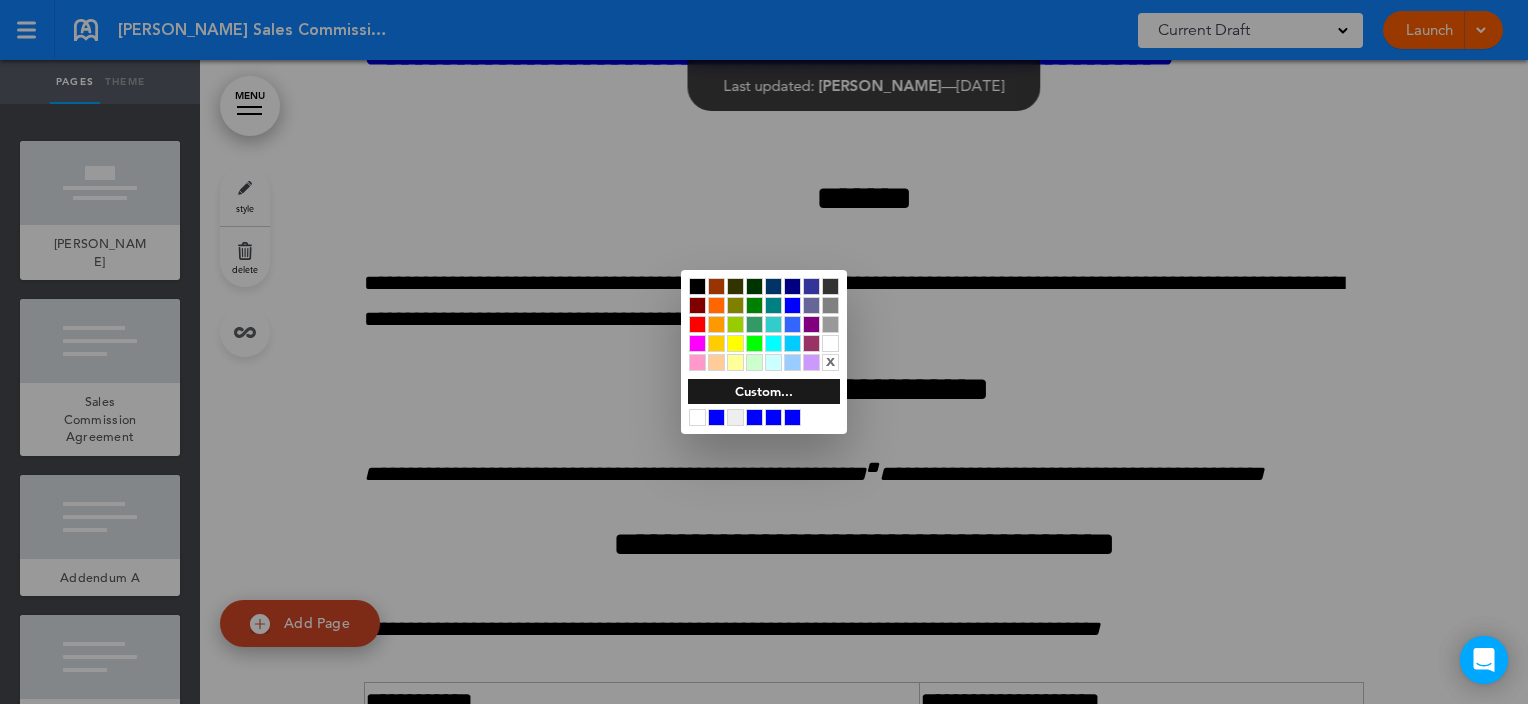 click at bounding box center (764, 352) 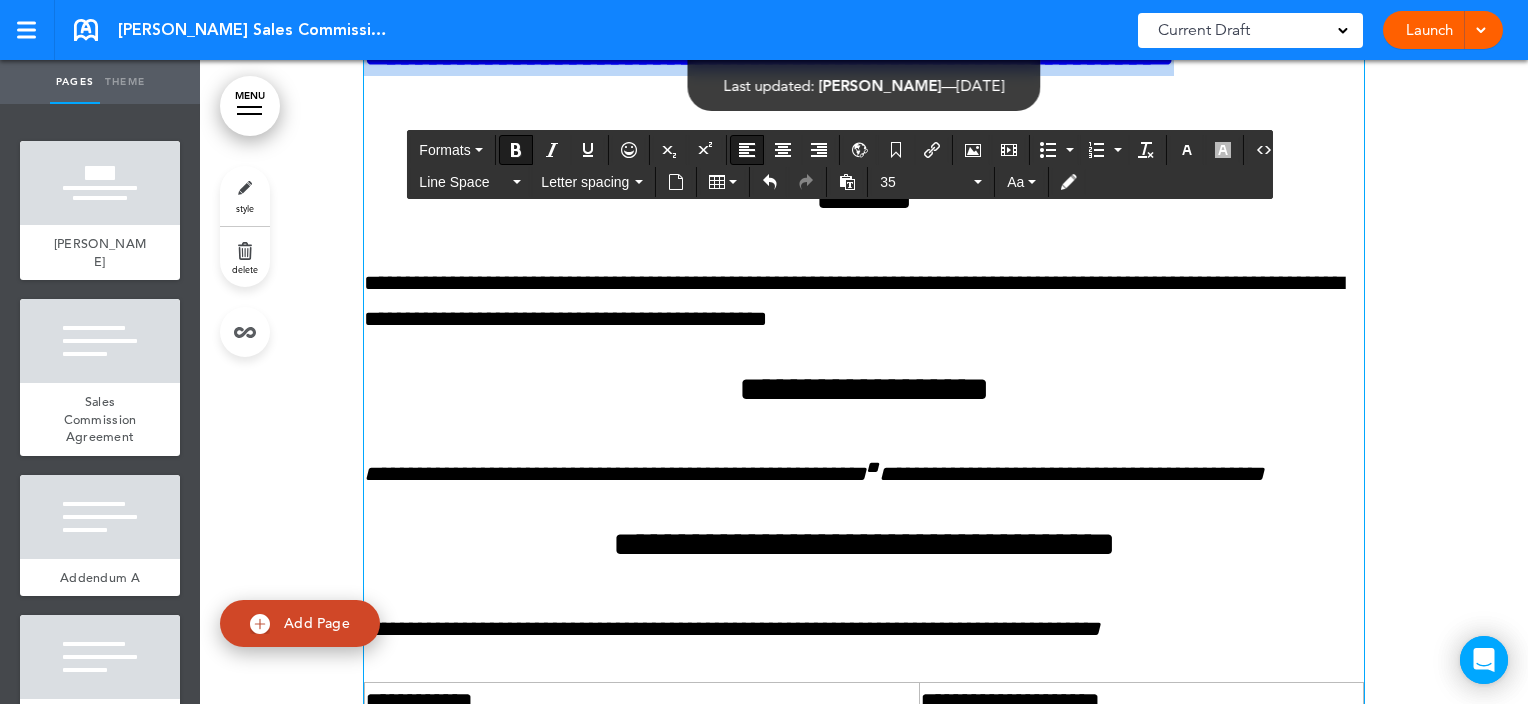 drag, startPoint x: 538, startPoint y: 287, endPoint x: 364, endPoint y: 234, distance: 181.89282 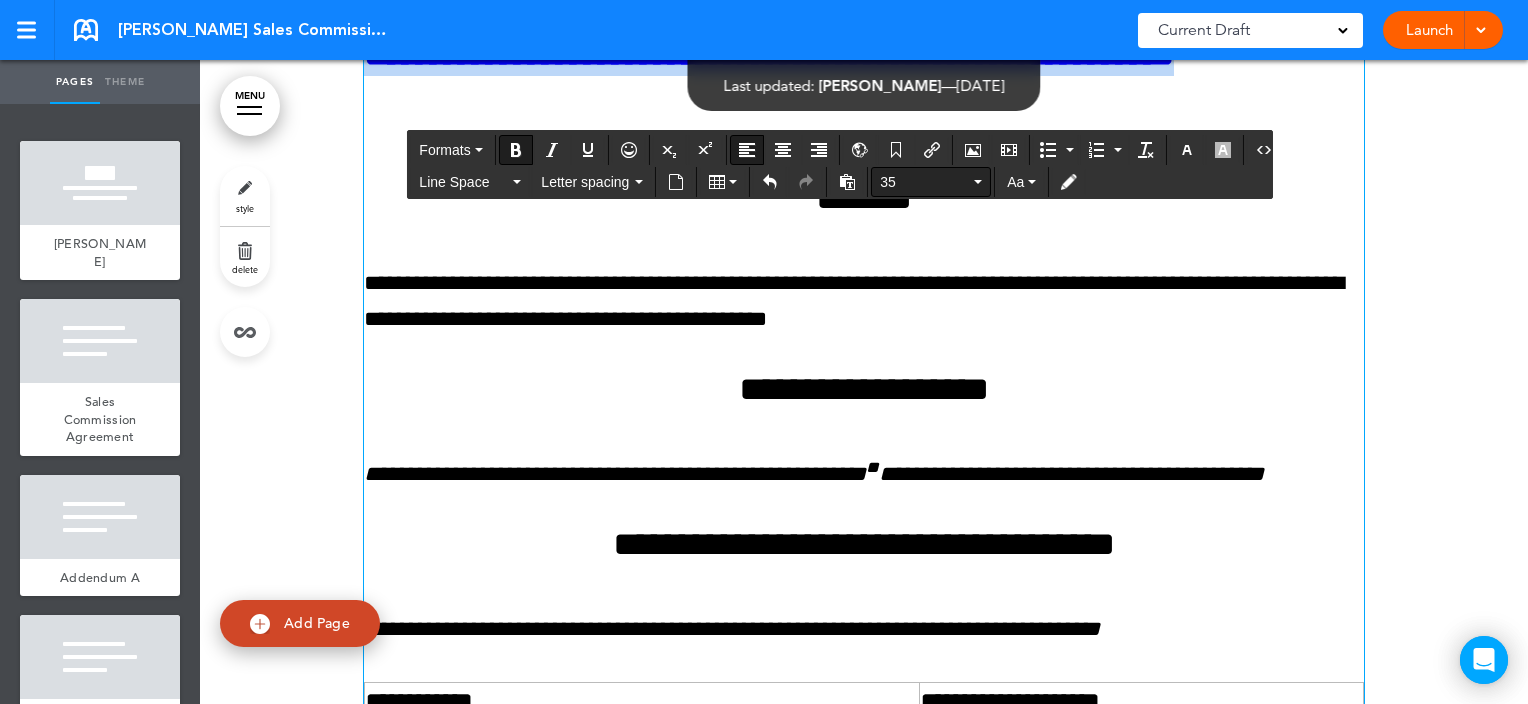 click on "35" at bounding box center (925, 182) 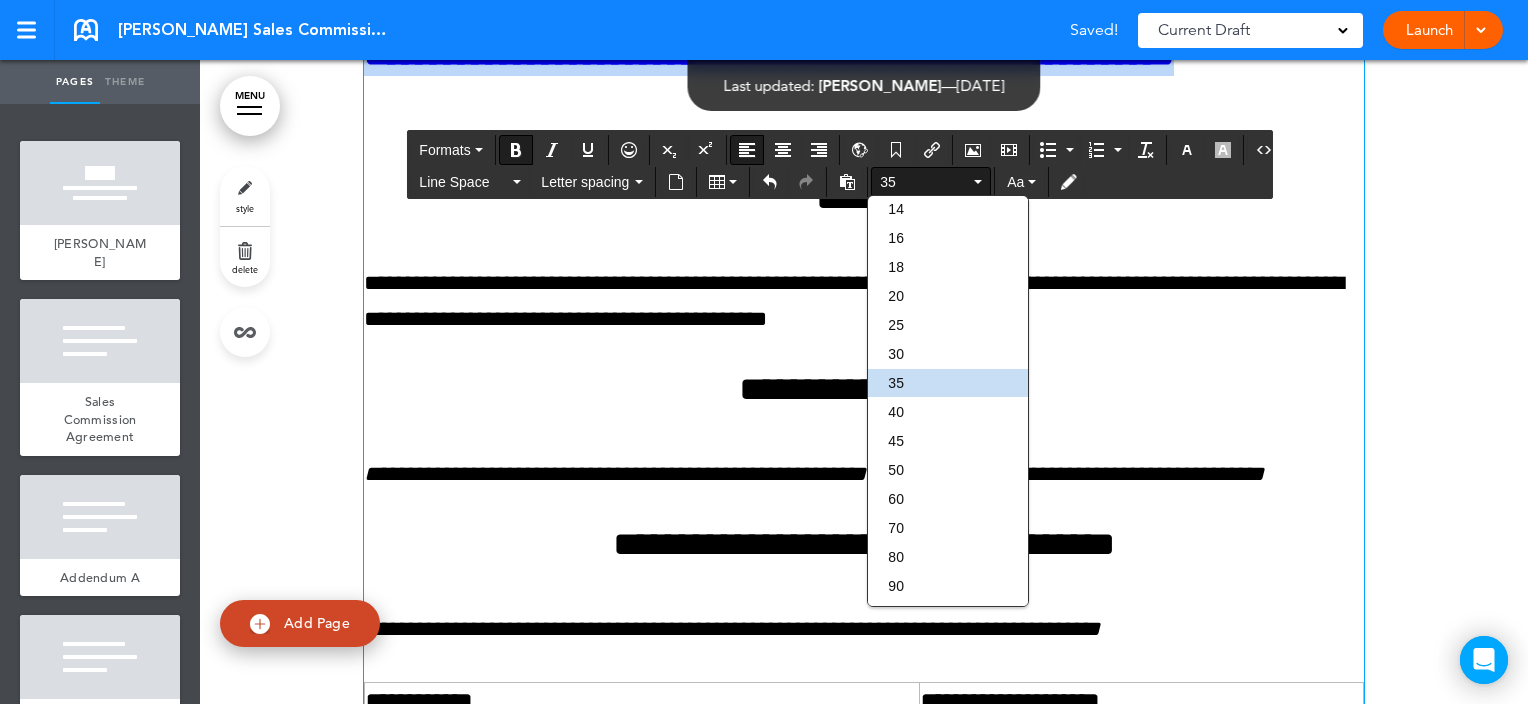 click on "35" at bounding box center [925, 182] 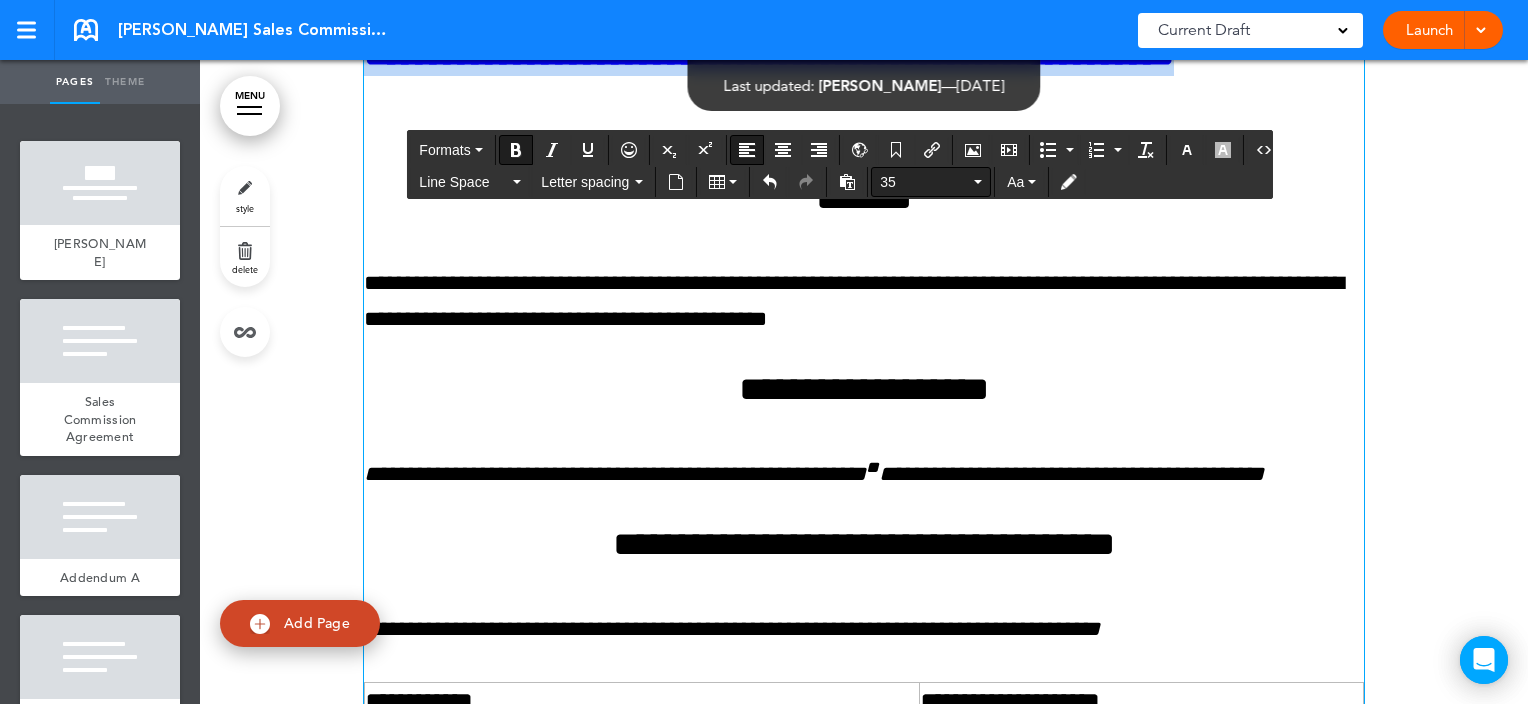 click on "35" at bounding box center [925, 182] 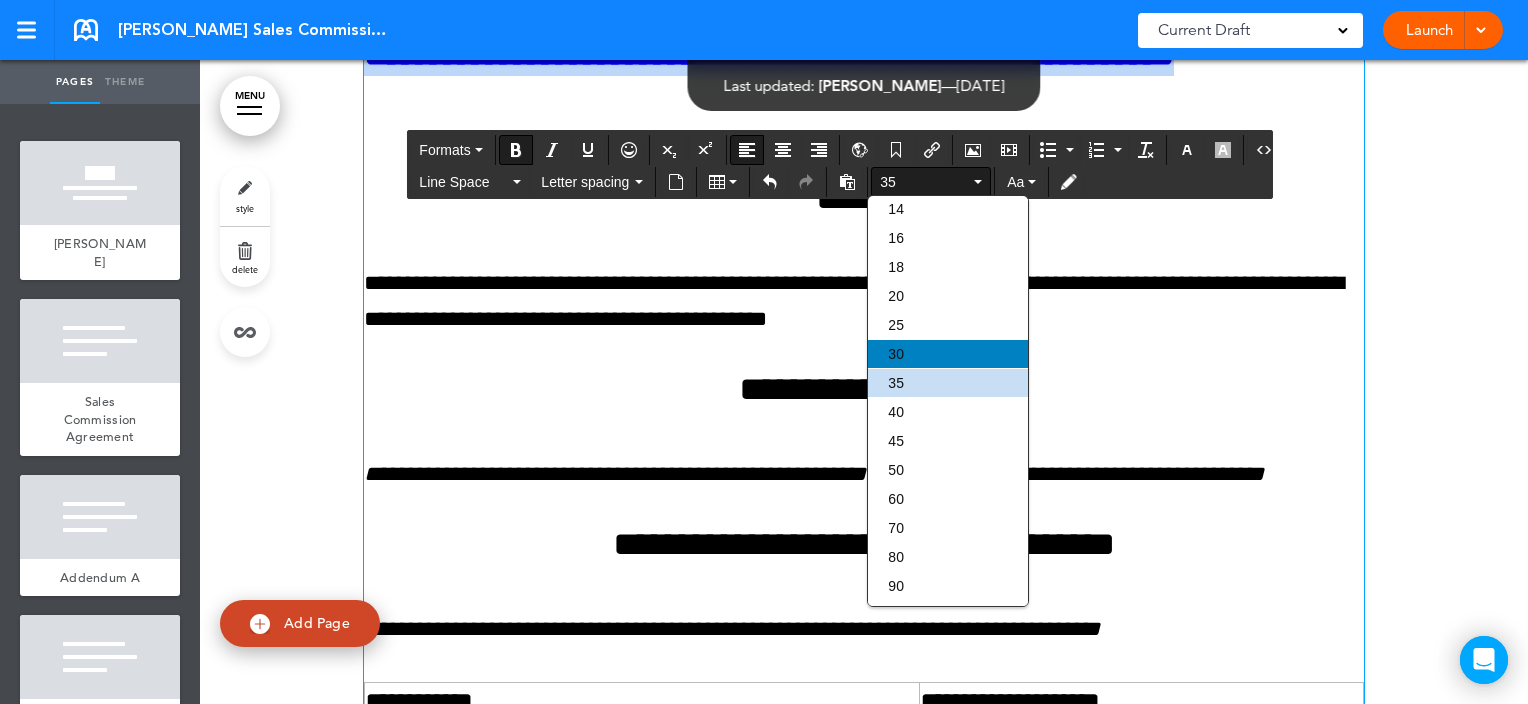 click on "30" at bounding box center [948, 354] 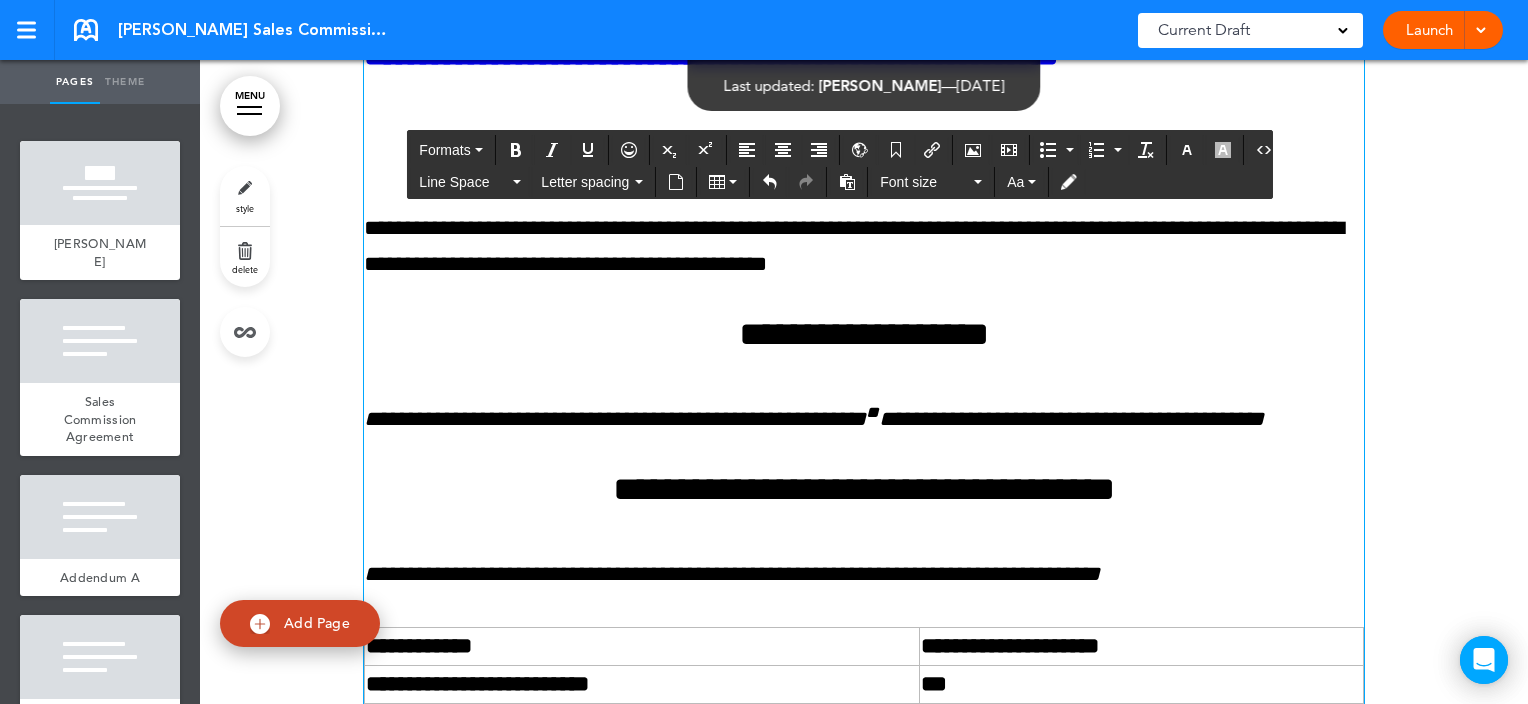 click on "**********" at bounding box center (864, 739) 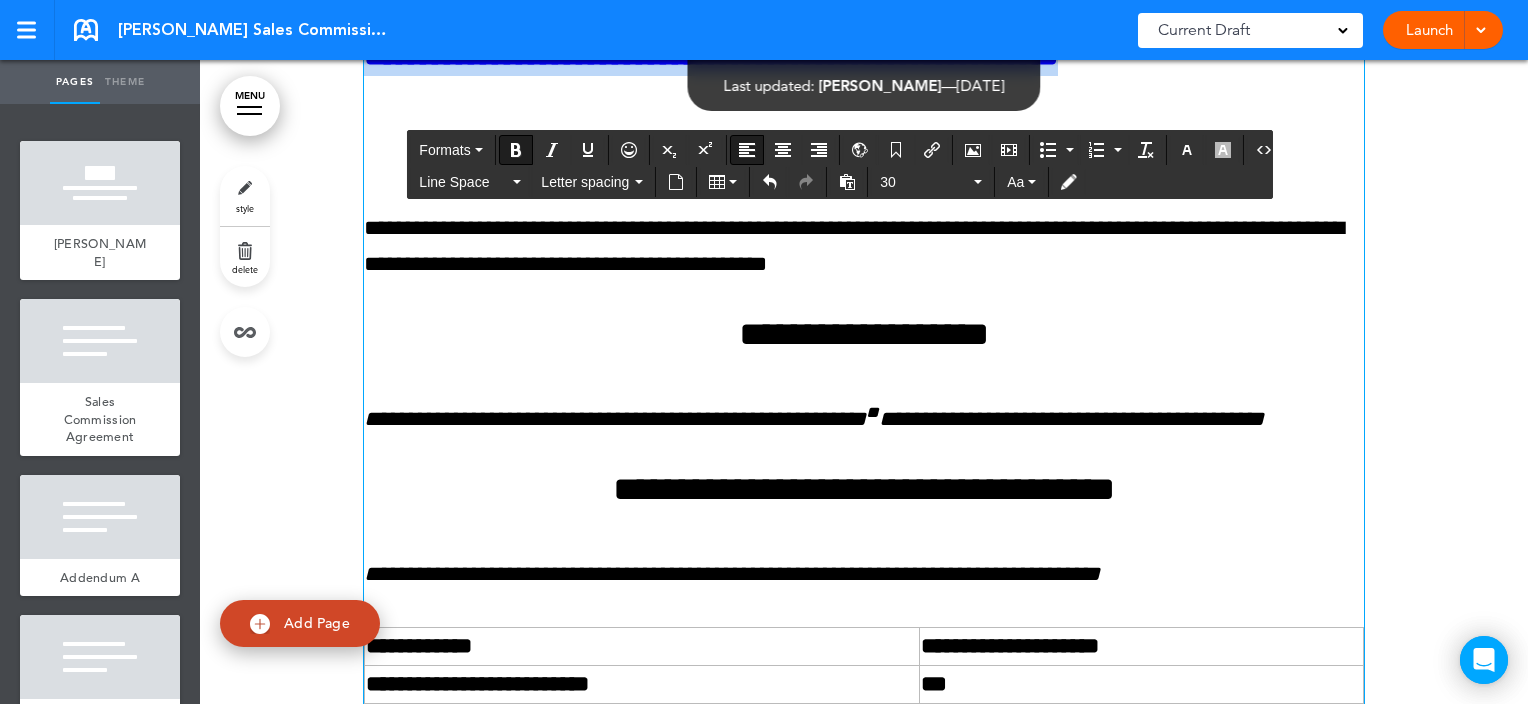 drag, startPoint x: 1236, startPoint y: 227, endPoint x: 360, endPoint y: 214, distance: 876.09644 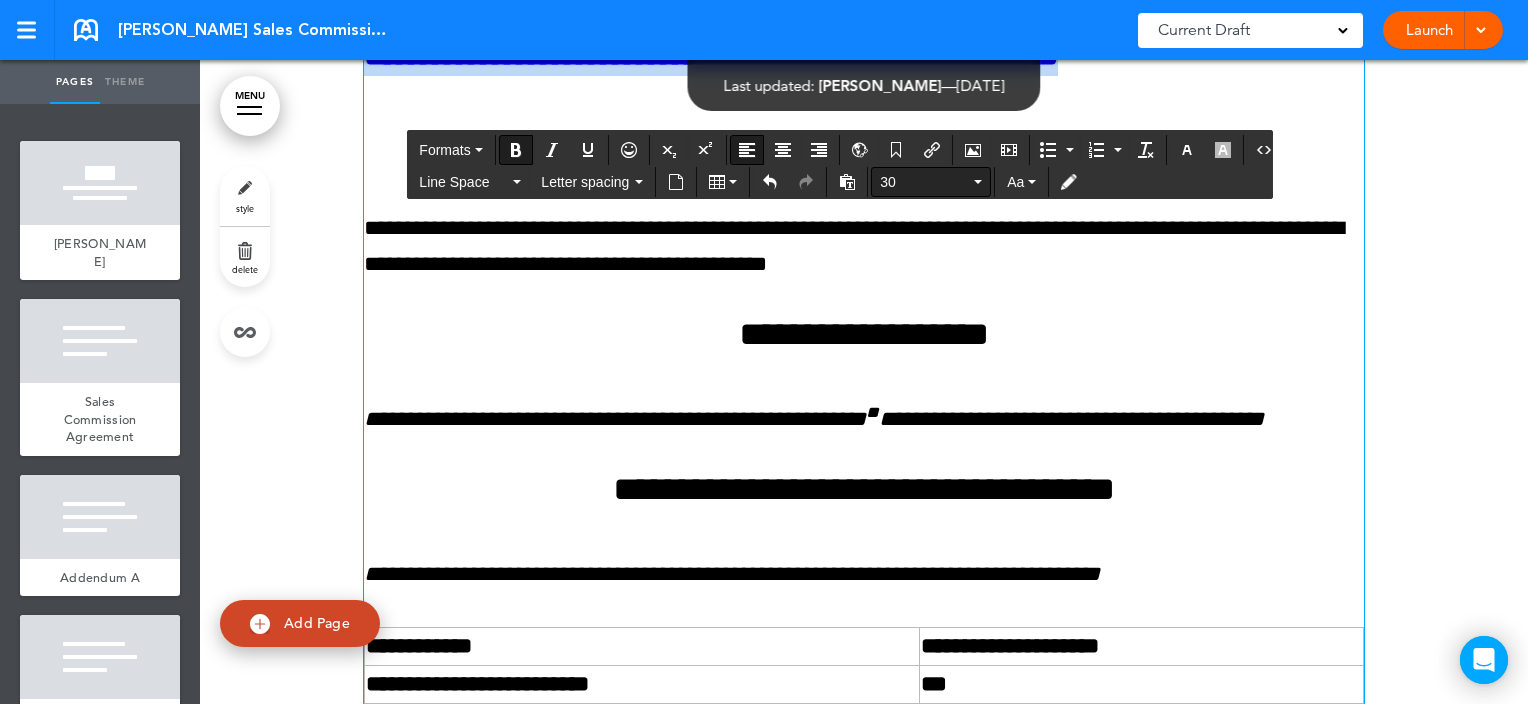 click on "30" at bounding box center (925, 182) 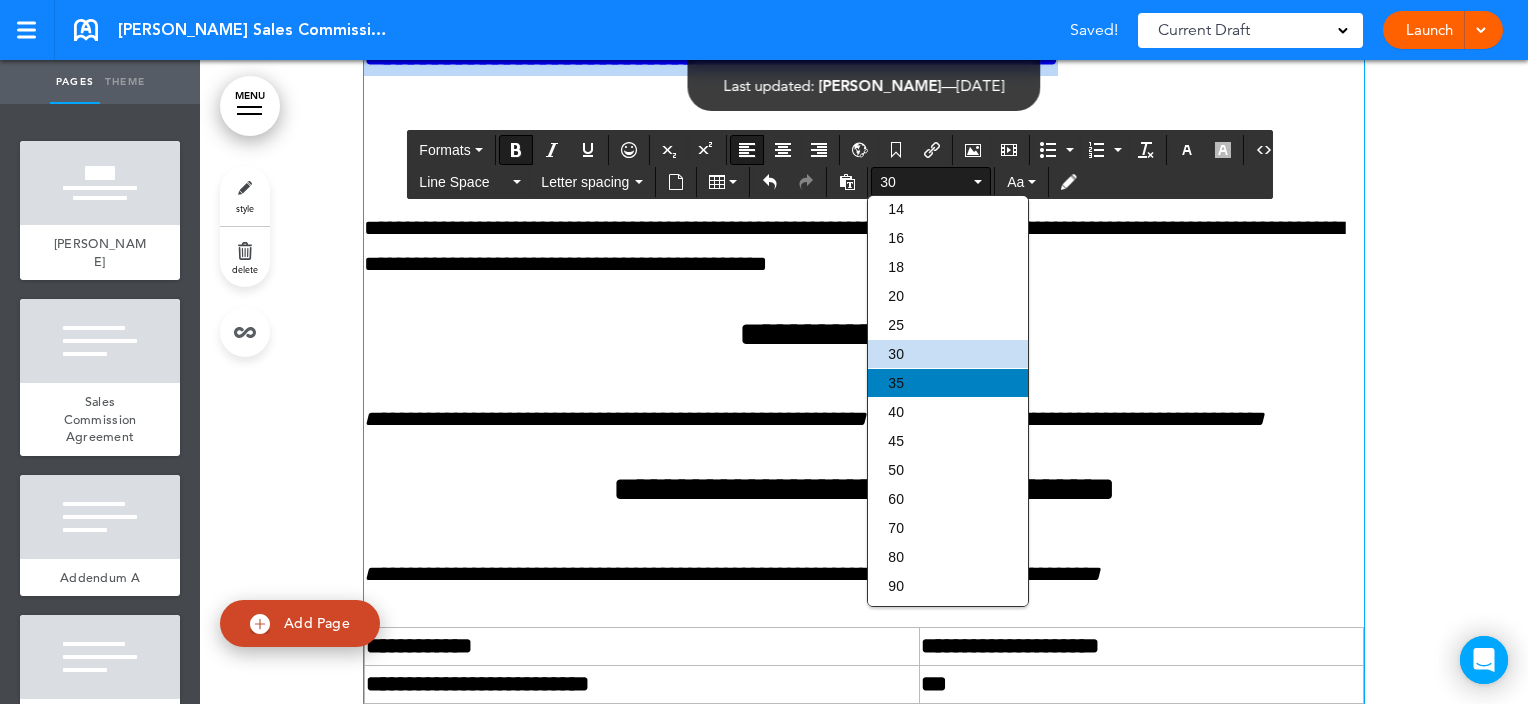 click on "35" at bounding box center (896, 383) 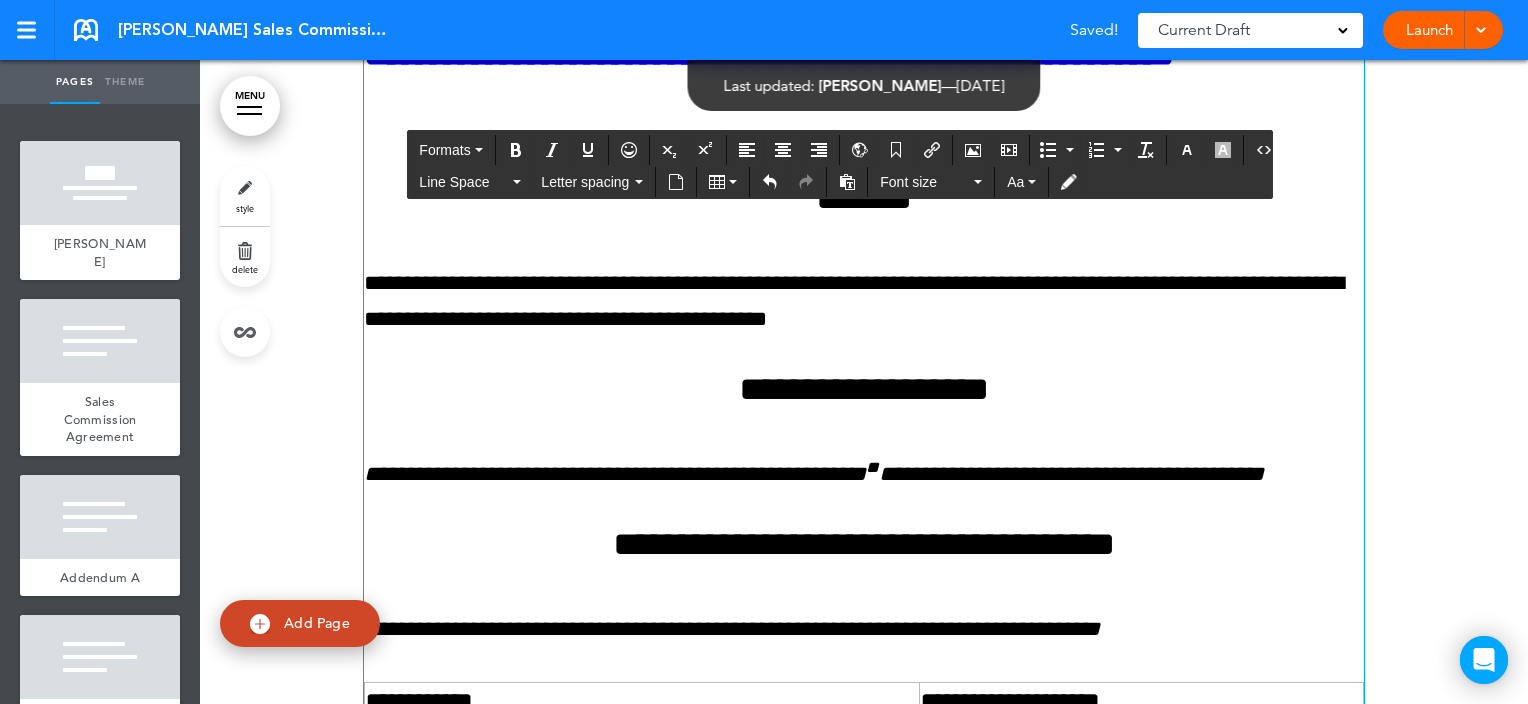 click on "**********" at bounding box center (864, 766) 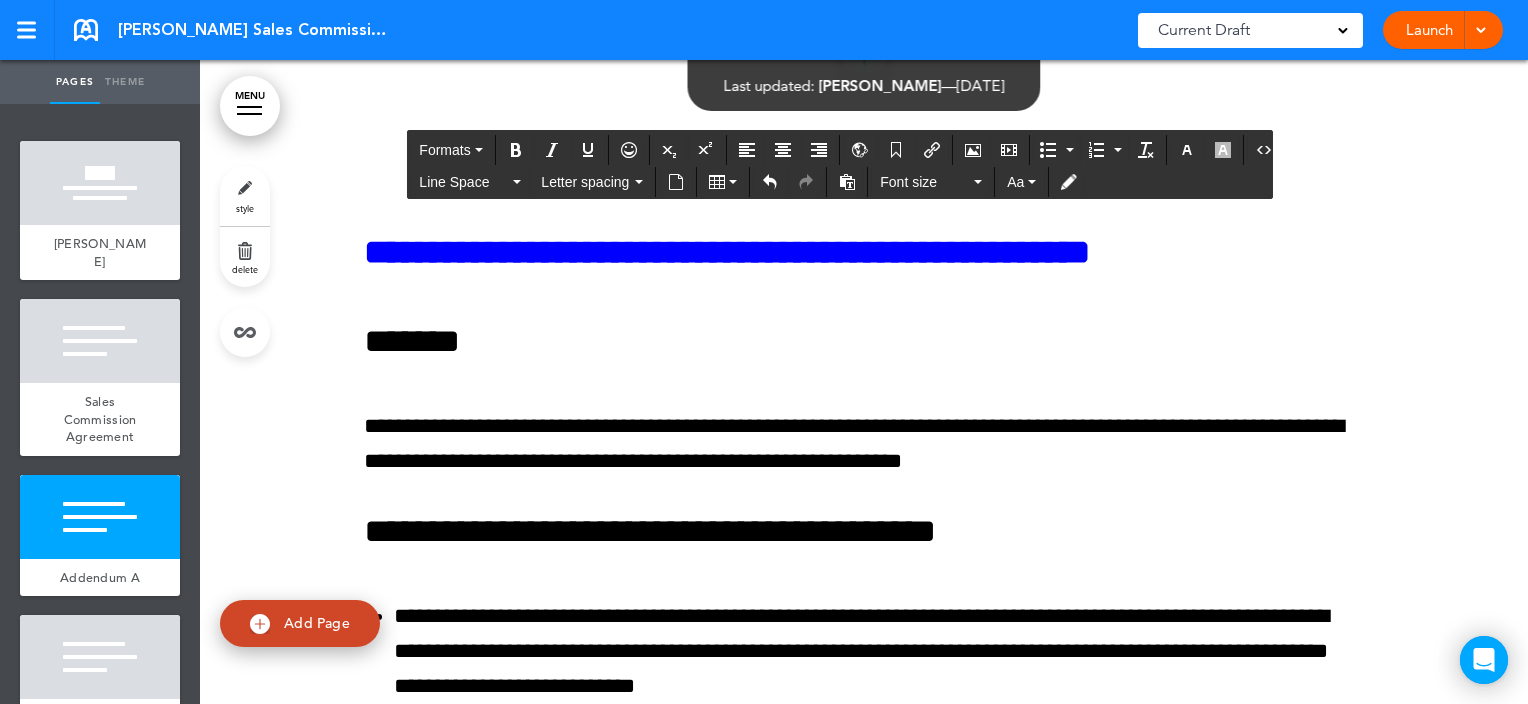 scroll, scrollTop: 6802, scrollLeft: 0, axis: vertical 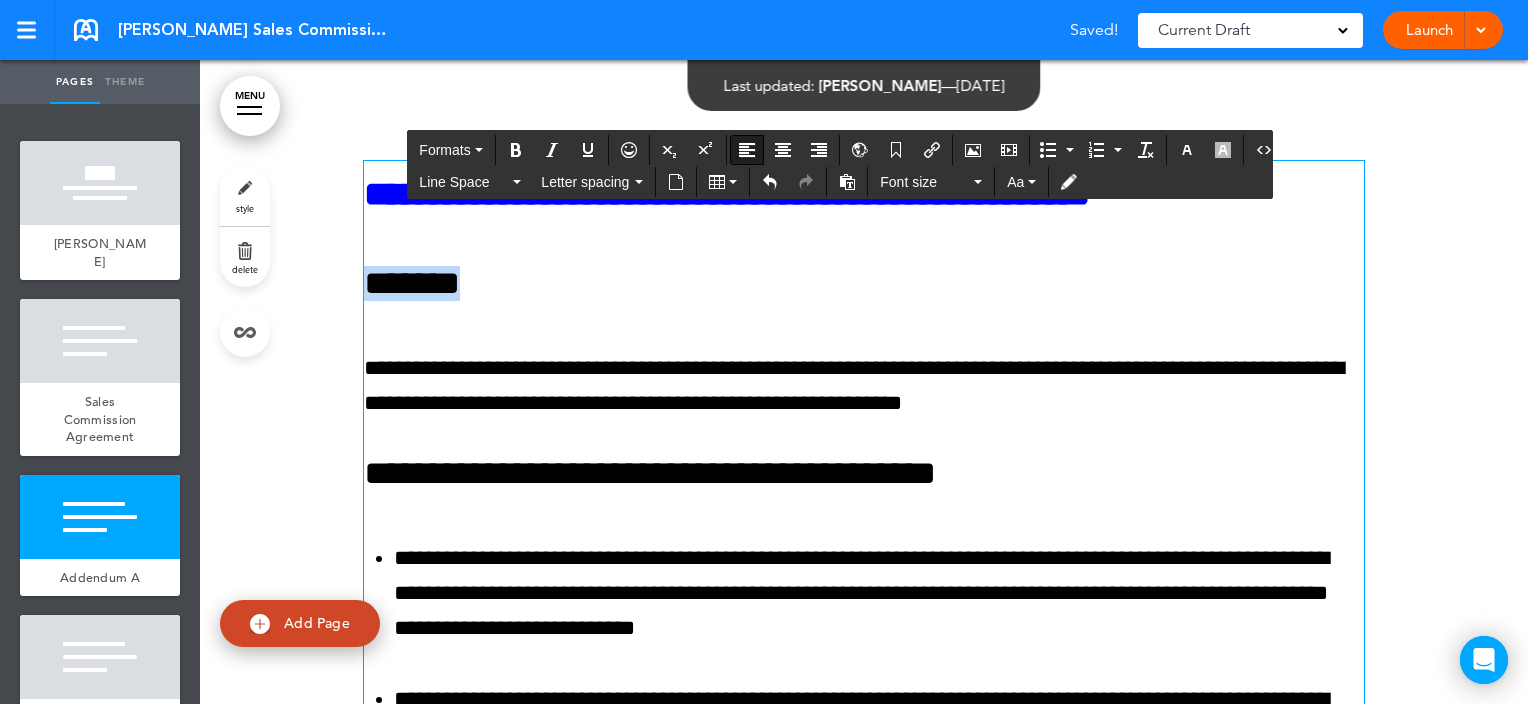 drag, startPoint x: 492, startPoint y: 286, endPoint x: 360, endPoint y: 270, distance: 132.96616 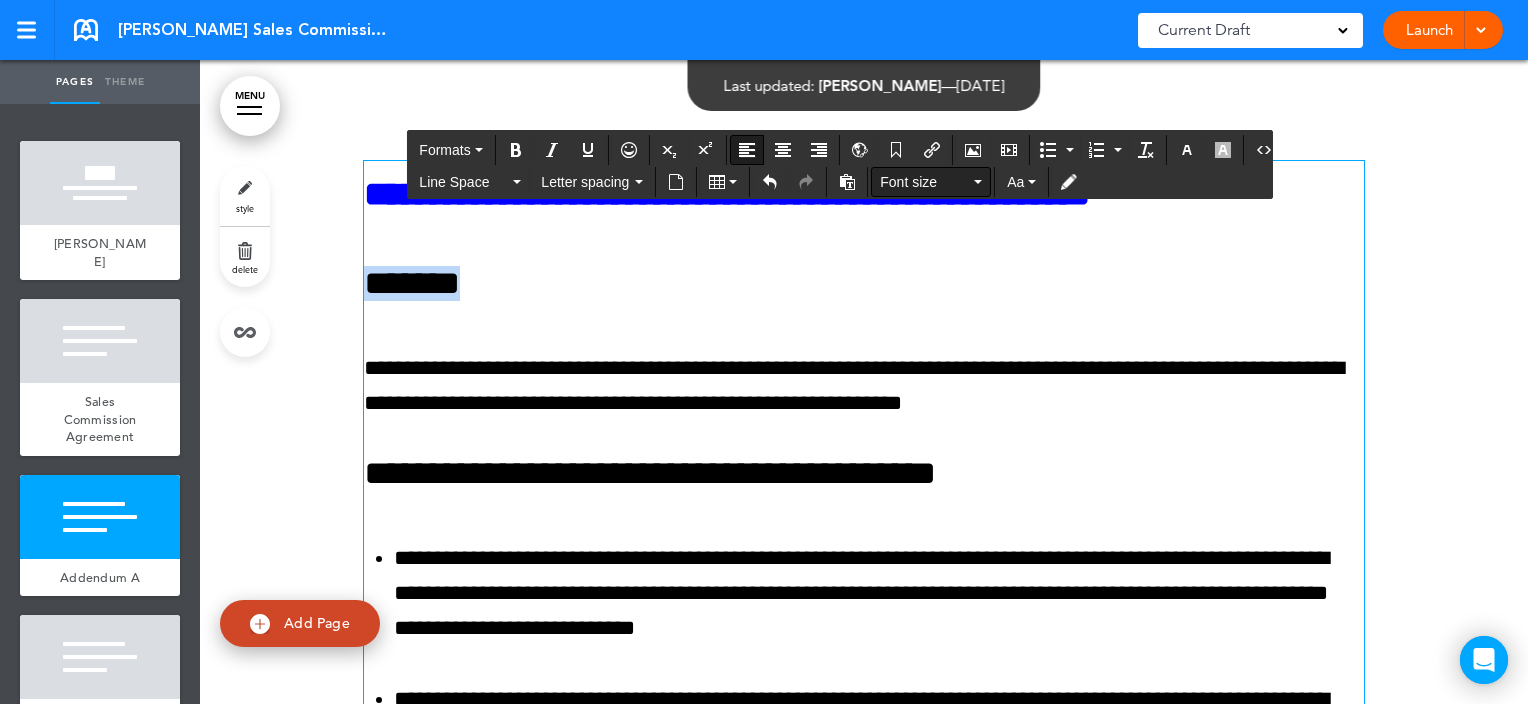 click on "Font size" at bounding box center [925, 182] 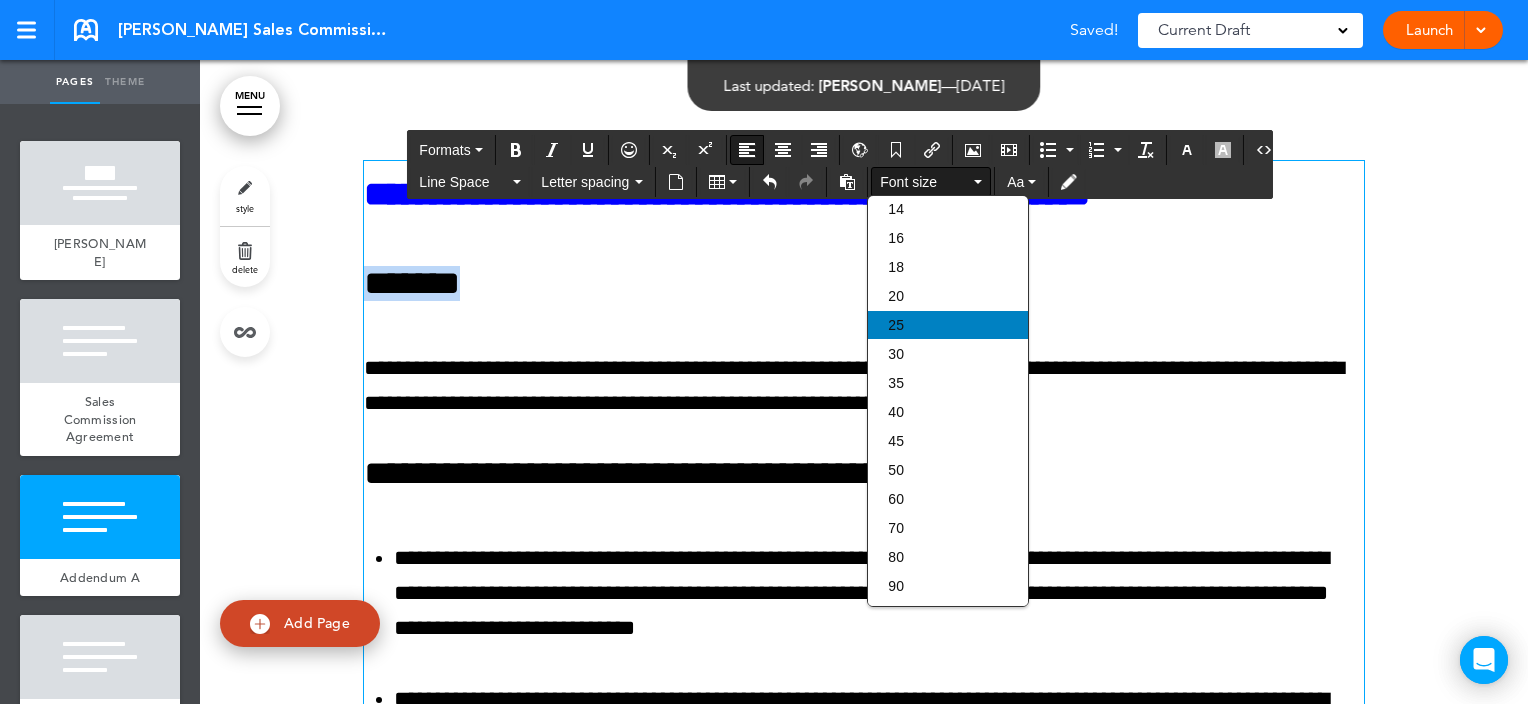 click on "25" at bounding box center [896, 325] 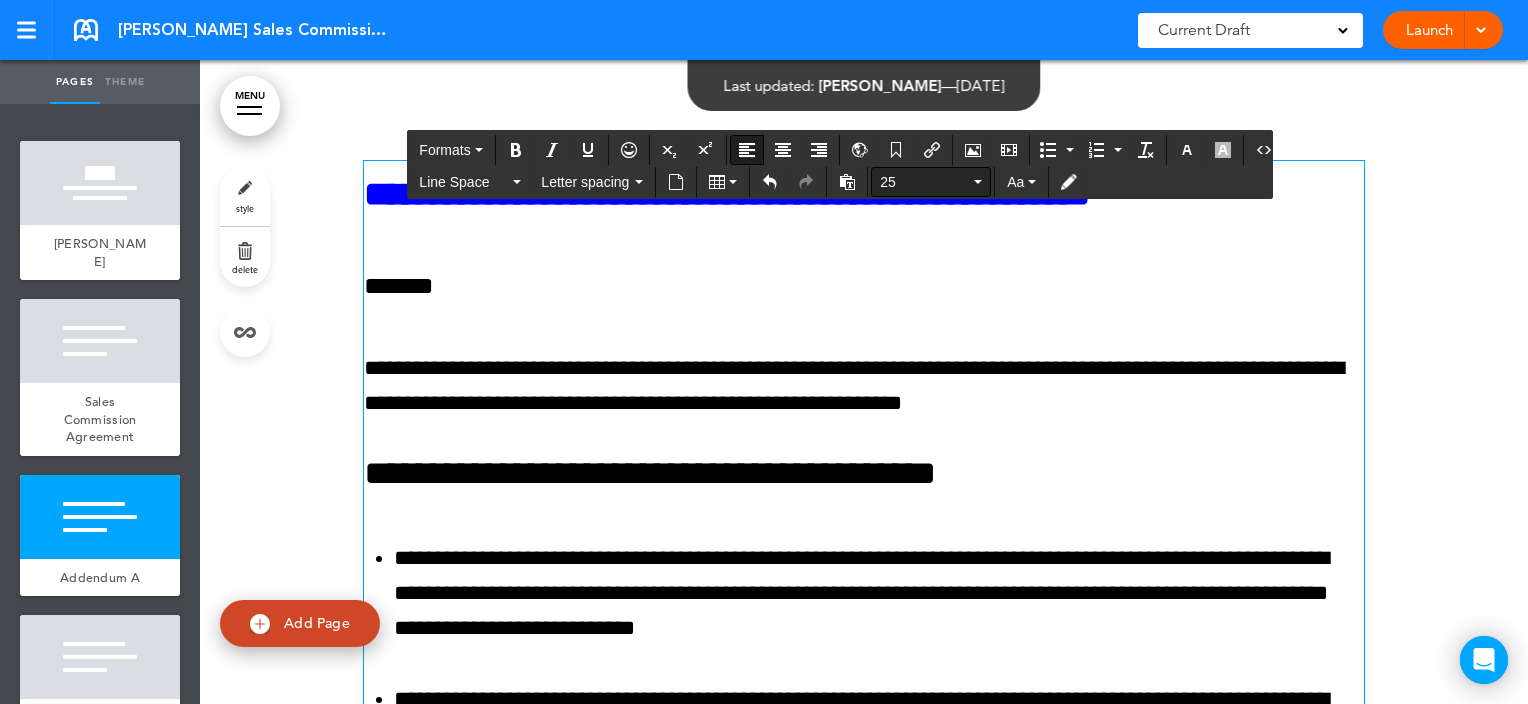 click on "25" at bounding box center (925, 182) 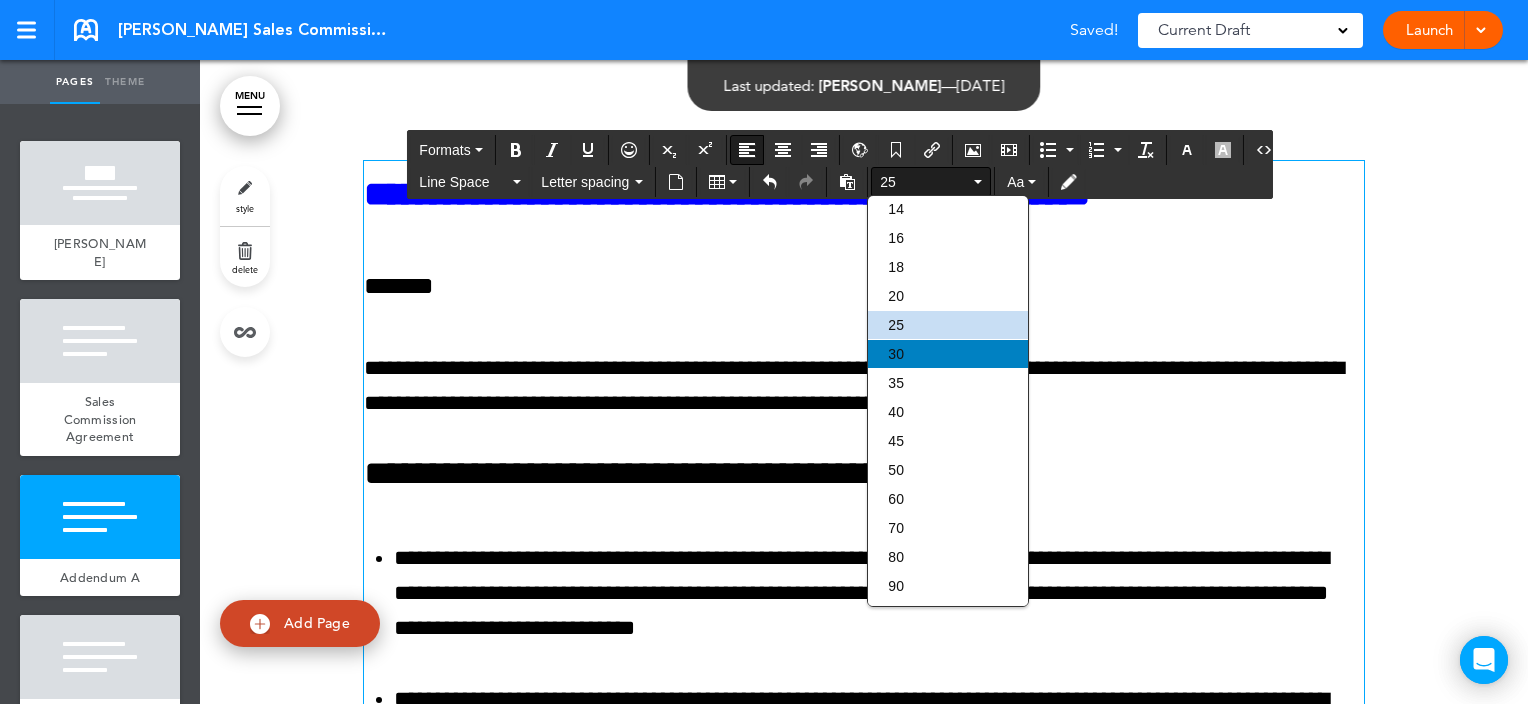 click on "30" at bounding box center (948, 354) 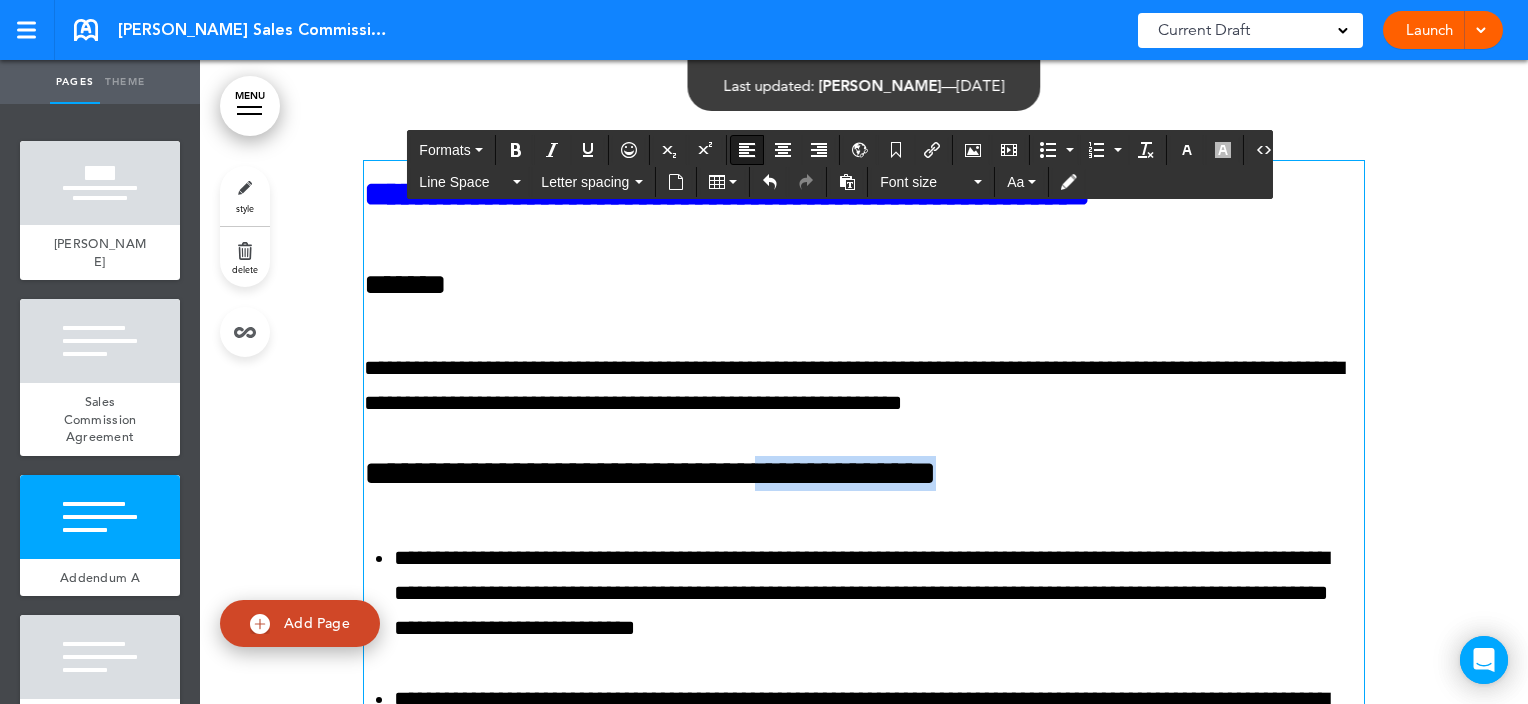 drag, startPoint x: 1087, startPoint y: 472, endPoint x: 819, endPoint y: 451, distance: 268.8215 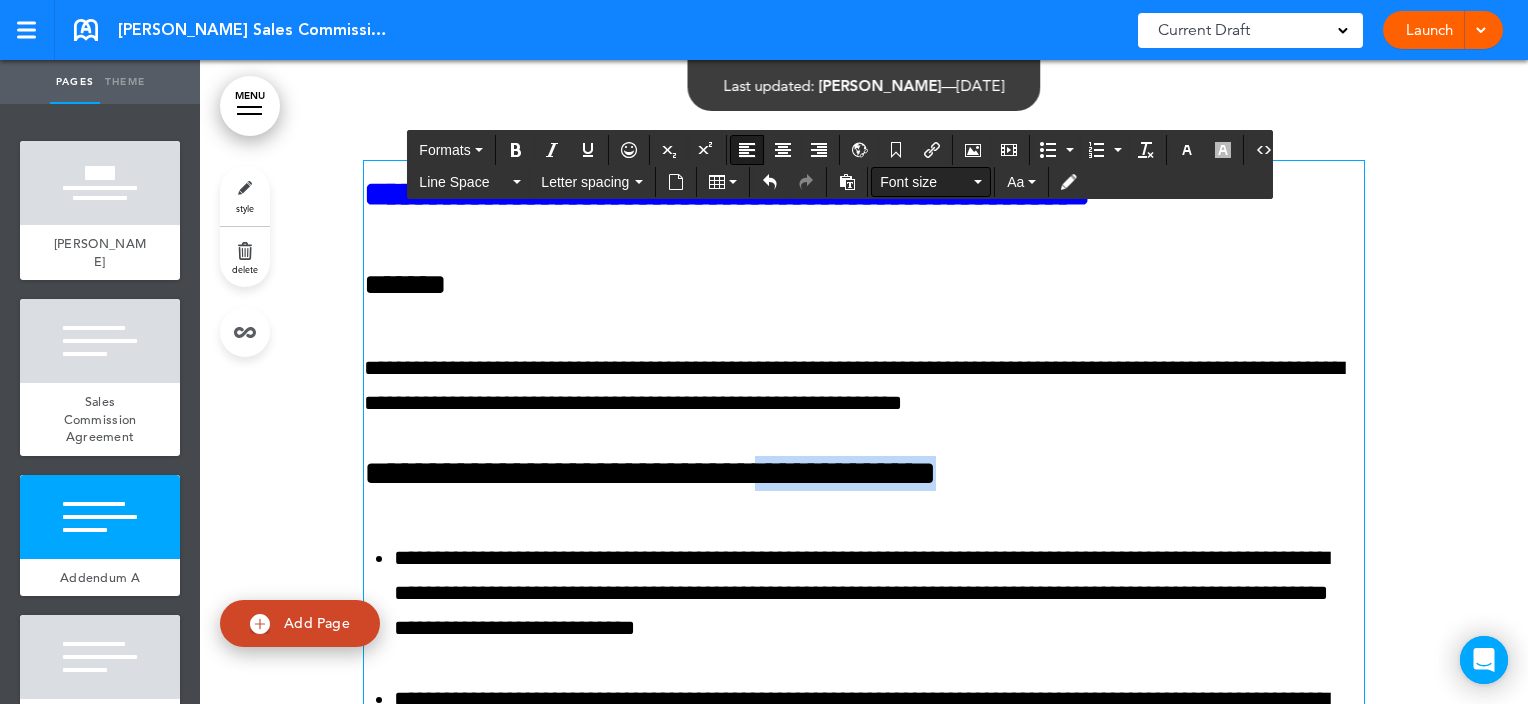 click on "Font size" at bounding box center [931, 182] 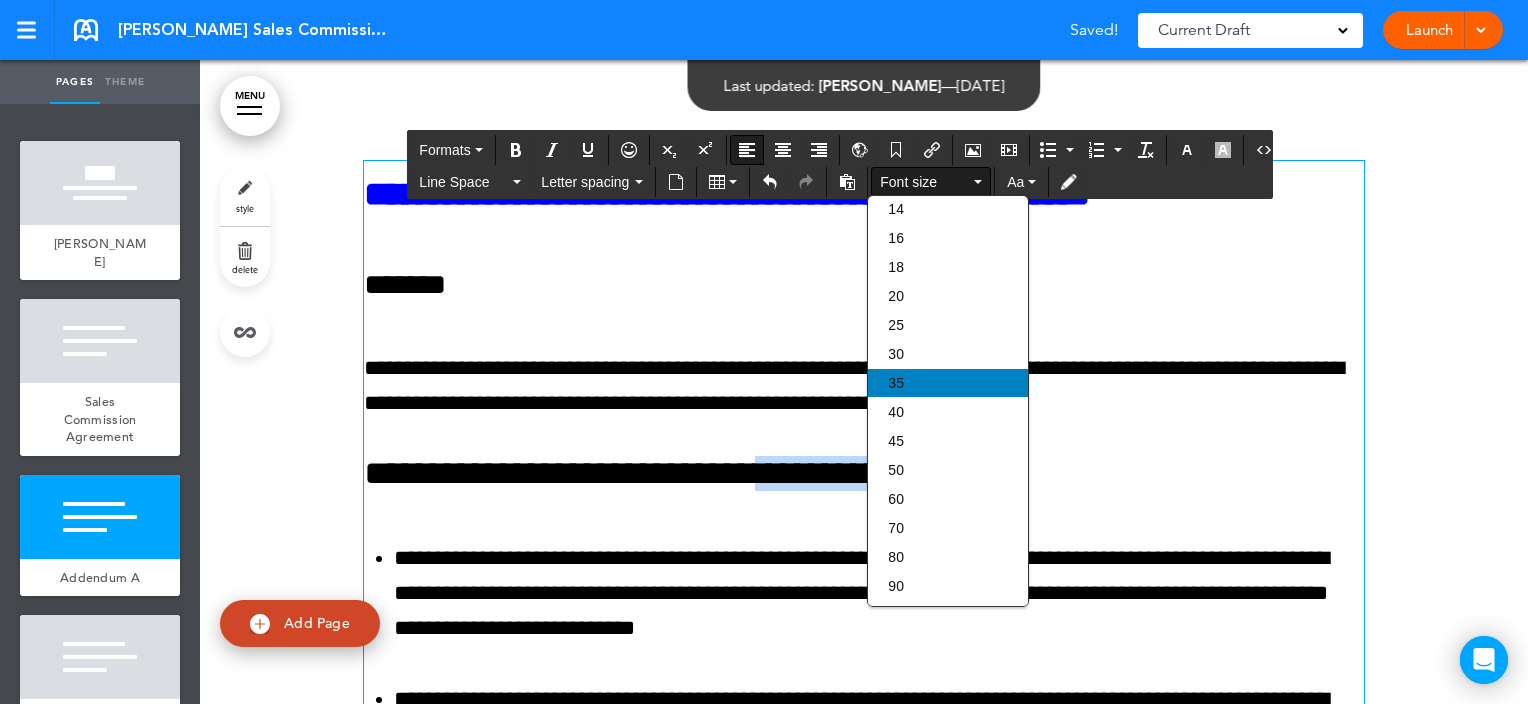 click on "35" at bounding box center (948, 383) 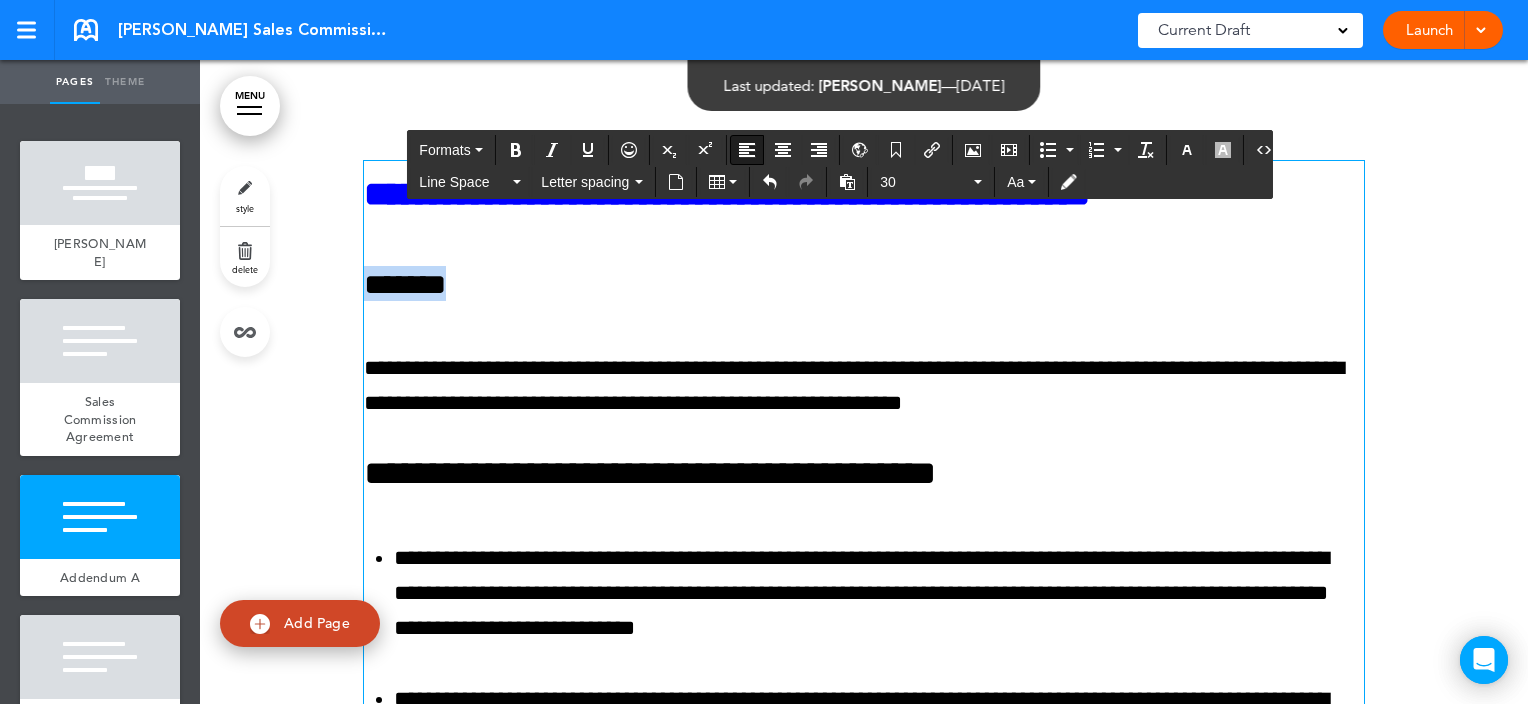 drag, startPoint x: 472, startPoint y: 281, endPoint x: 363, endPoint y: 288, distance: 109.22454 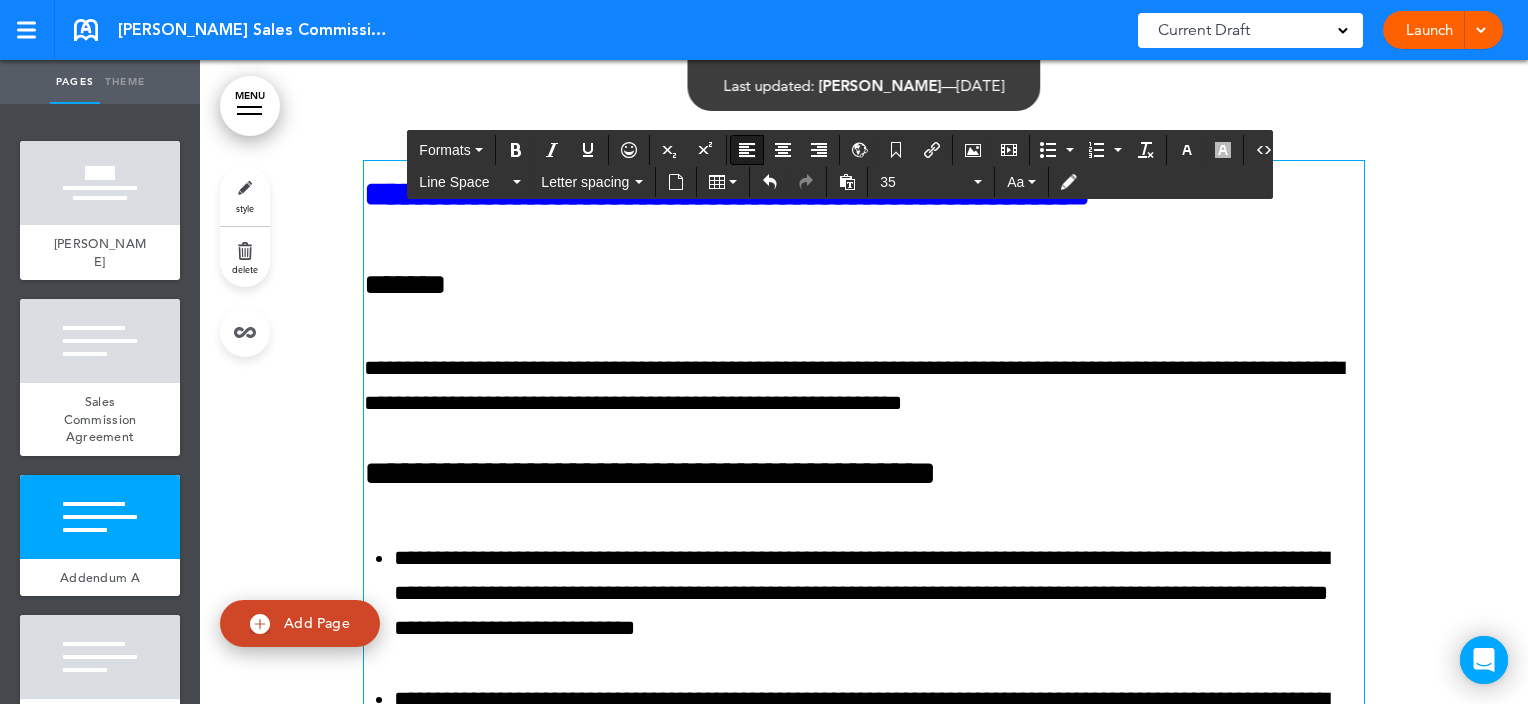 click on "**********" at bounding box center (864, 473) 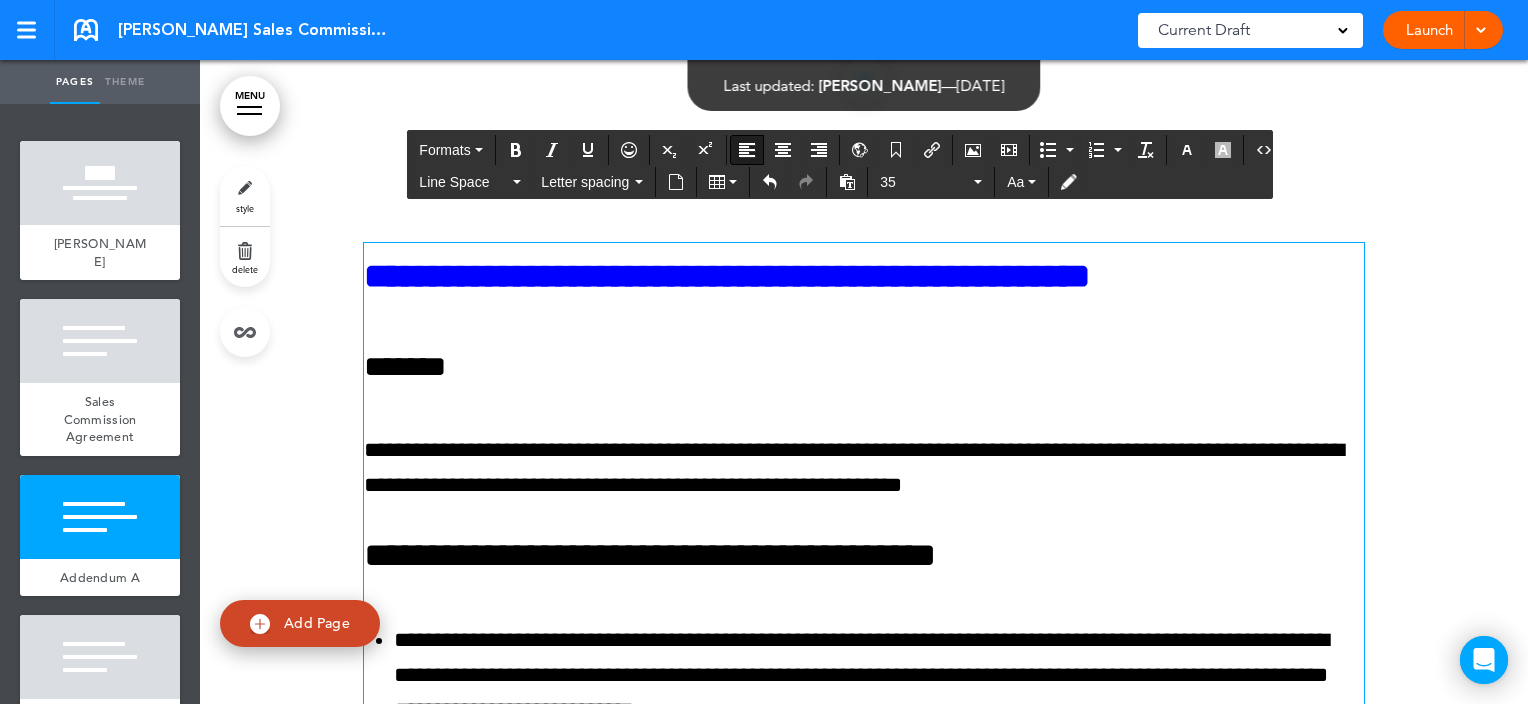 scroll, scrollTop: 6718, scrollLeft: 0, axis: vertical 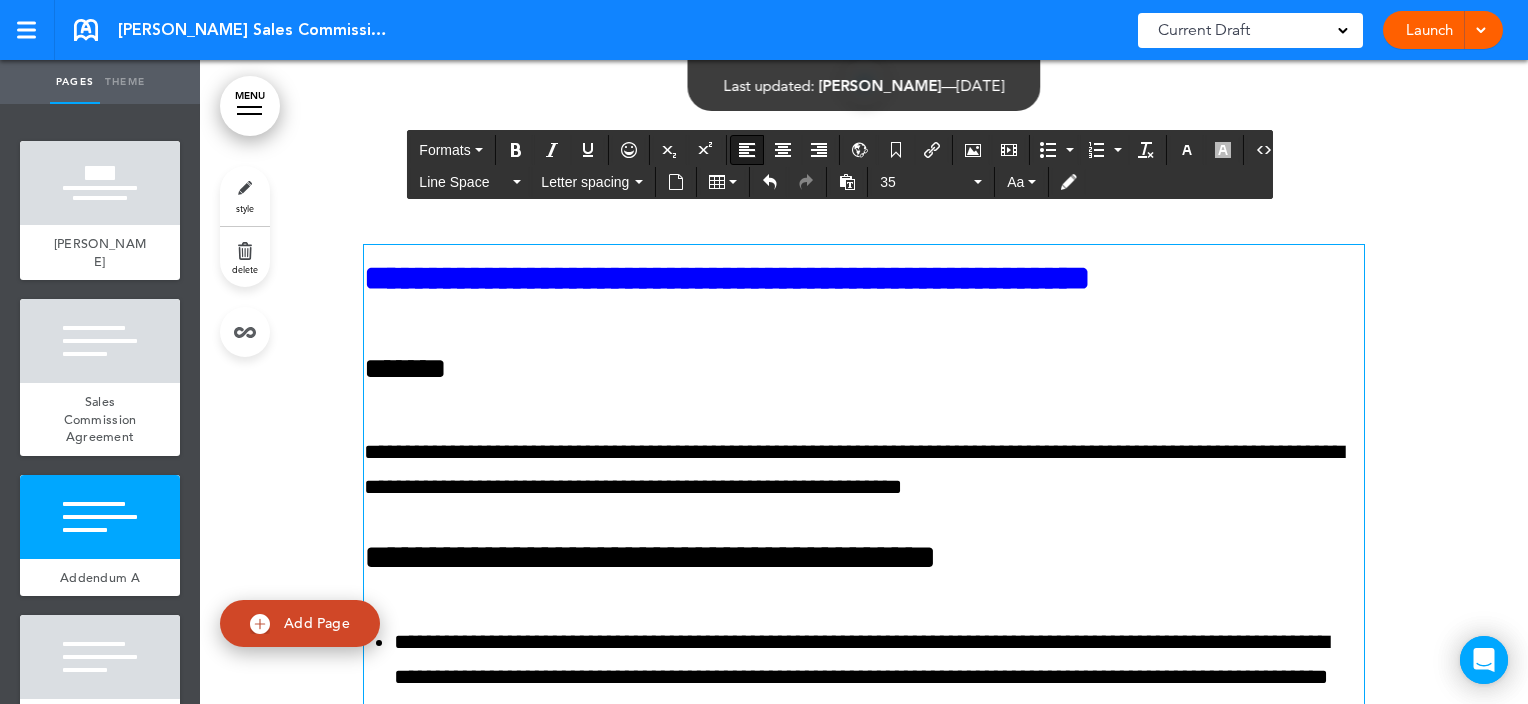 click on "**********" at bounding box center (864, 557) 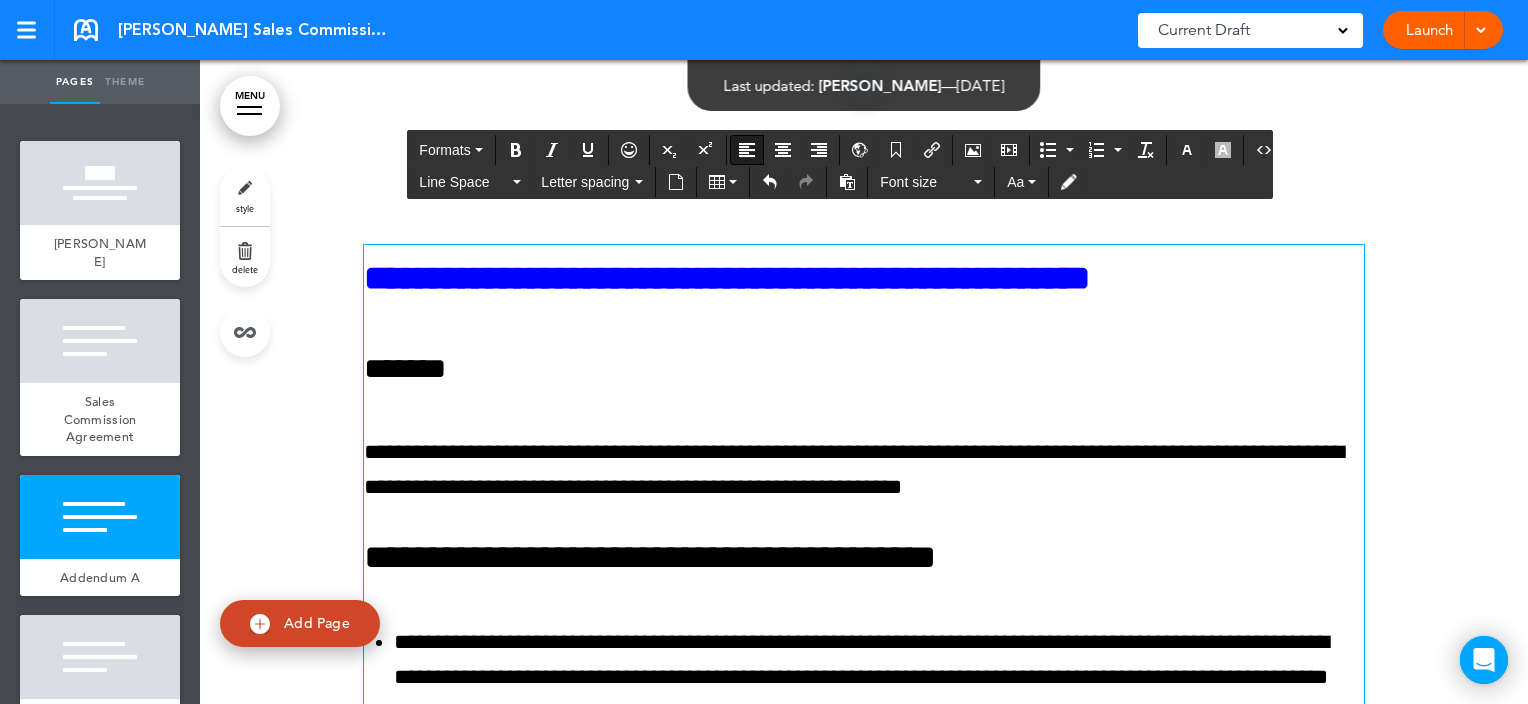 click on "*******" at bounding box center [405, 368] 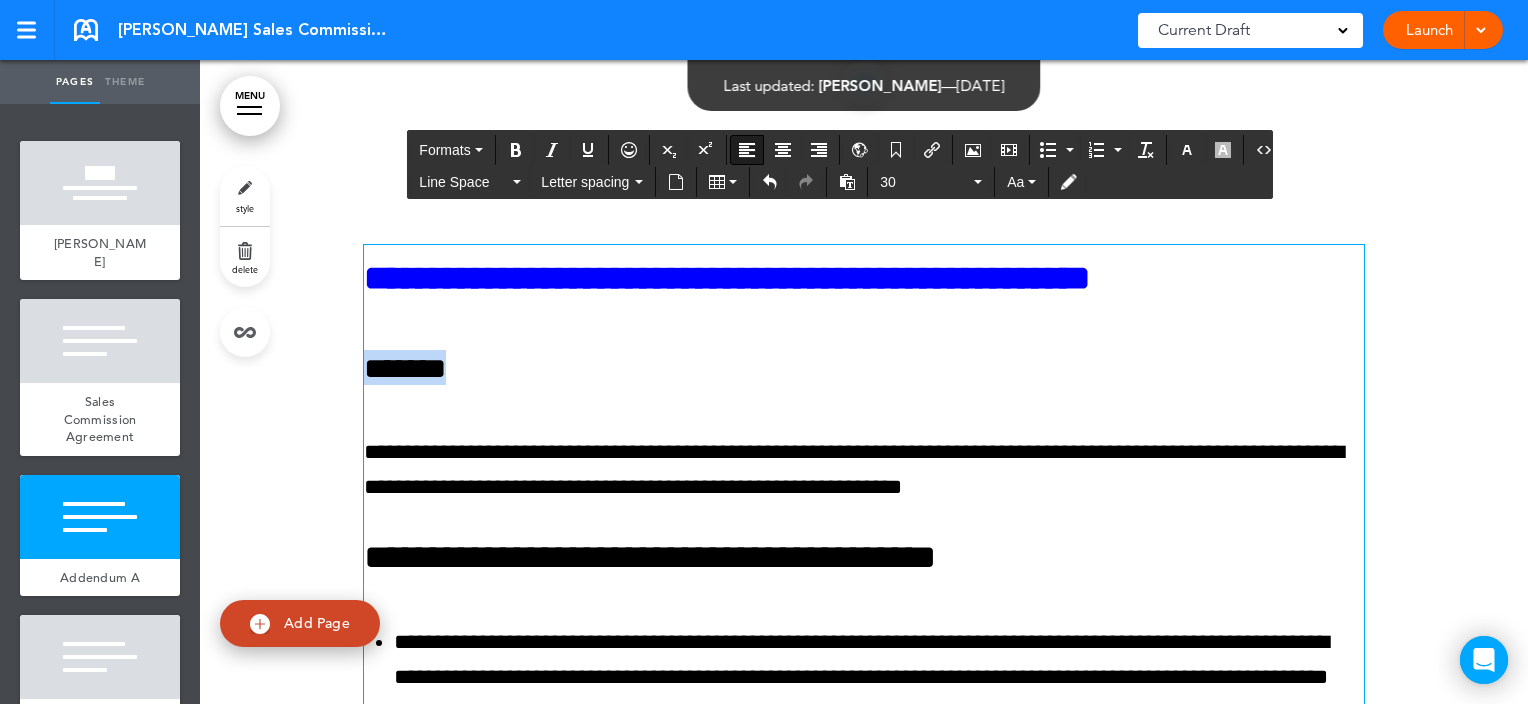 drag, startPoint x: 471, startPoint y: 367, endPoint x: 362, endPoint y: 368, distance: 109.004585 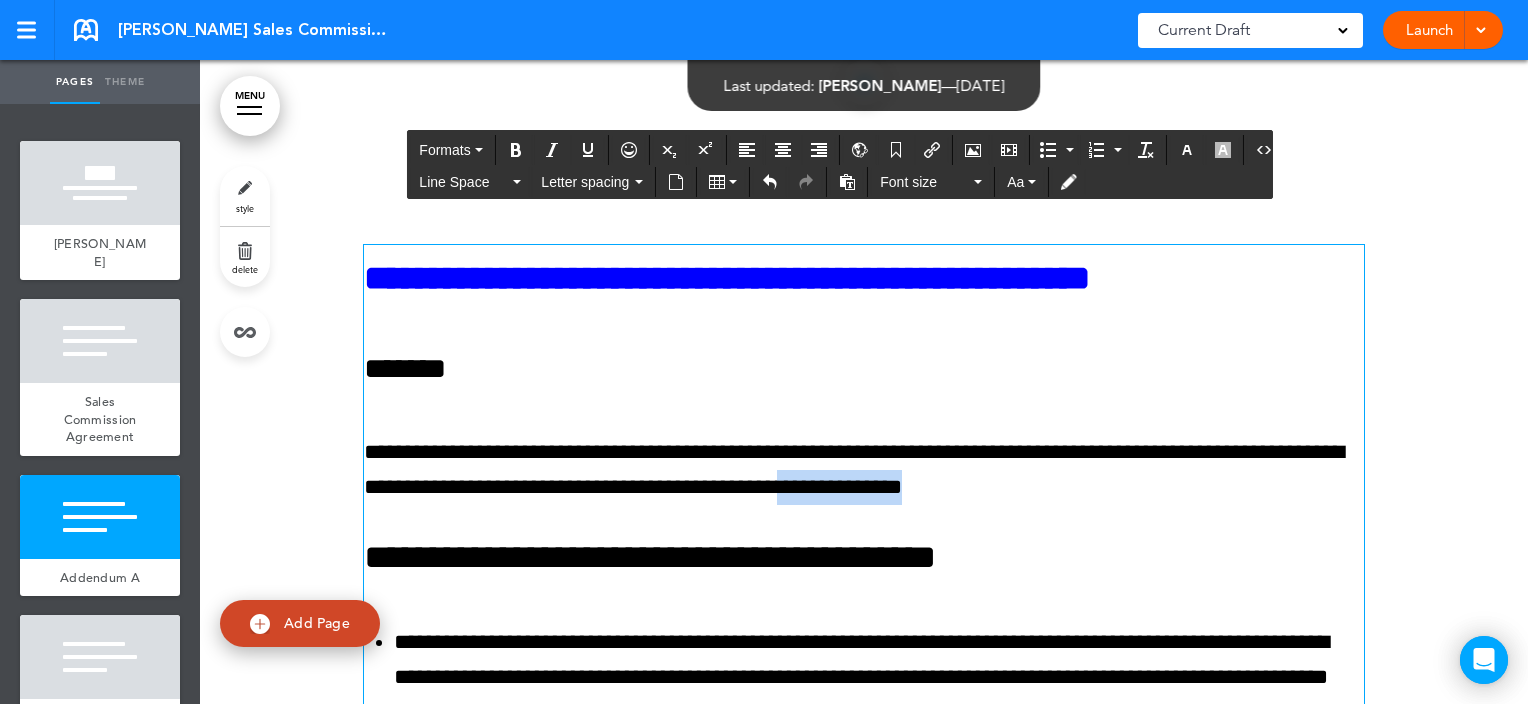 drag, startPoint x: 1130, startPoint y: 482, endPoint x: 995, endPoint y: 487, distance: 135.09256 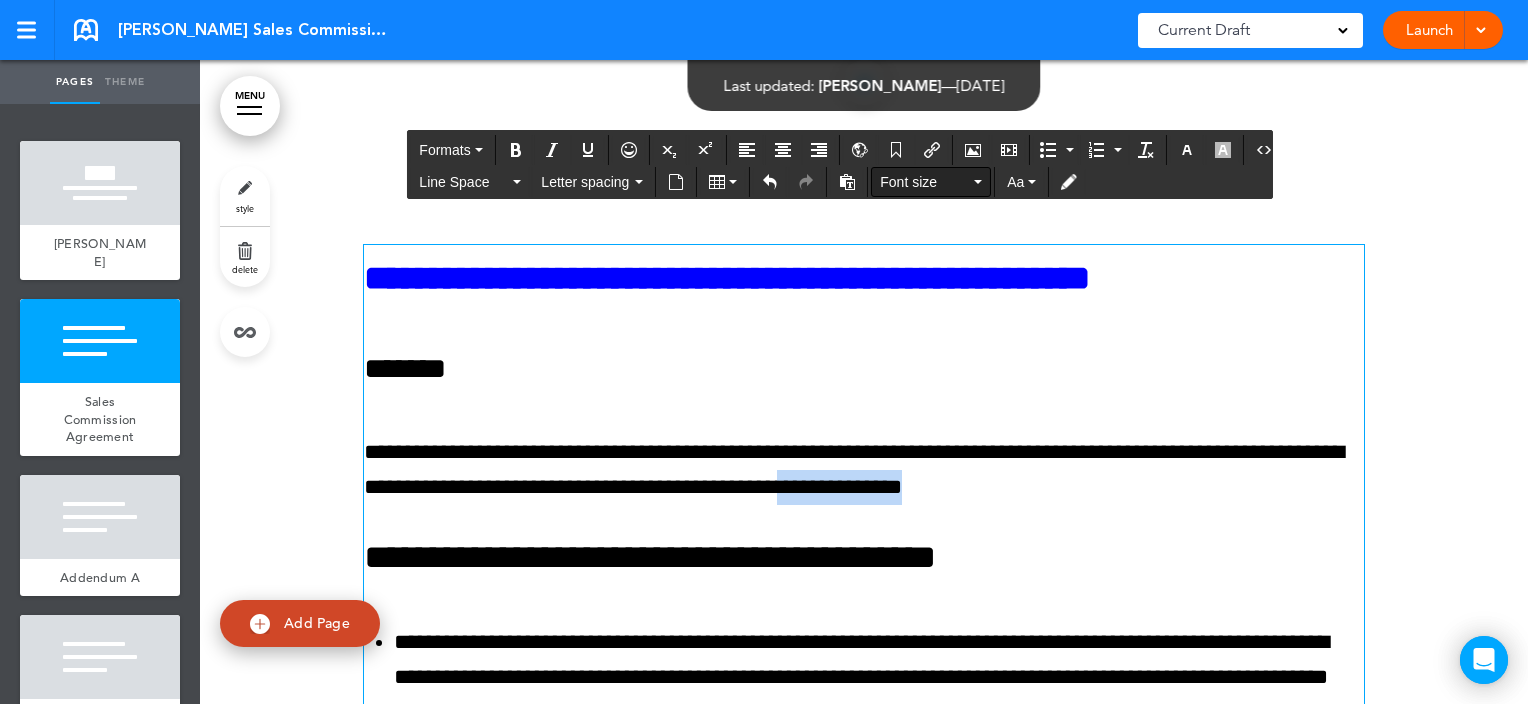 click on "Font size" at bounding box center (925, 182) 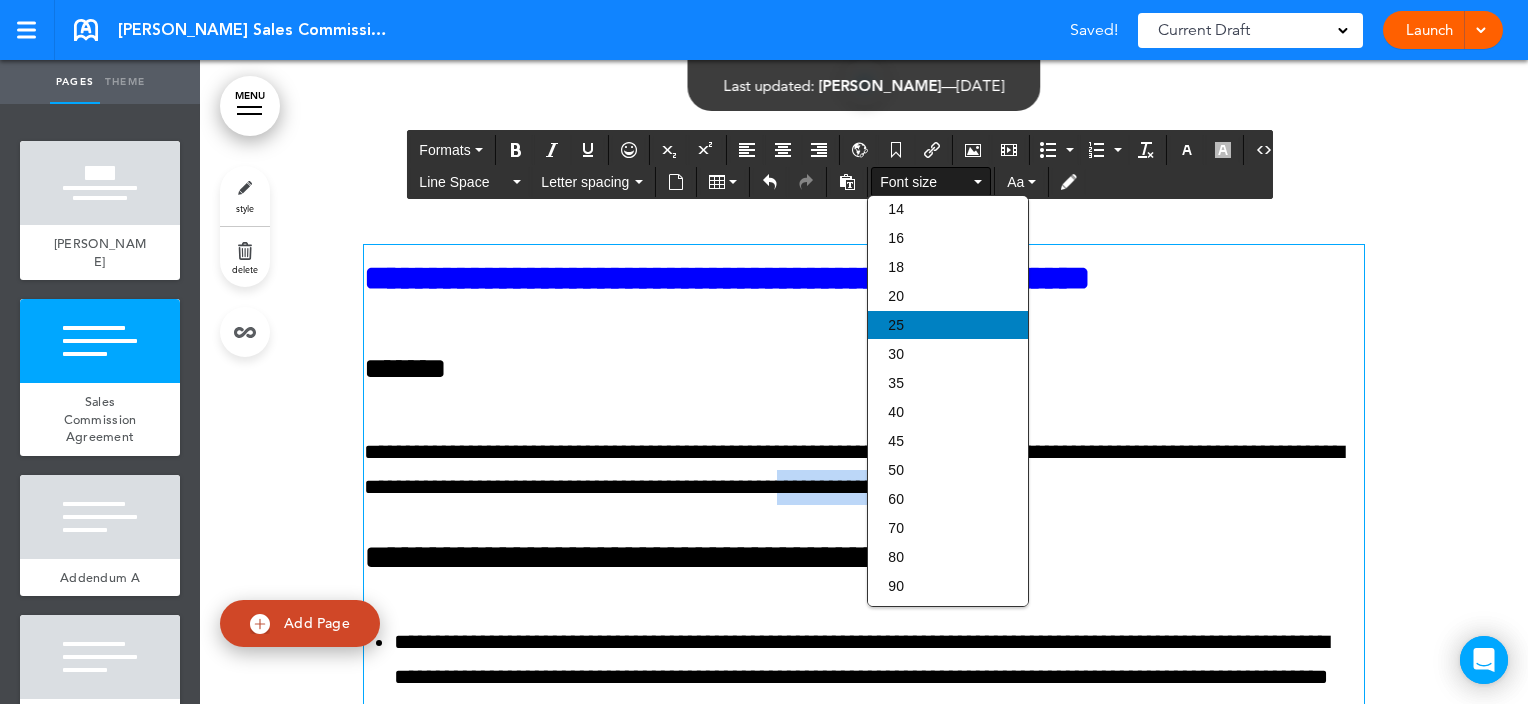 click on "25" at bounding box center (896, 325) 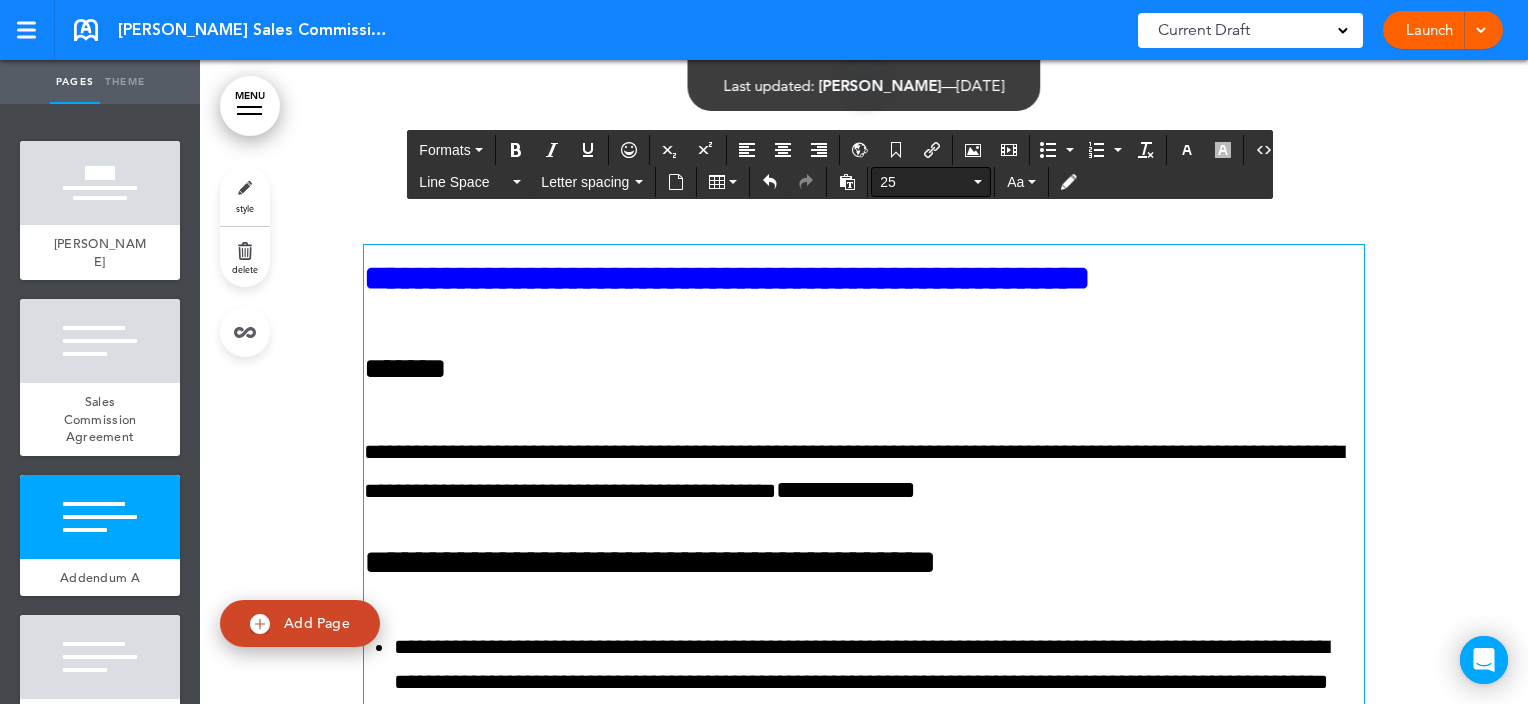 click on "25" at bounding box center (925, 182) 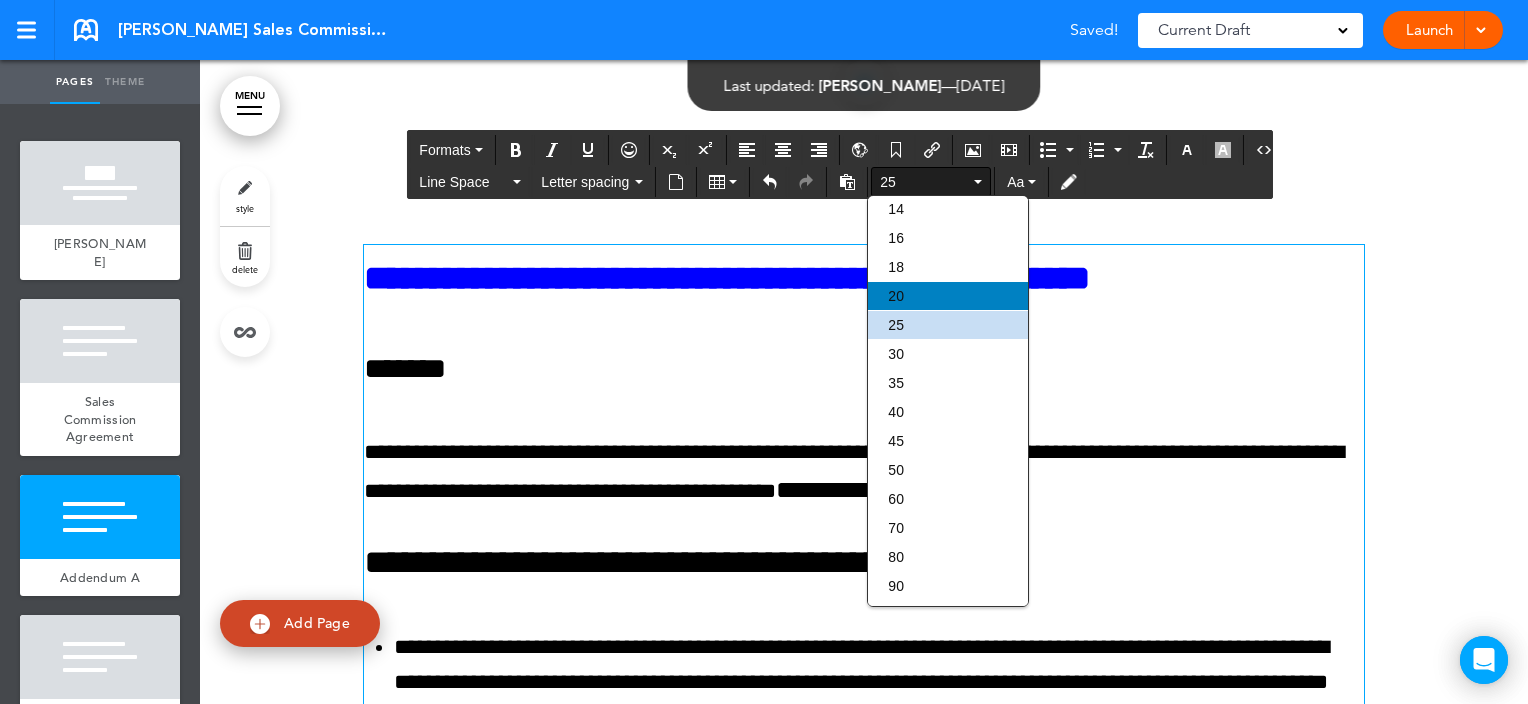 click on "20" at bounding box center (896, 296) 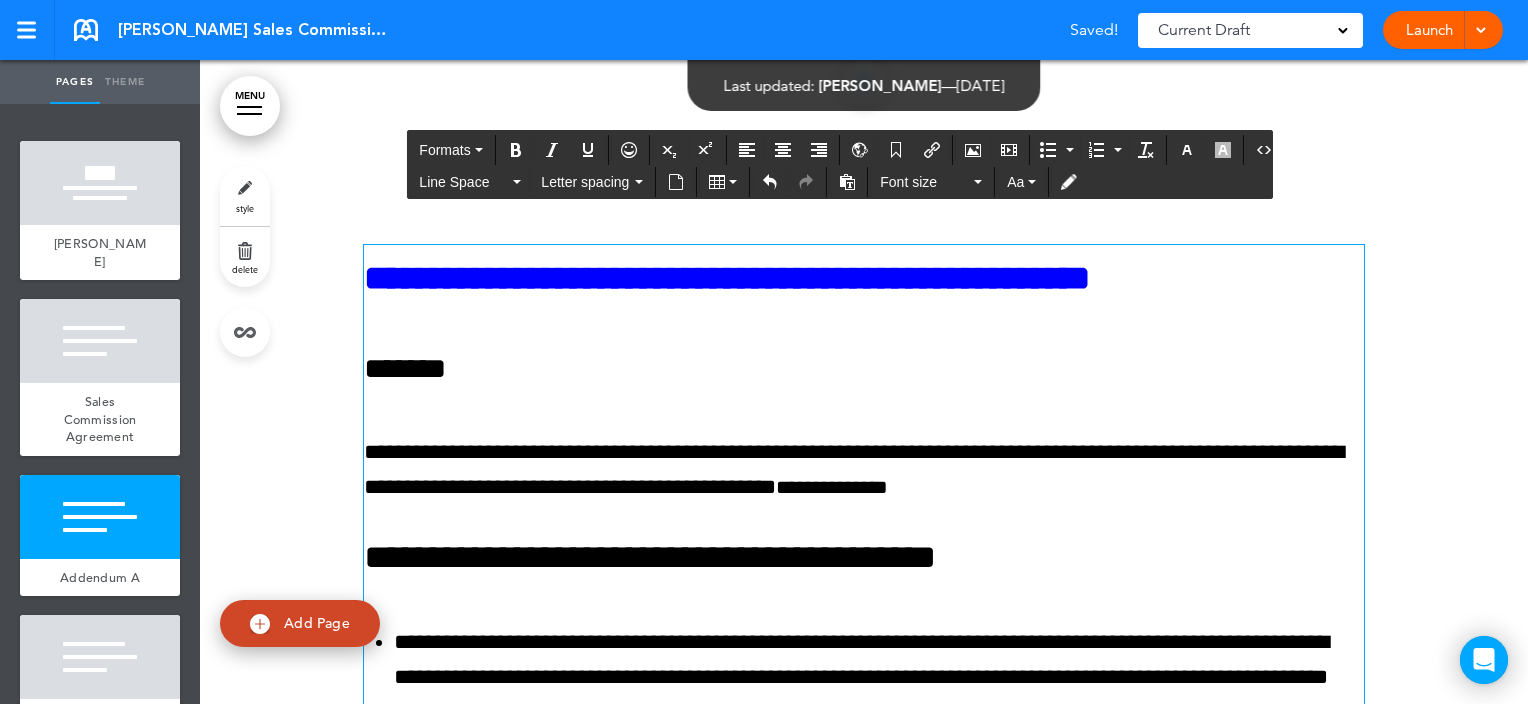 click on "**********" at bounding box center (864, 470) 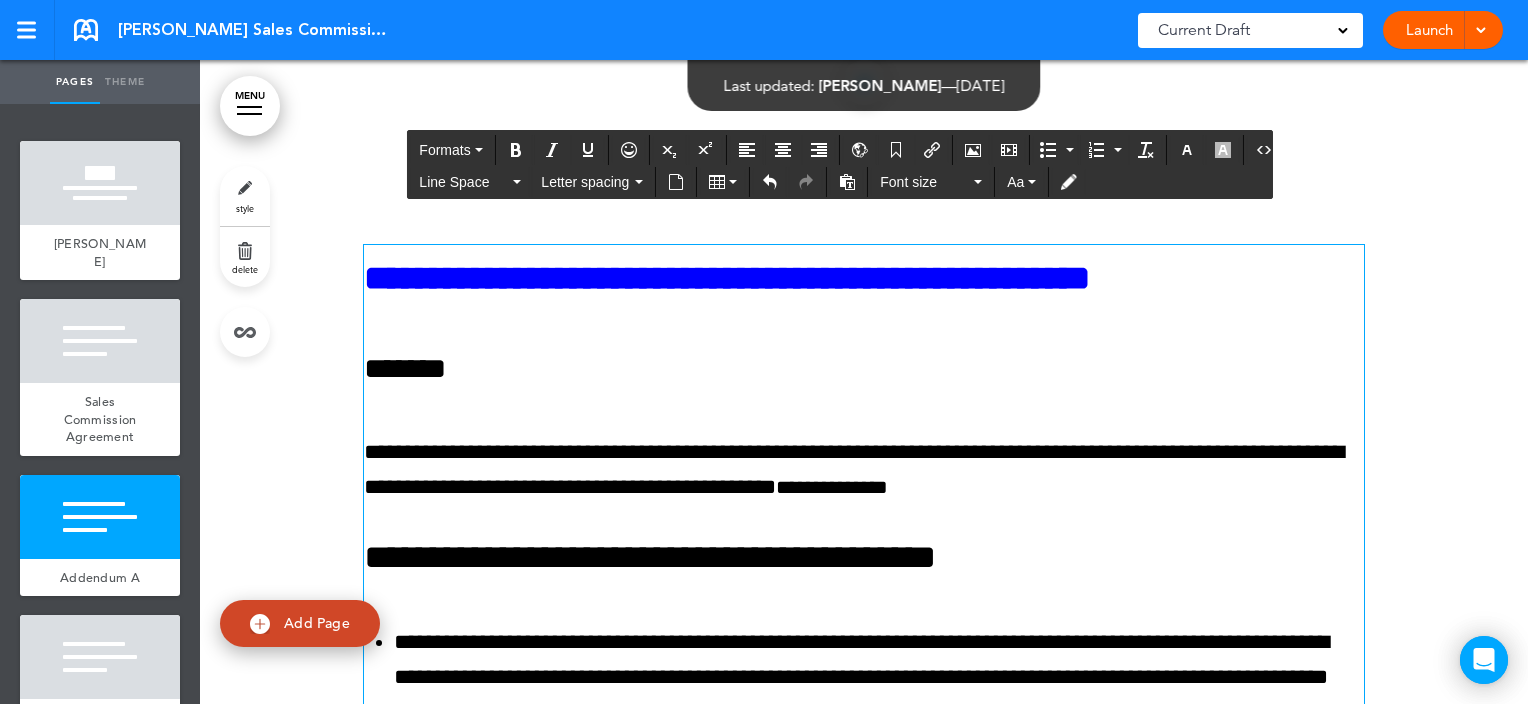 click on "**********" at bounding box center (864, 470) 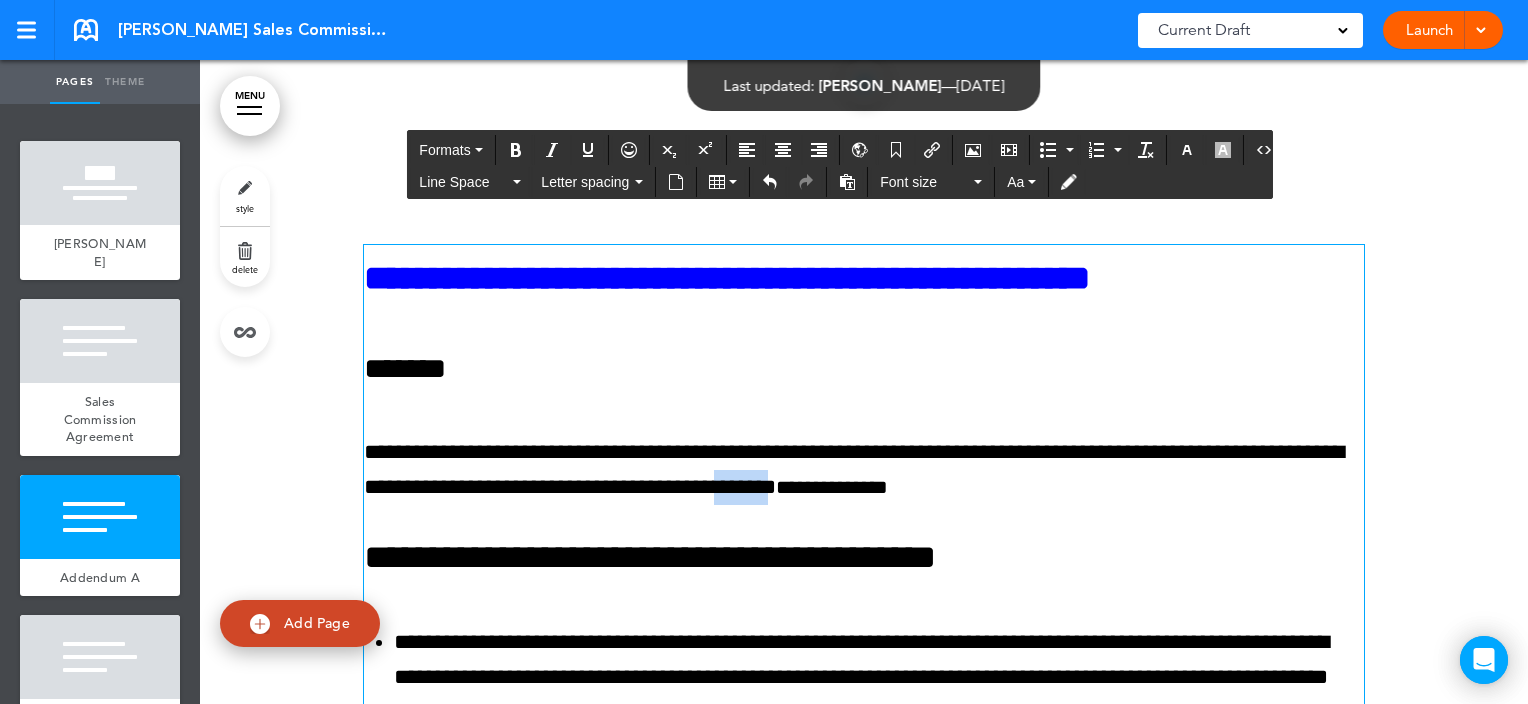 drag, startPoint x: 988, startPoint y: 488, endPoint x: 924, endPoint y: 480, distance: 64.49806 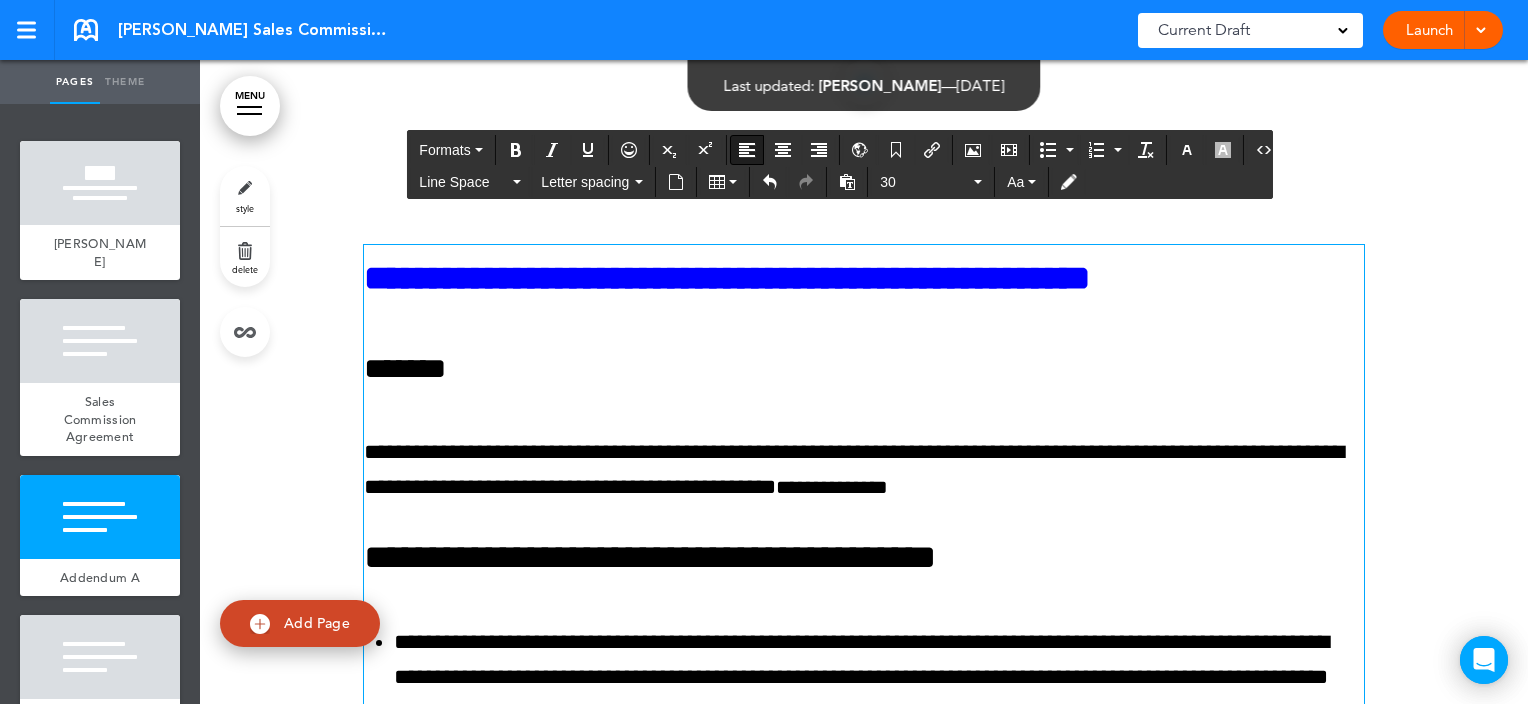 click on "*******" at bounding box center [864, 367] 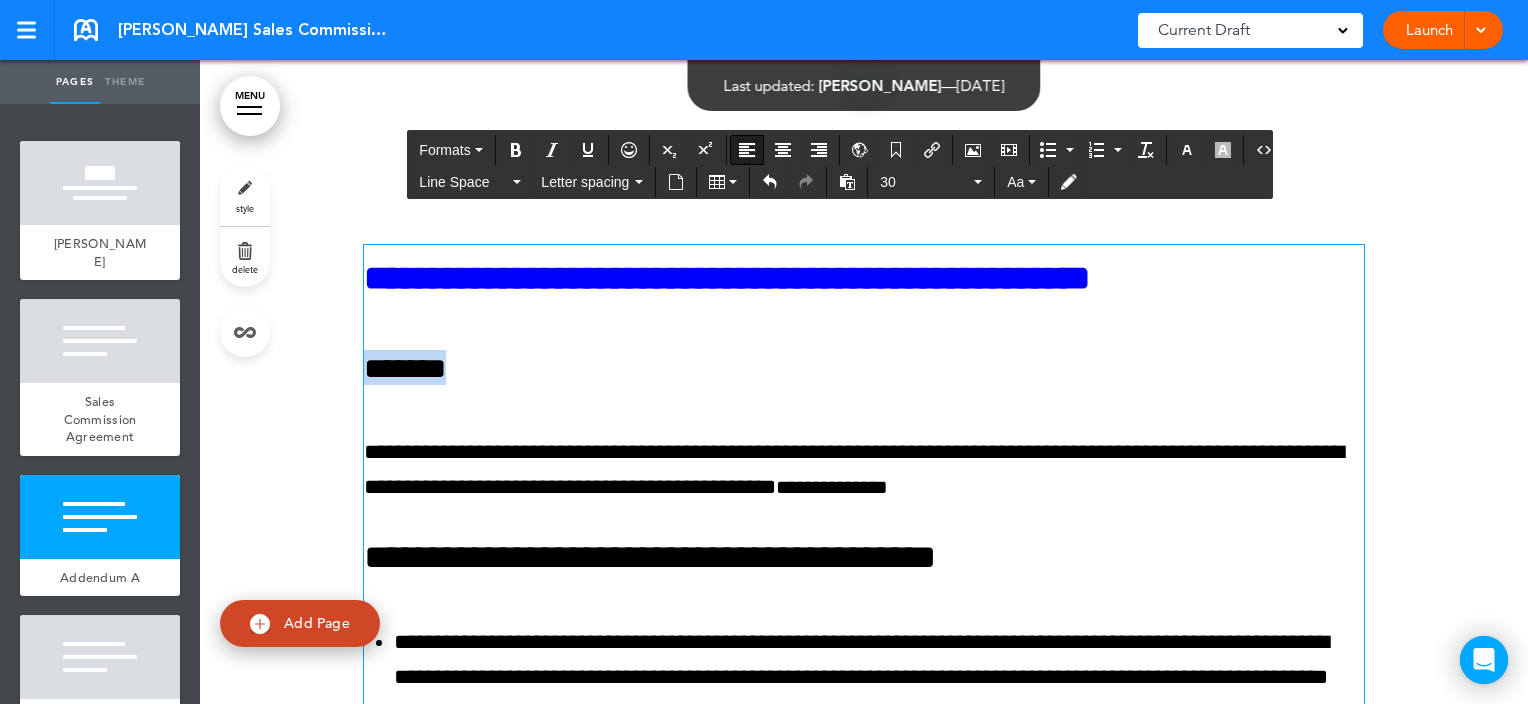 drag, startPoint x: 359, startPoint y: 362, endPoint x: 486, endPoint y: 372, distance: 127.39309 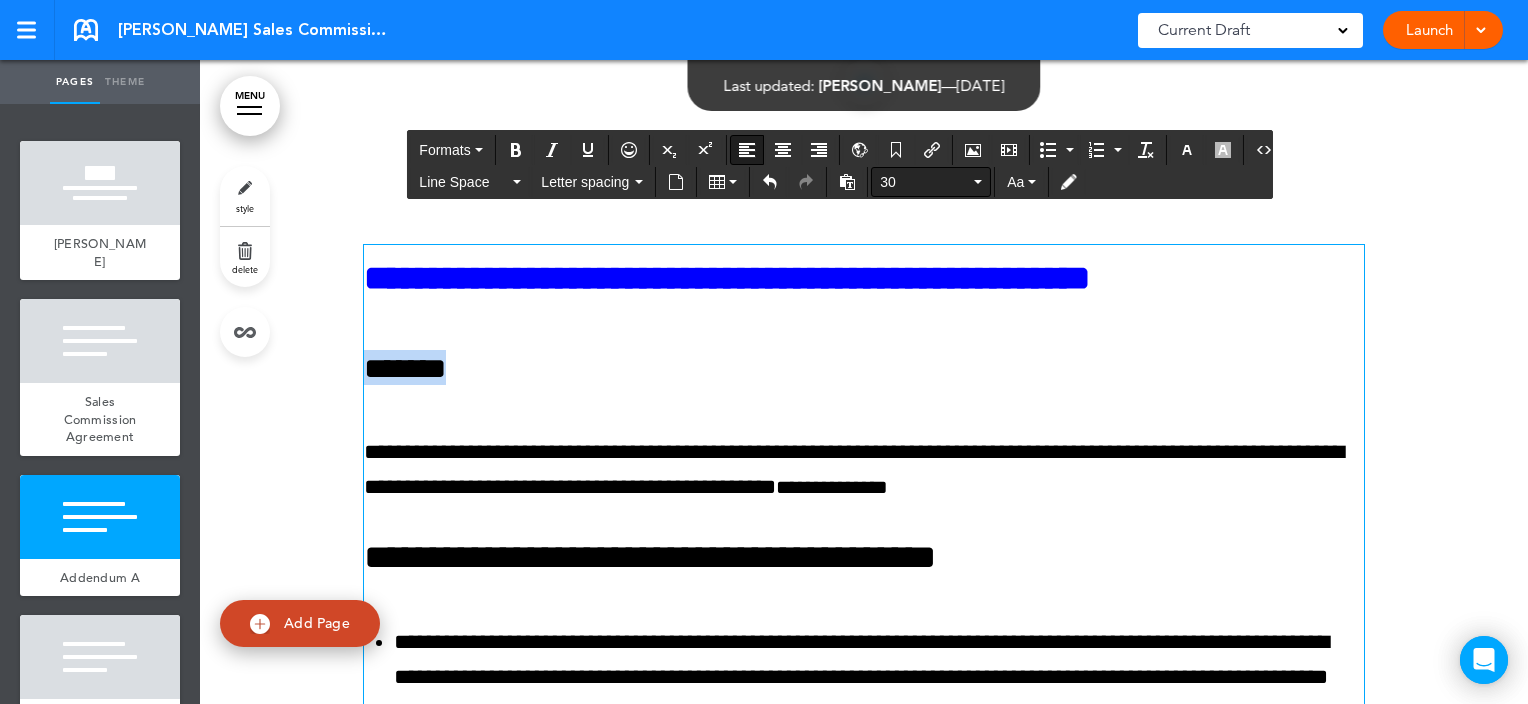 click on "30" at bounding box center (925, 182) 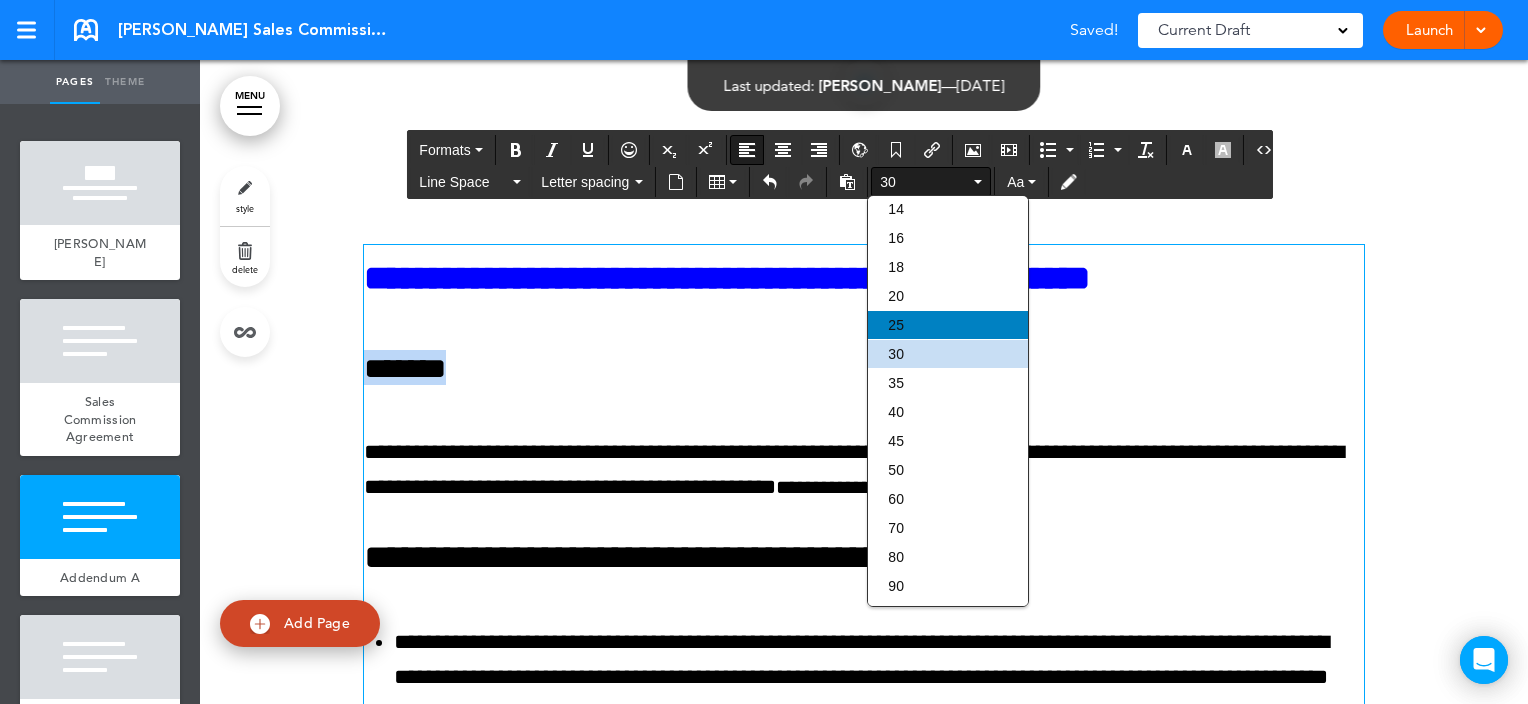 click on "25" at bounding box center [948, 325] 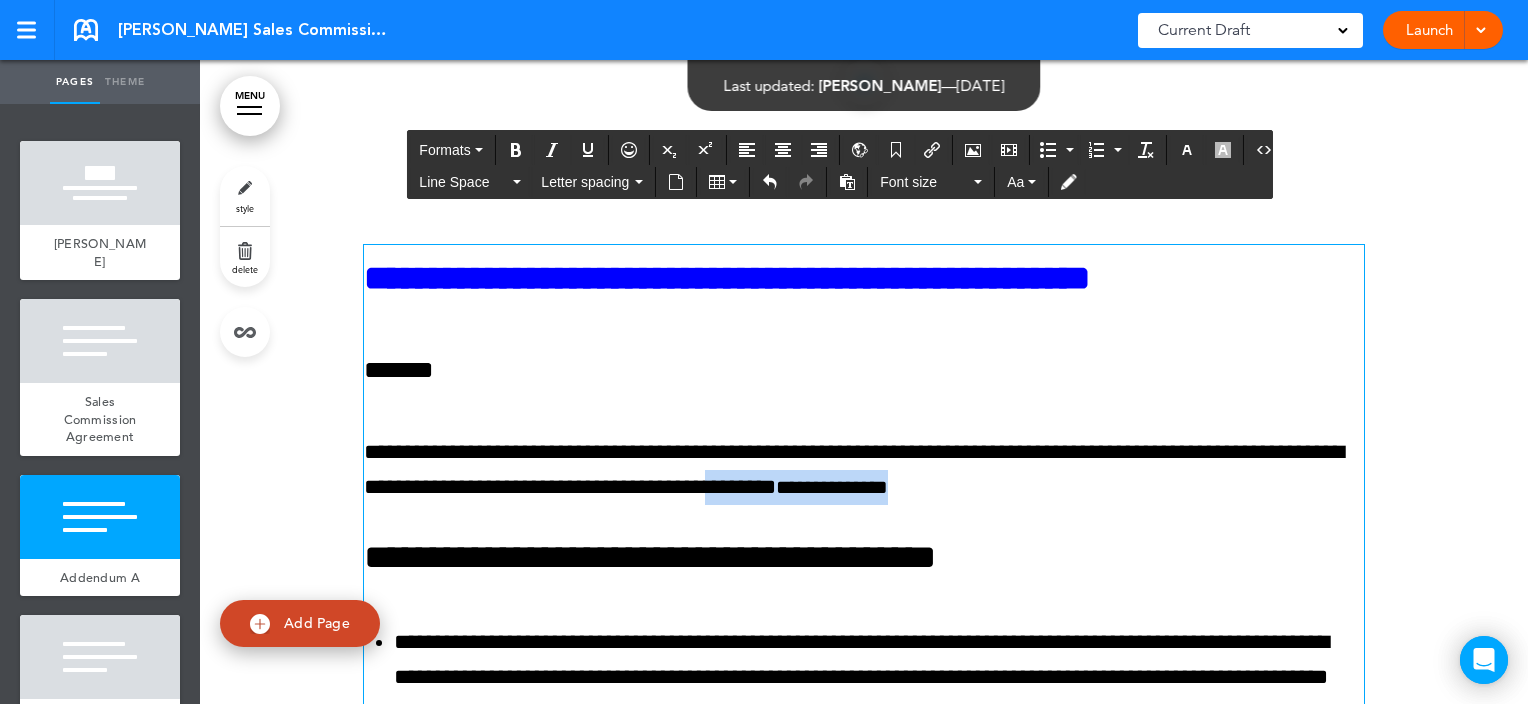 drag, startPoint x: 1121, startPoint y: 489, endPoint x: 907, endPoint y: 475, distance: 214.45746 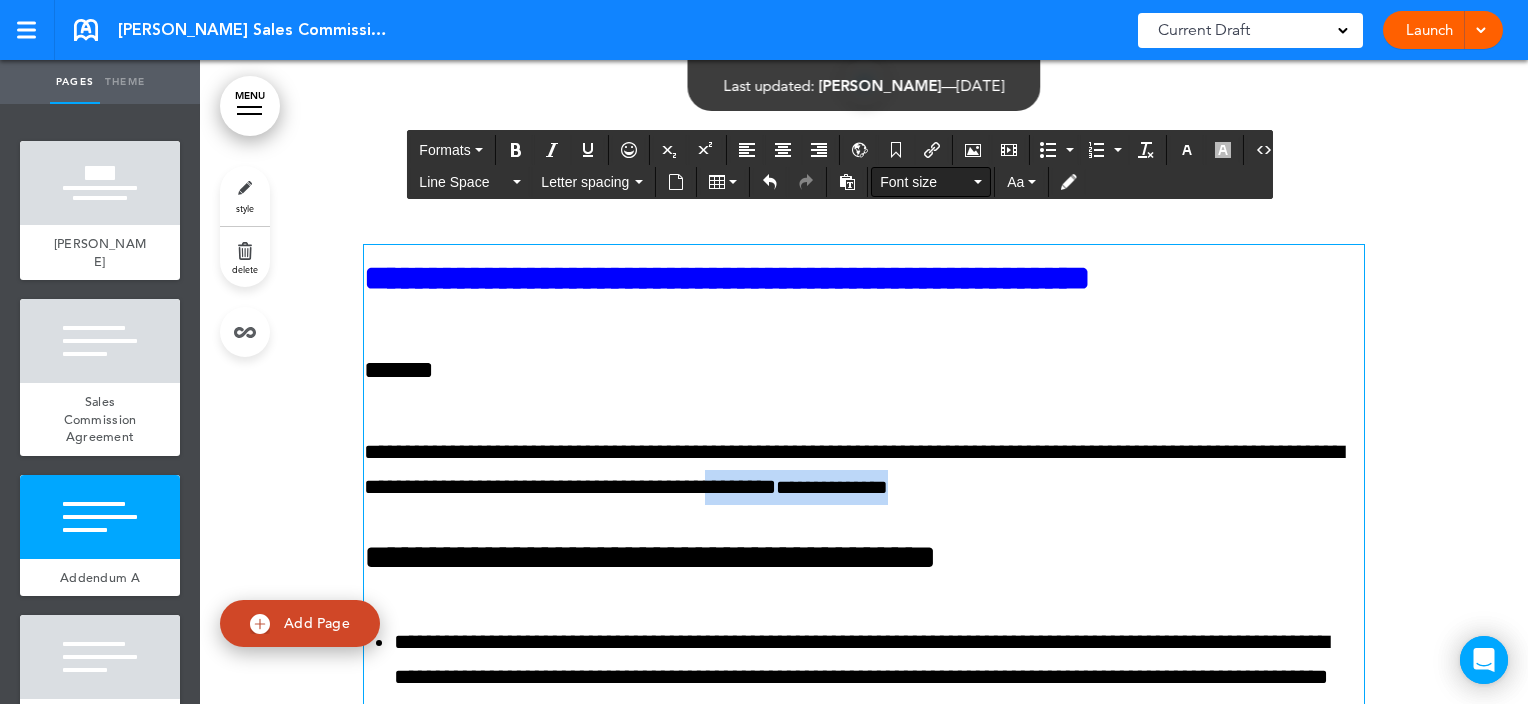 click on "Font size" at bounding box center [925, 182] 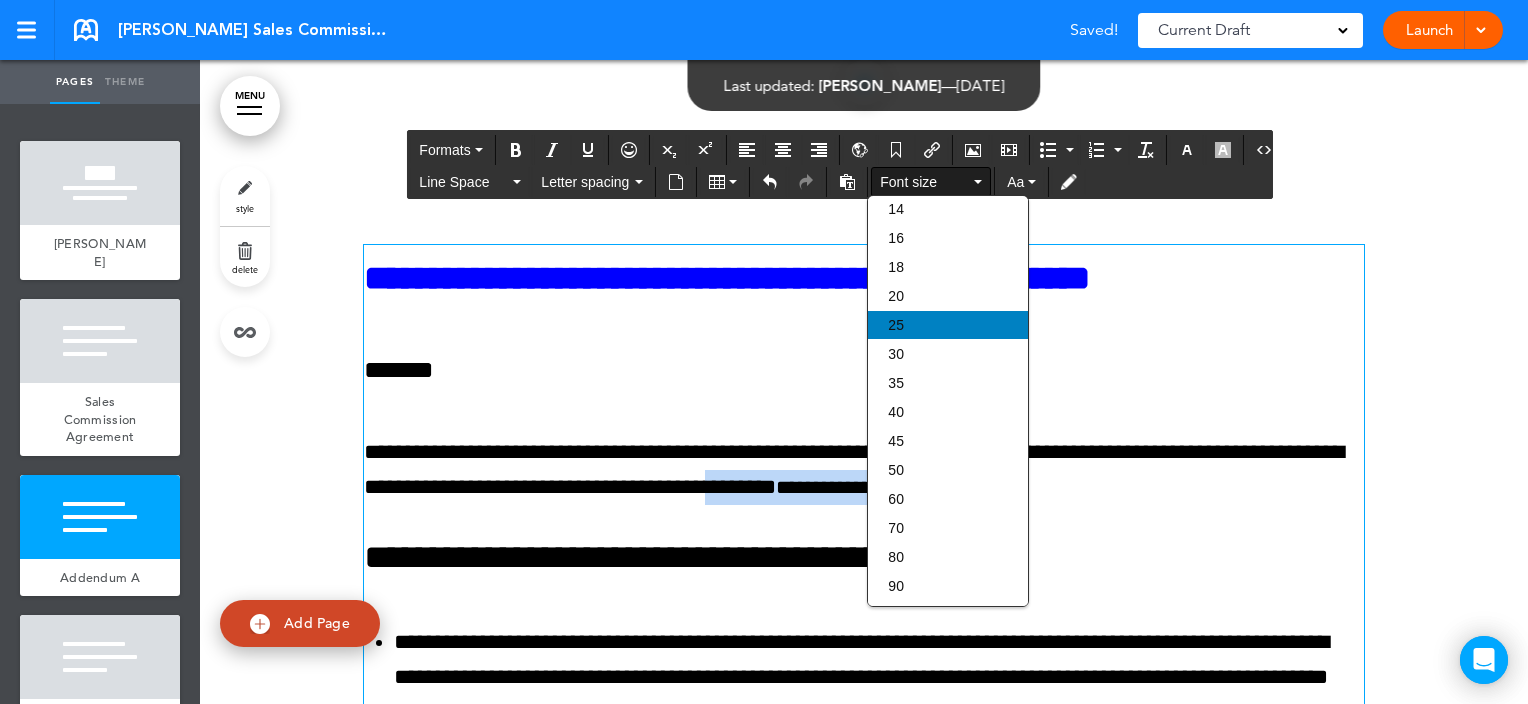 click on "25" at bounding box center [896, 325] 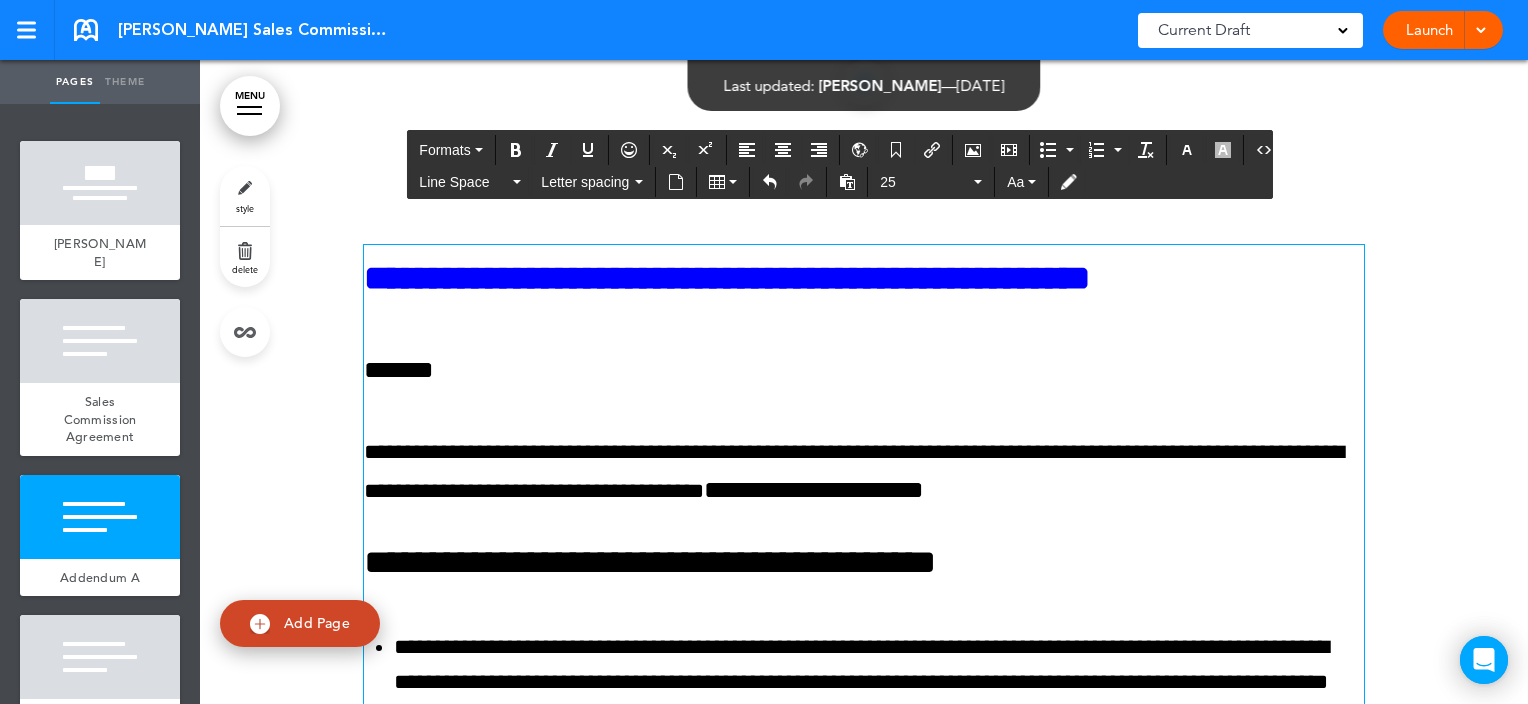 click on "**********" at bounding box center (864, 1195) 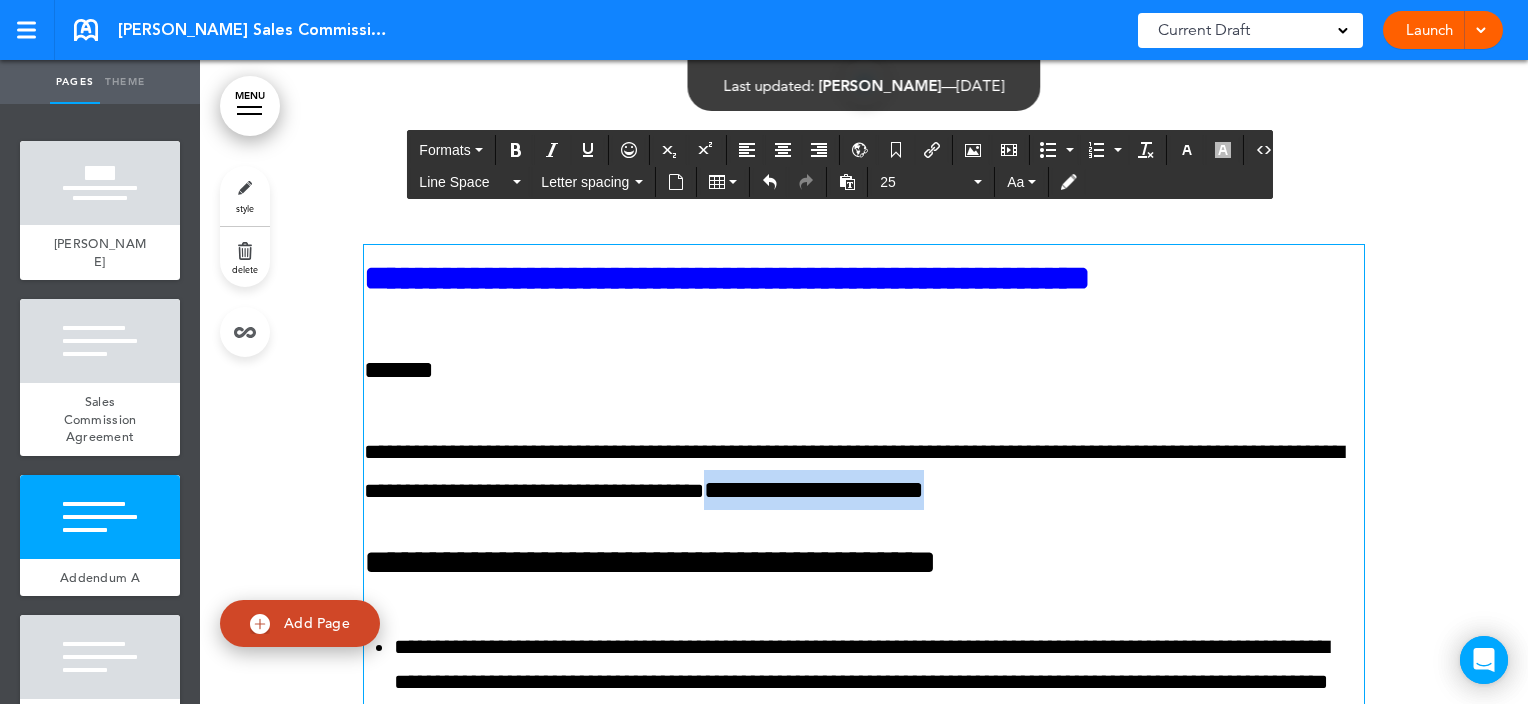 drag, startPoint x: 1160, startPoint y: 487, endPoint x: 905, endPoint y: 496, distance: 255.15877 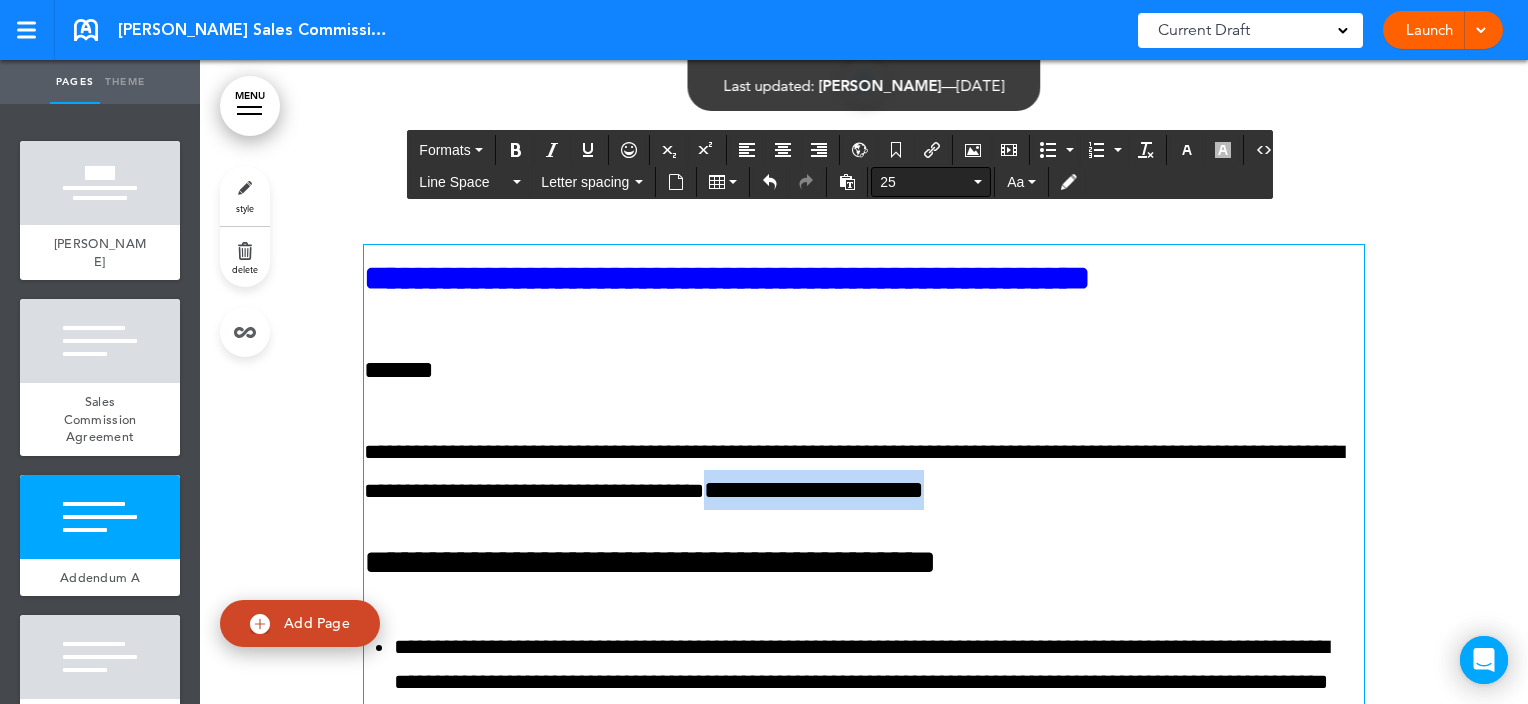 click at bounding box center (978, 182) 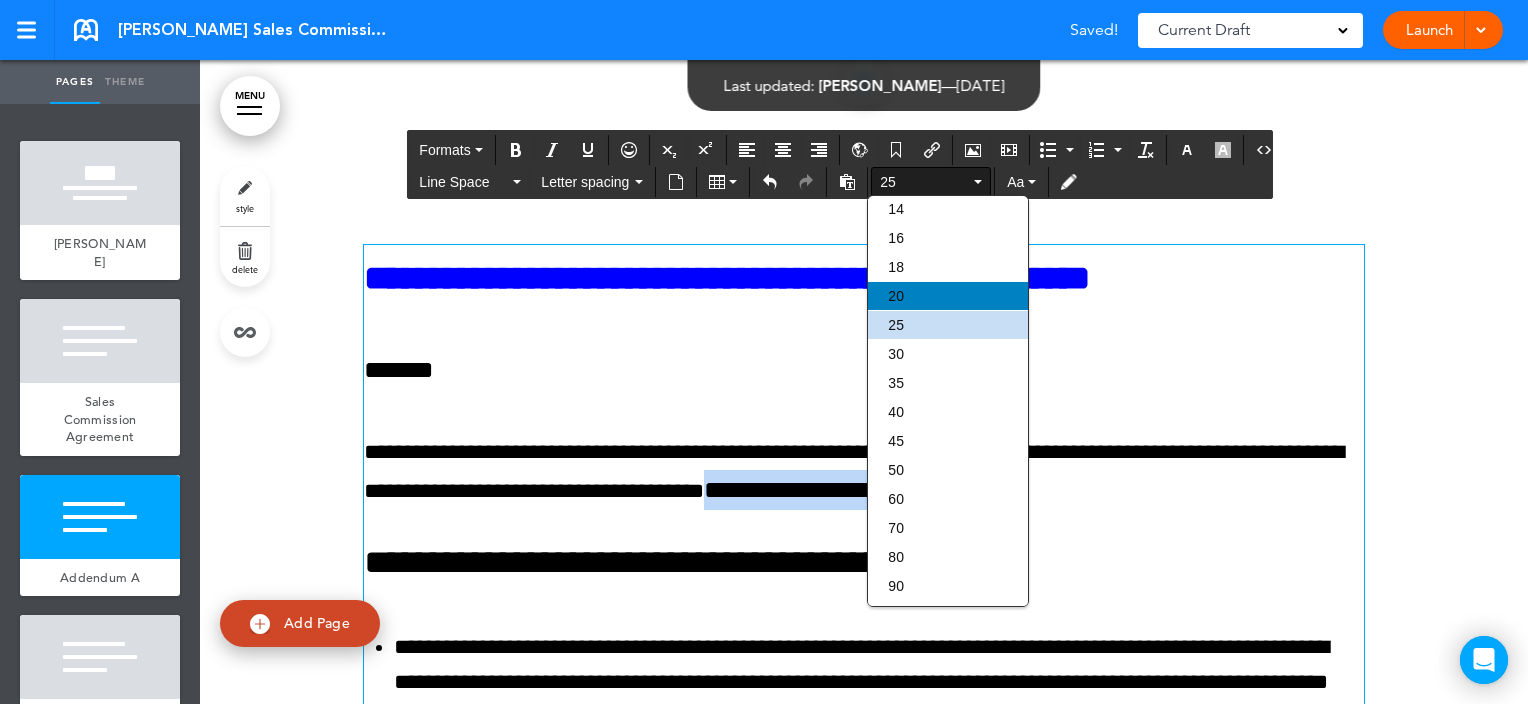 click on "20" at bounding box center (948, 296) 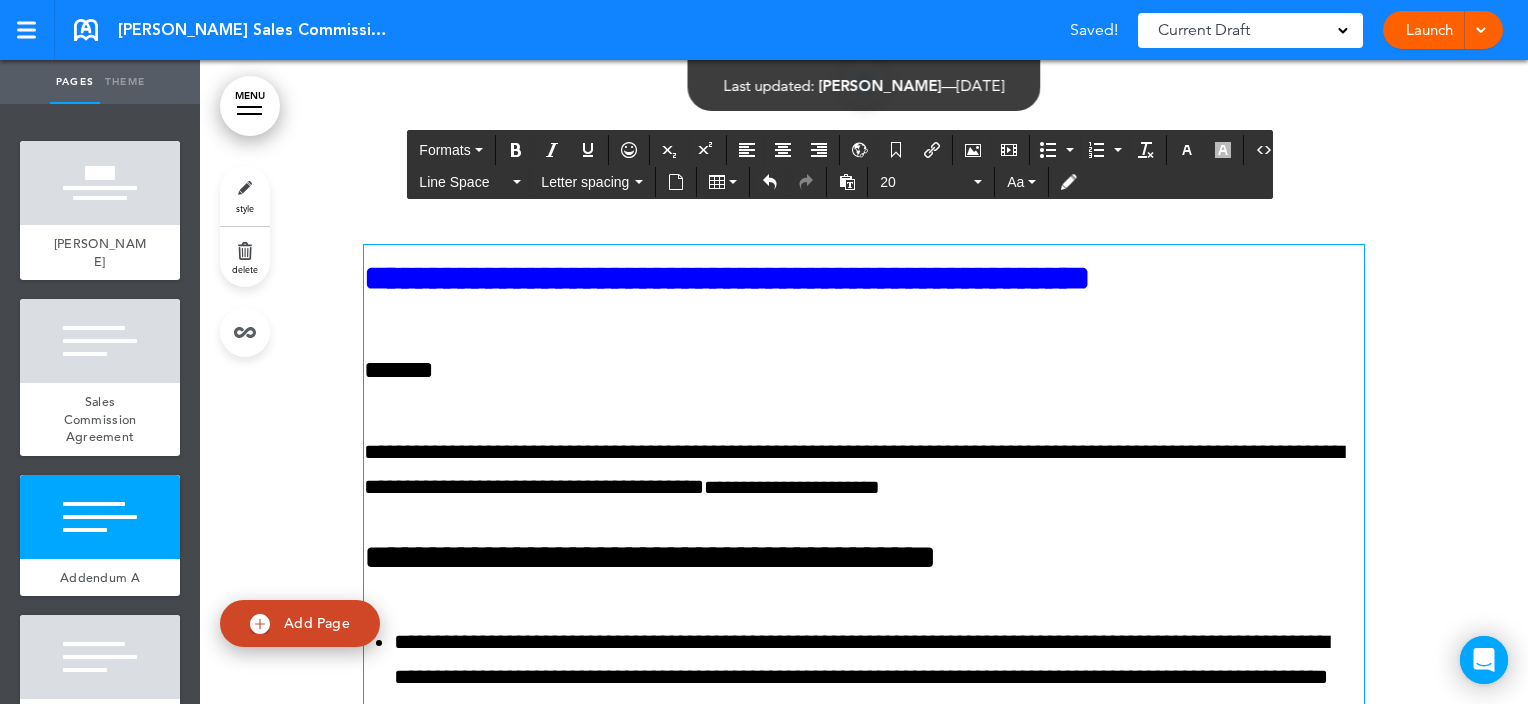 click on "**********" at bounding box center (864, 1192) 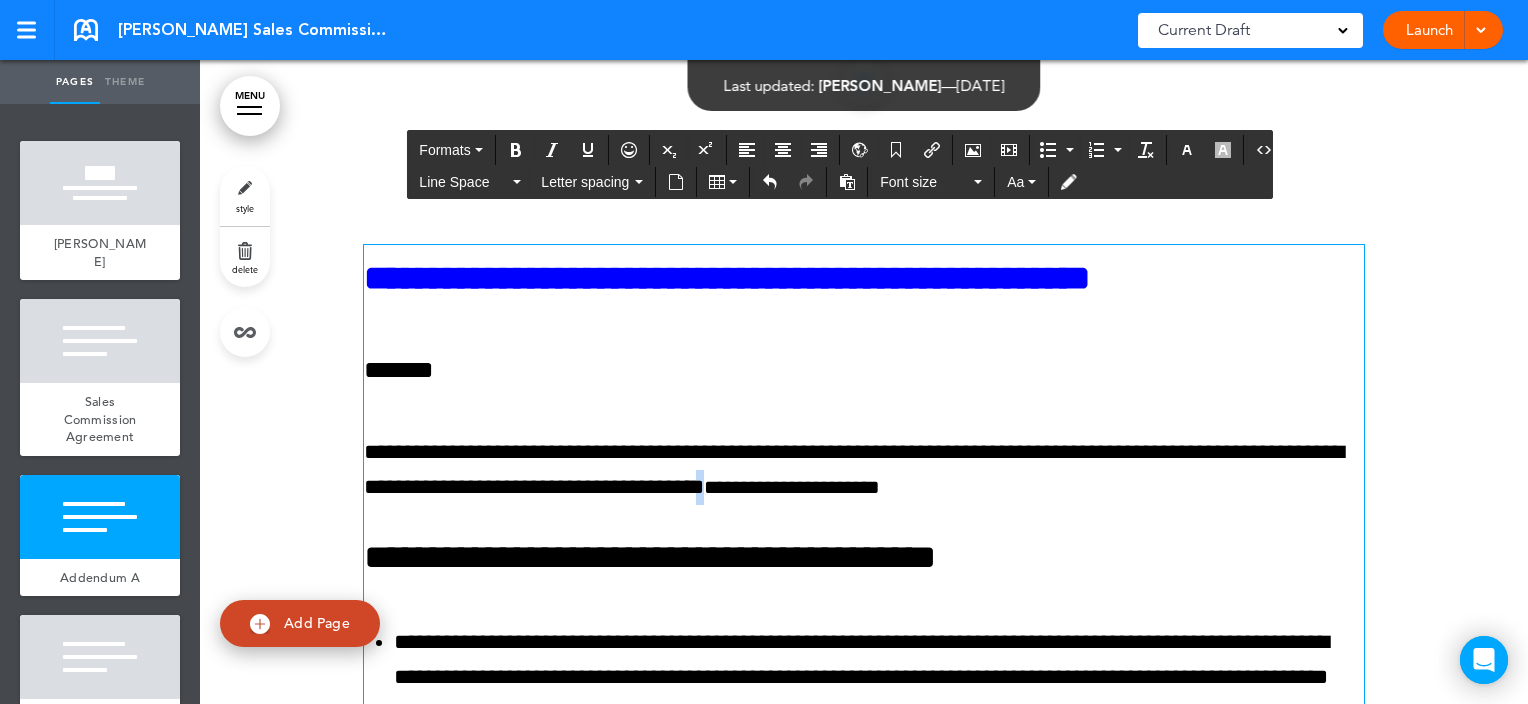 click on "**********" at bounding box center [864, 470] 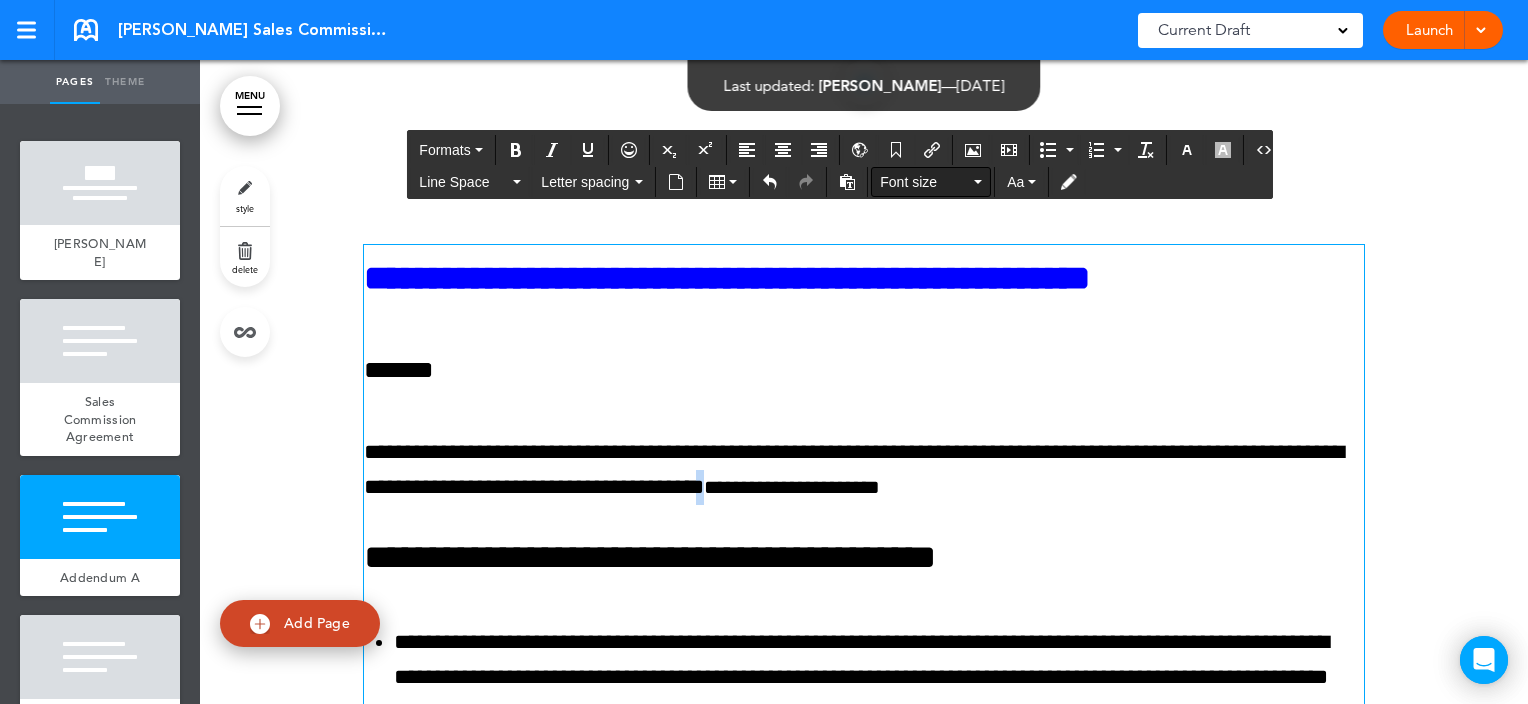 click on "Font size" at bounding box center (931, 182) 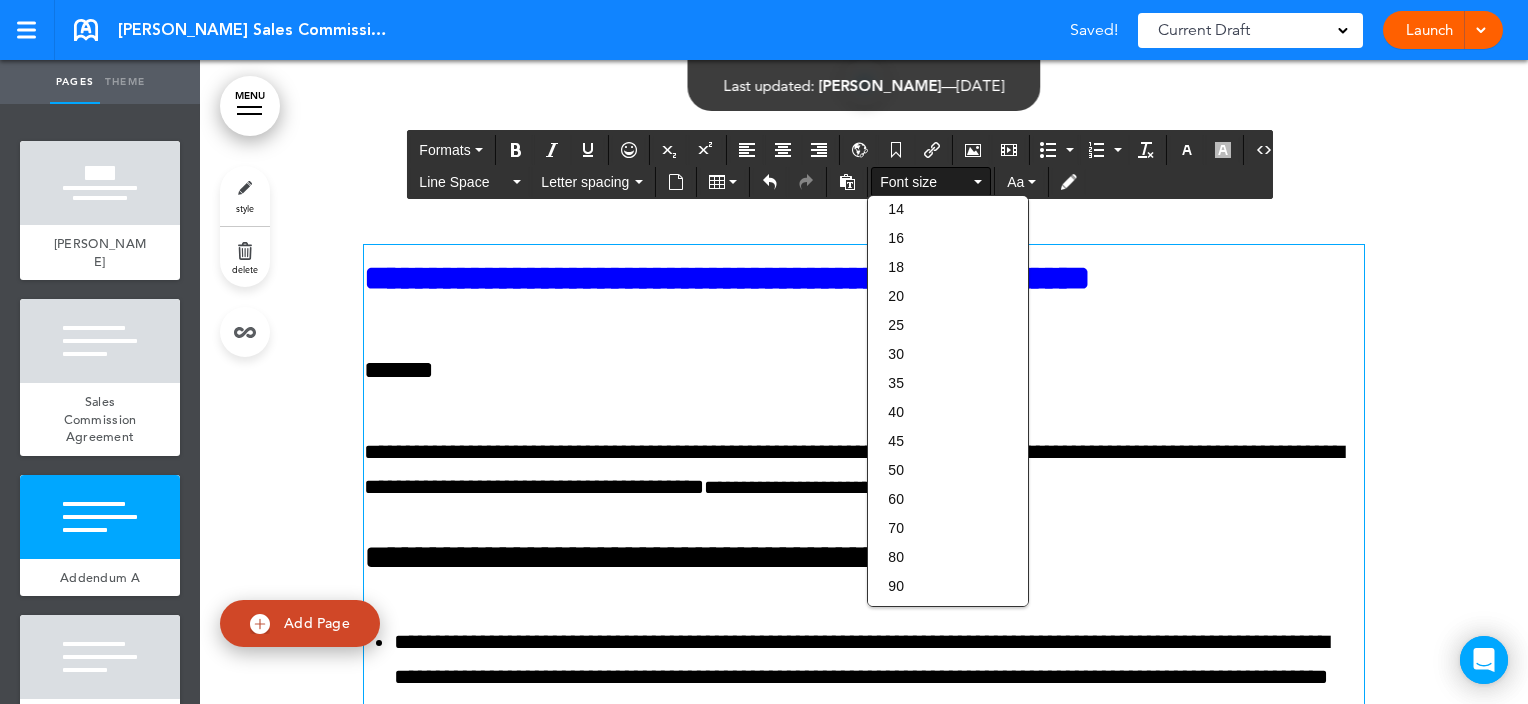 click on "*******" at bounding box center [864, 367] 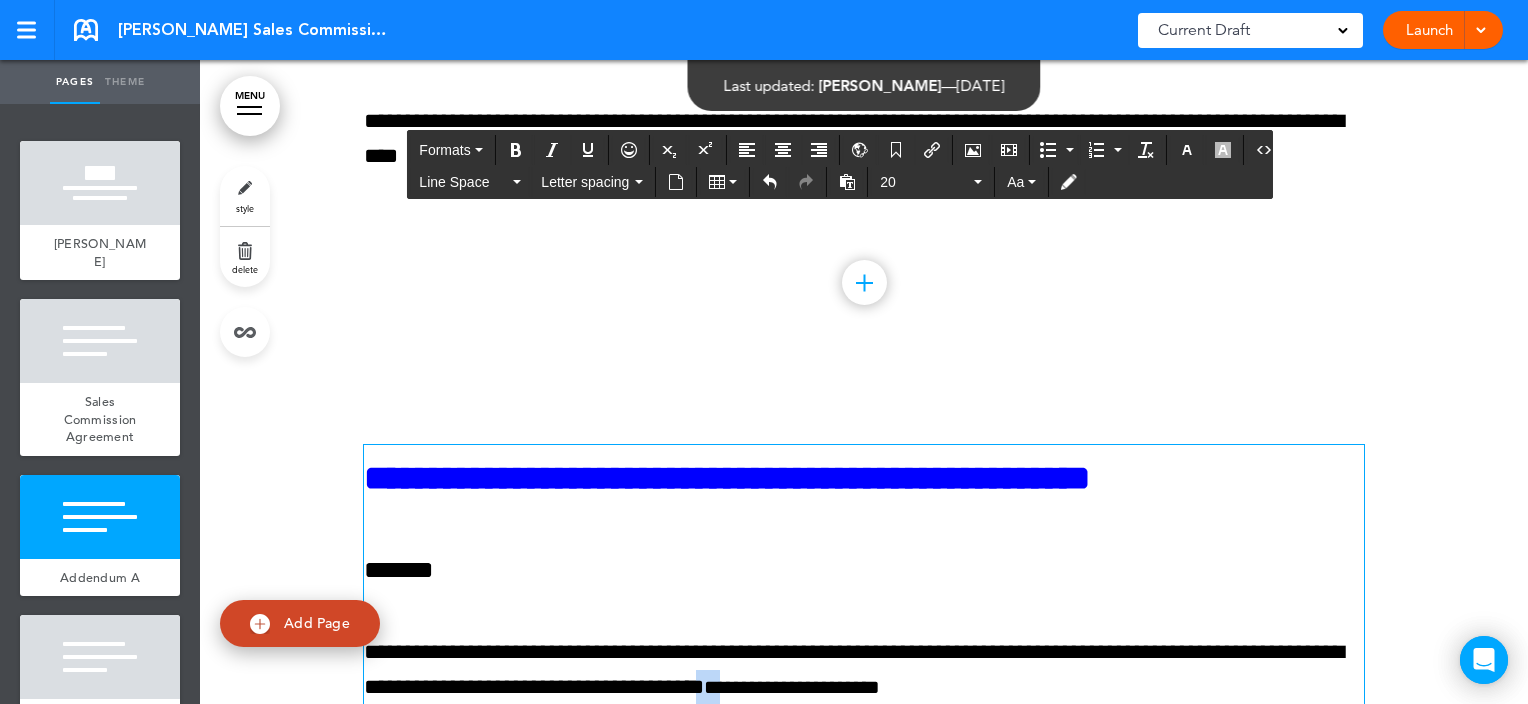 scroll, scrollTop: 6540, scrollLeft: 0, axis: vertical 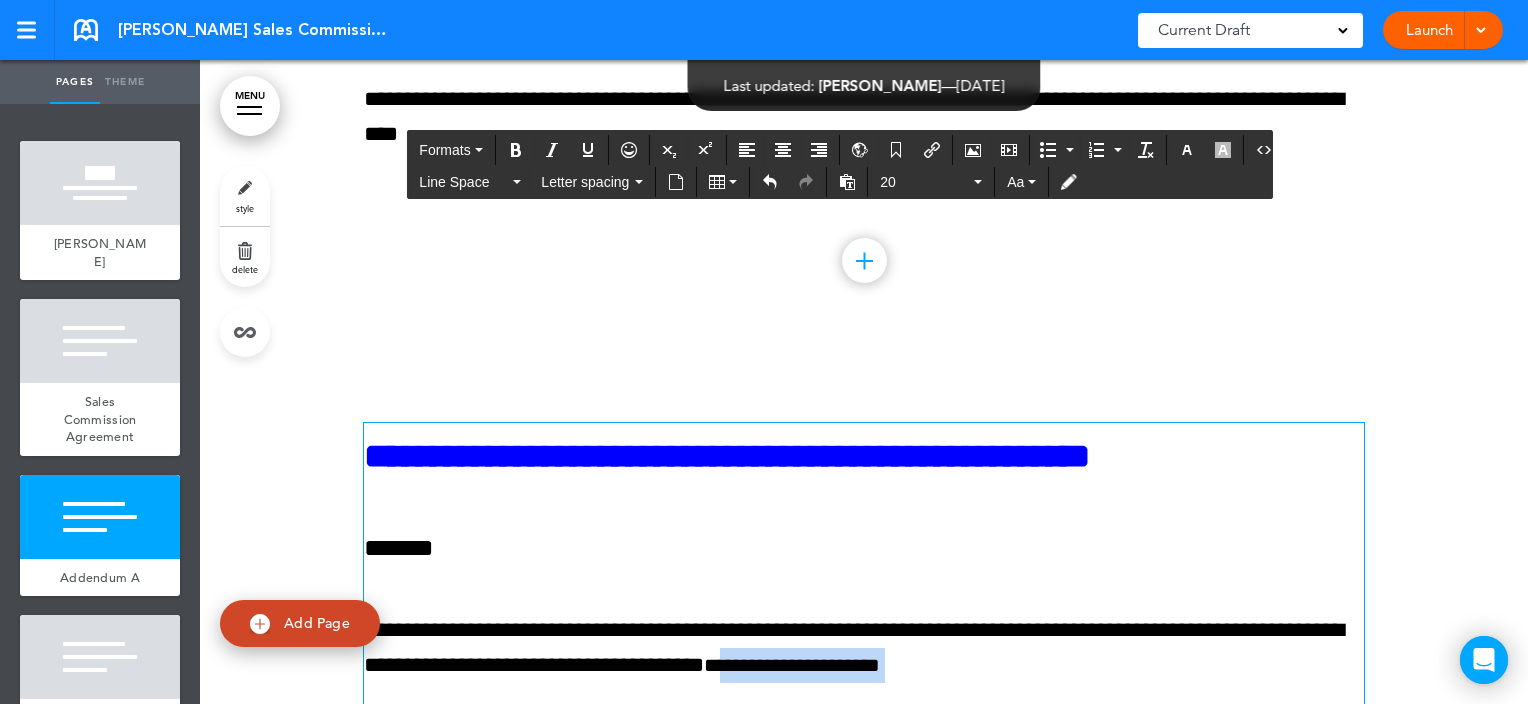 drag, startPoint x: 926, startPoint y: 685, endPoint x: 888, endPoint y: 688, distance: 38.118237 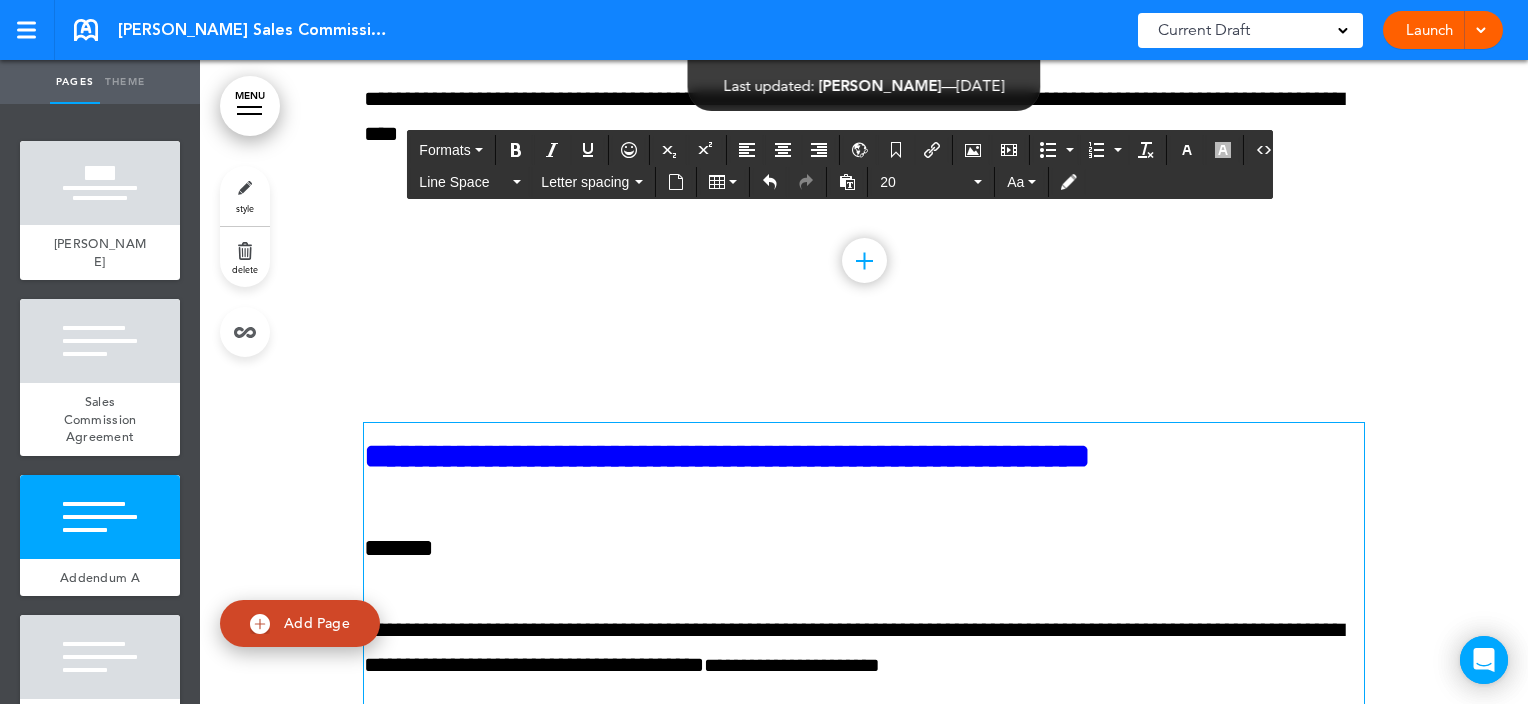click on "**********" at bounding box center (864, 648) 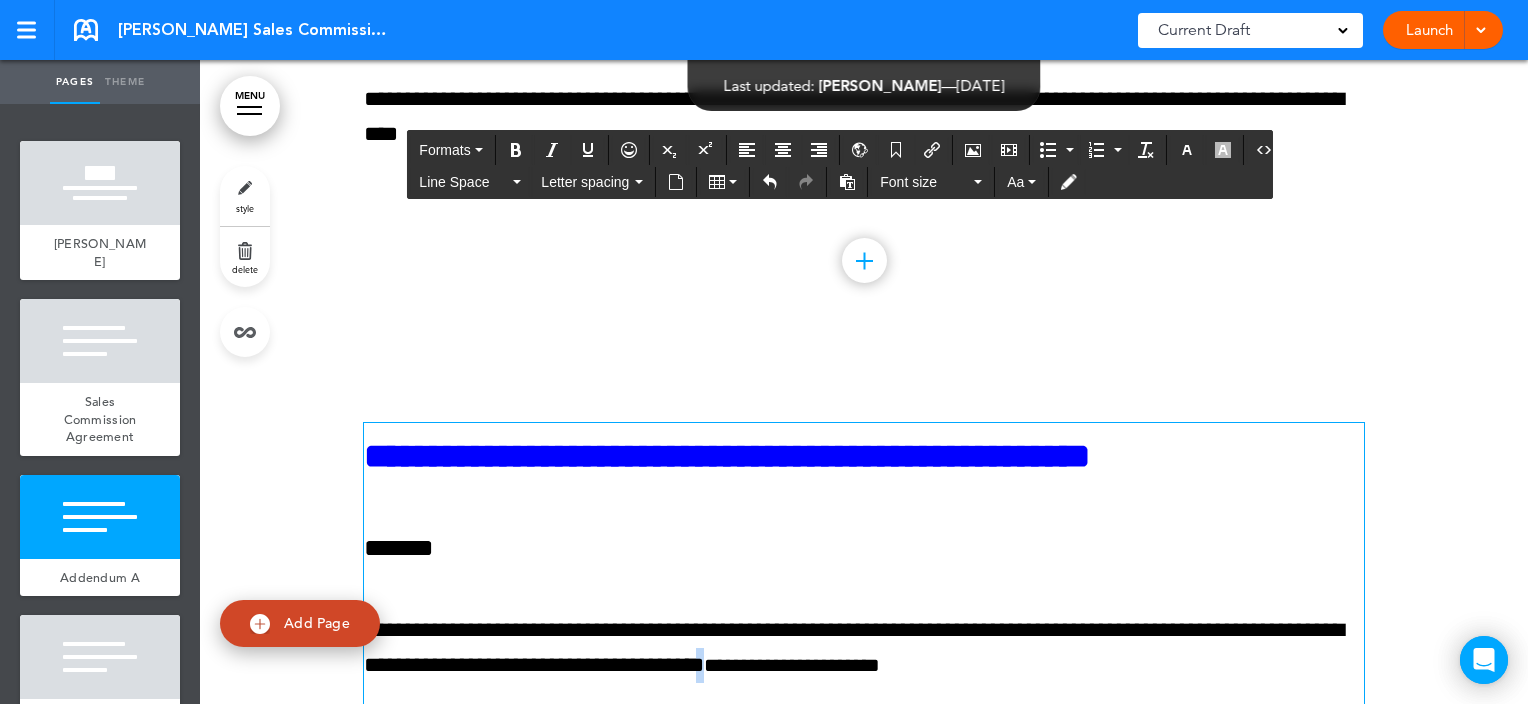 click on "**********" at bounding box center (864, 648) 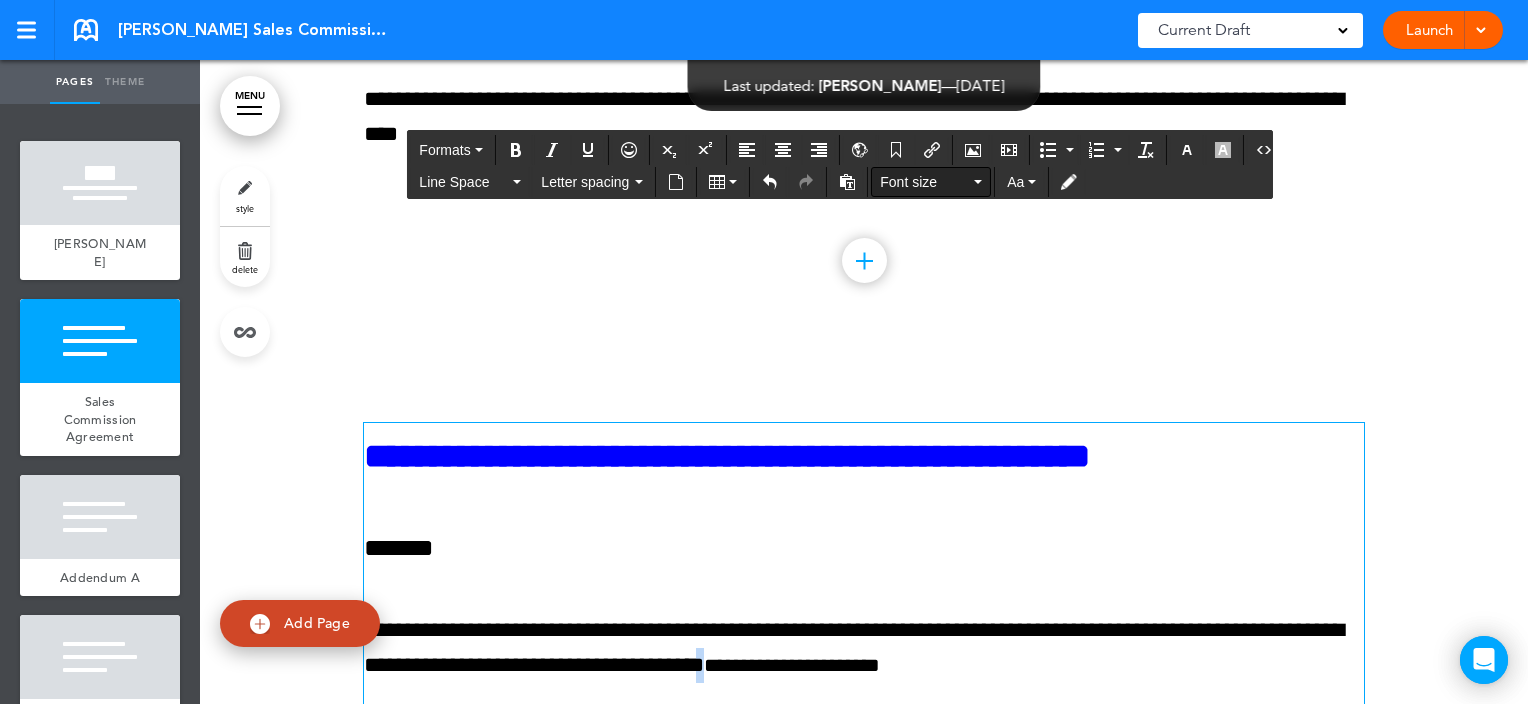click on "Font size" at bounding box center [931, 182] 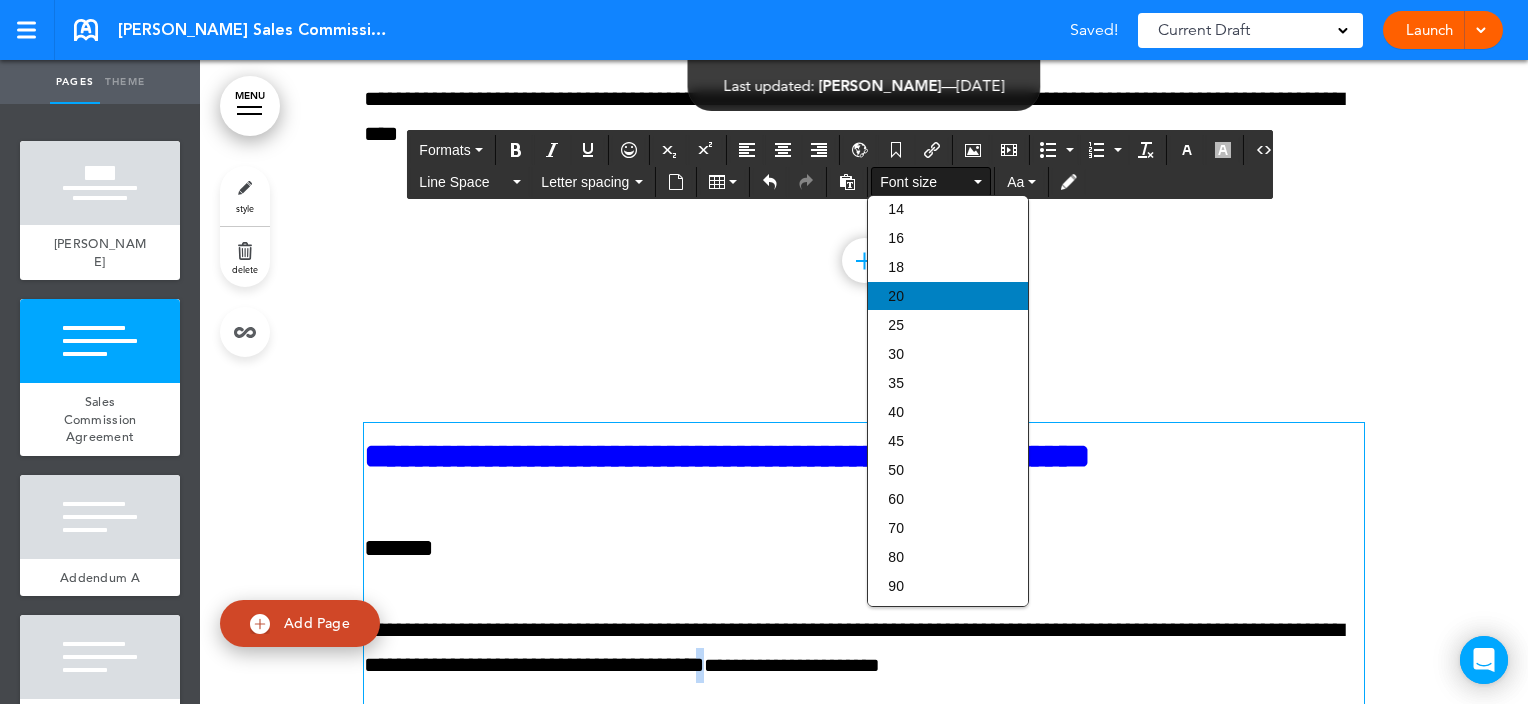 click on "20" at bounding box center [948, 296] 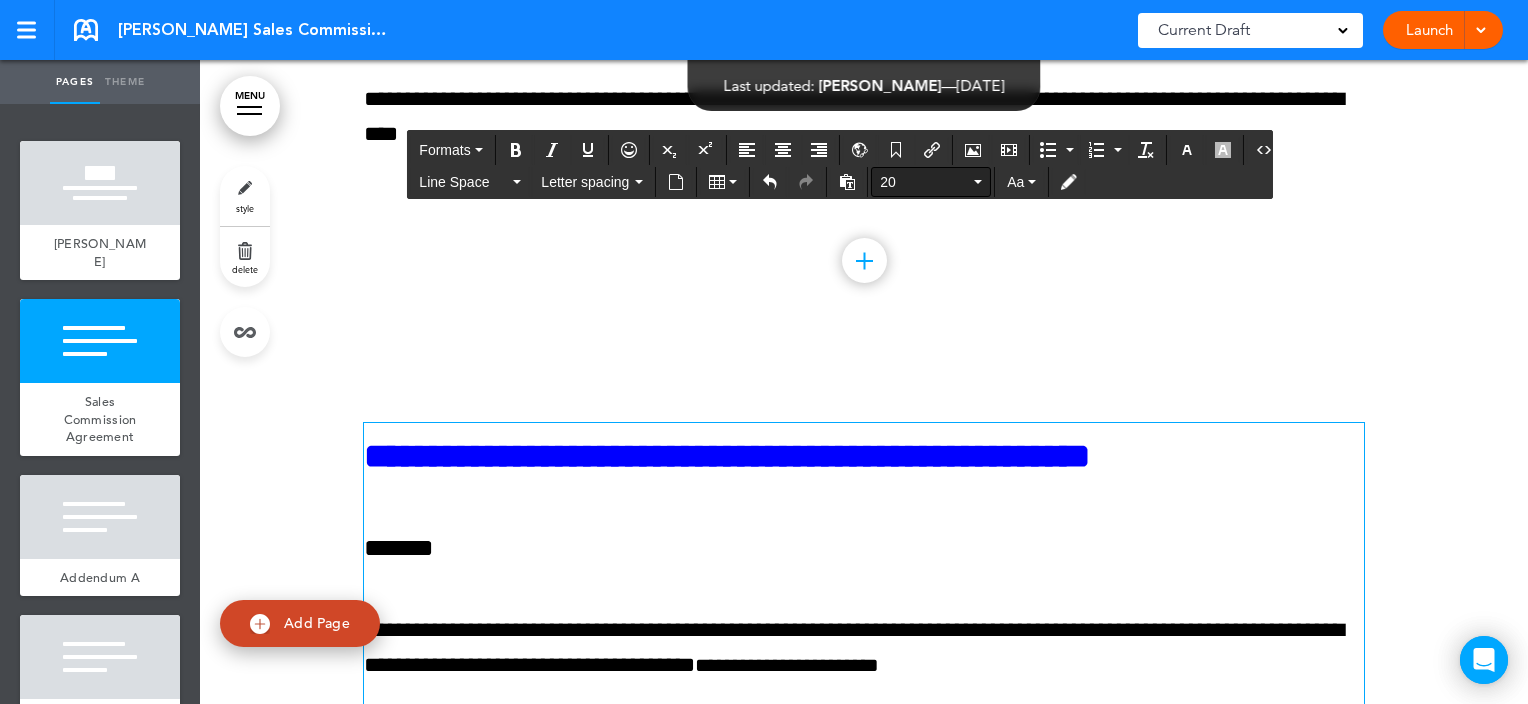 click on "20" at bounding box center (925, 182) 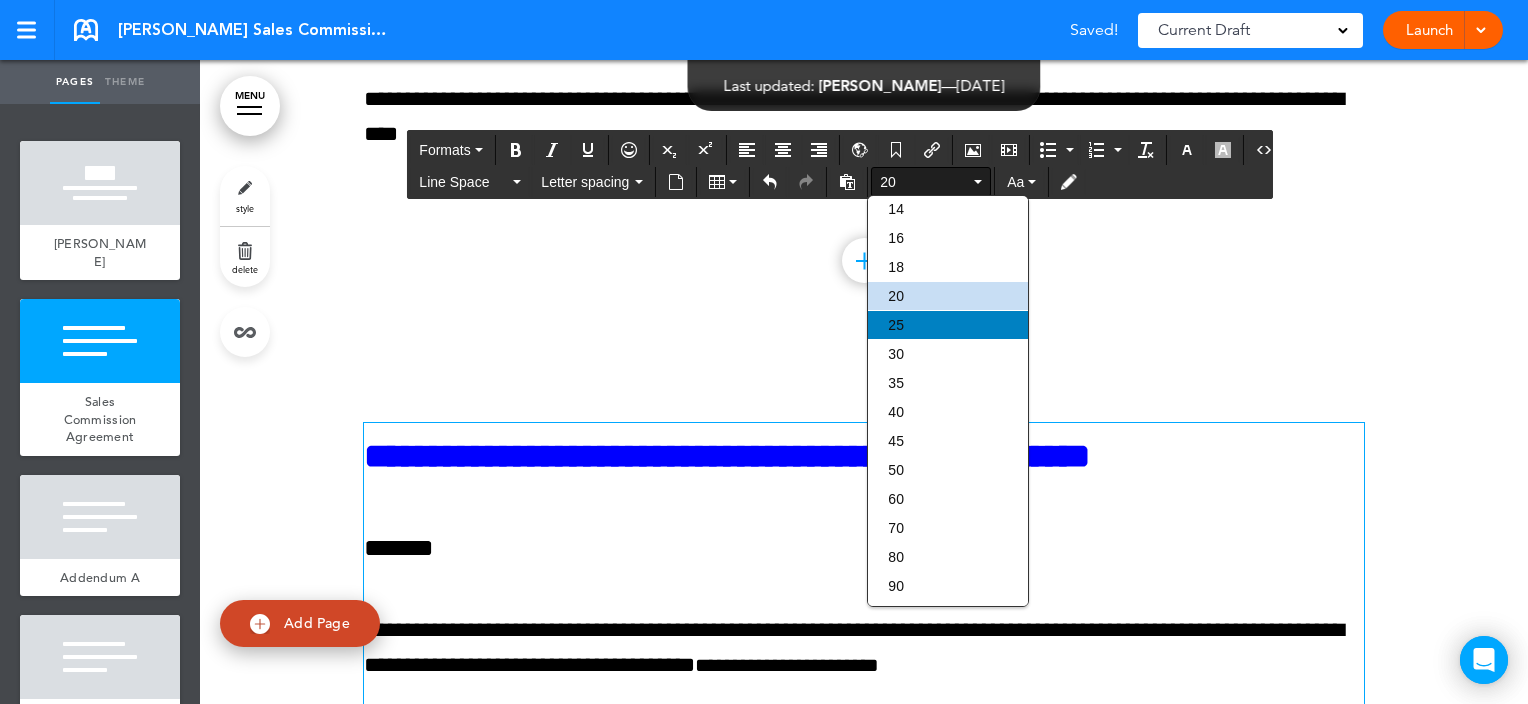 click on "25" at bounding box center (948, 325) 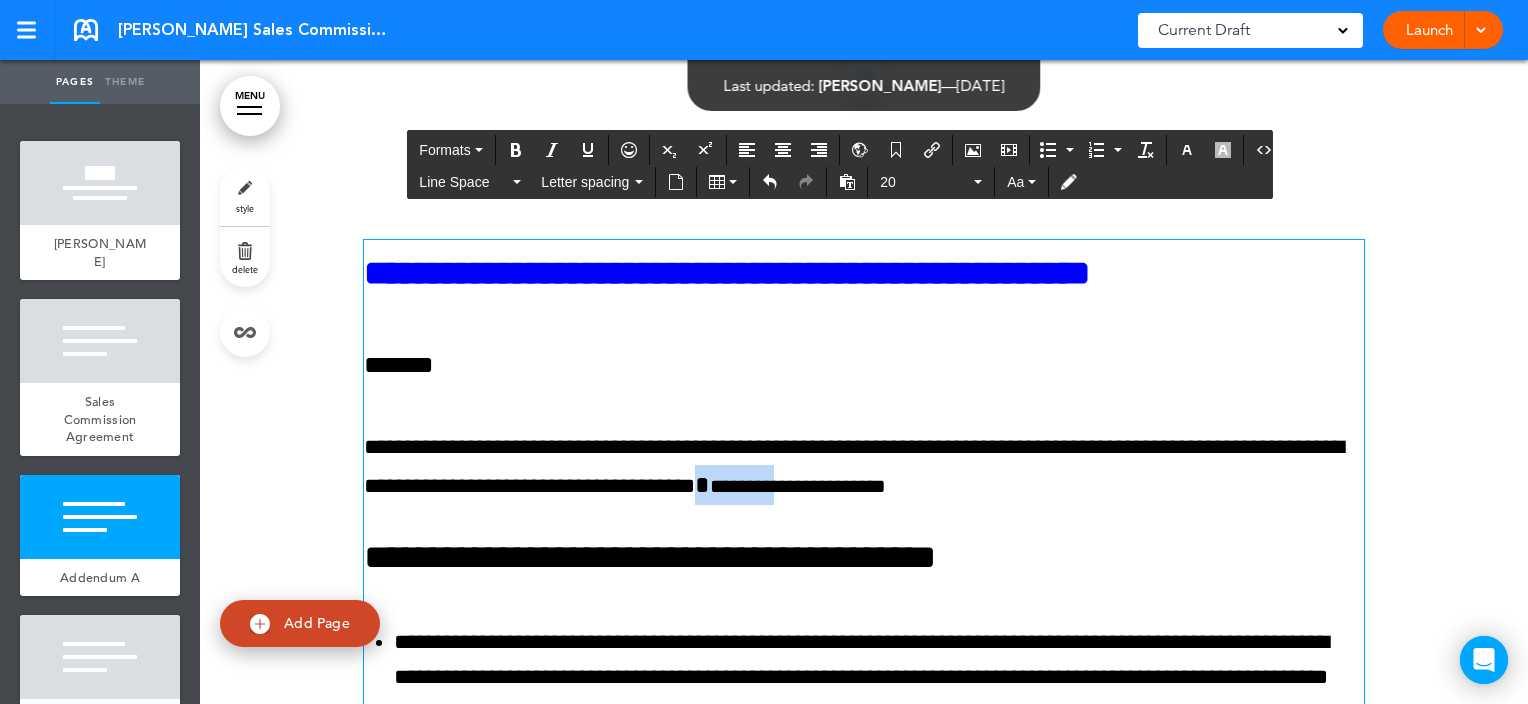 scroll, scrollTop: 6740, scrollLeft: 0, axis: vertical 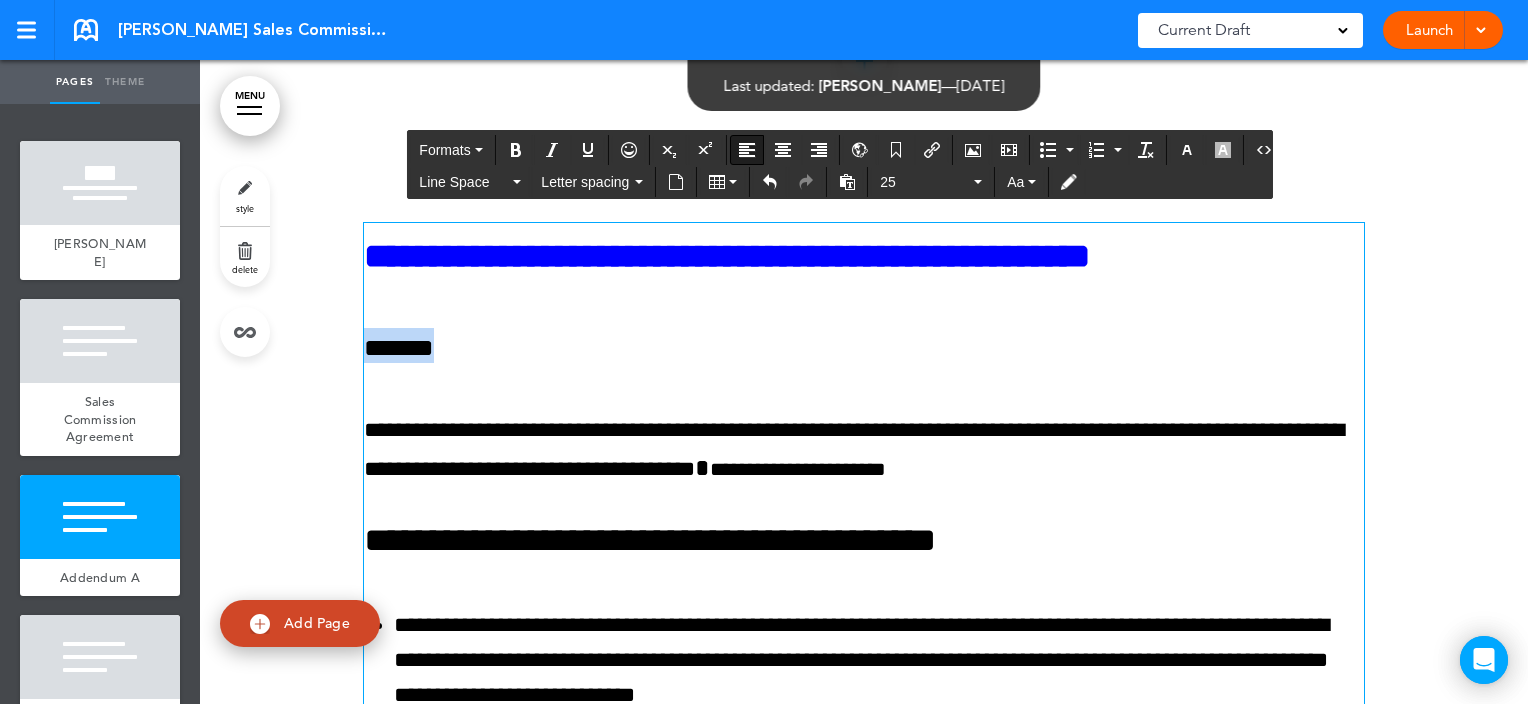 drag, startPoint x: 360, startPoint y: 341, endPoint x: 455, endPoint y: 344, distance: 95.047356 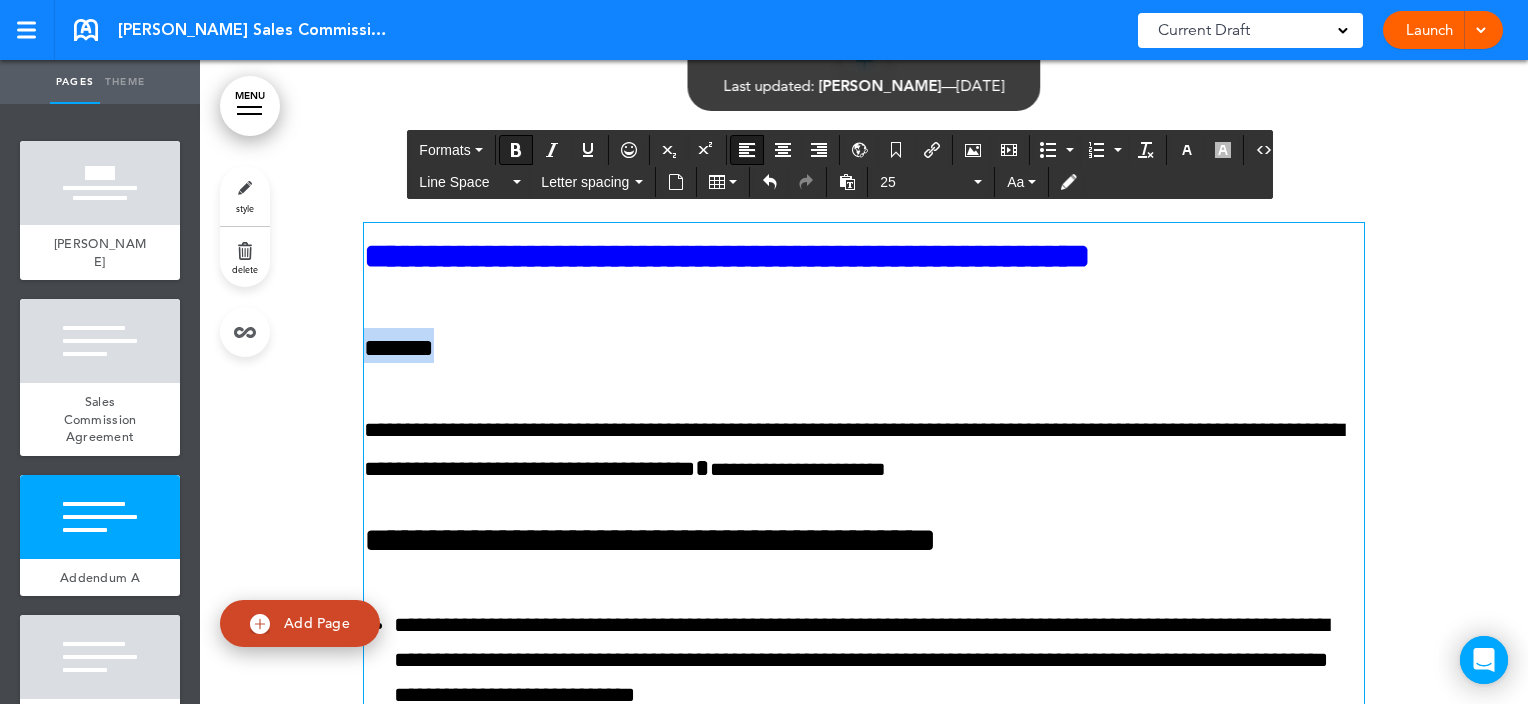 click at bounding box center [516, 150] 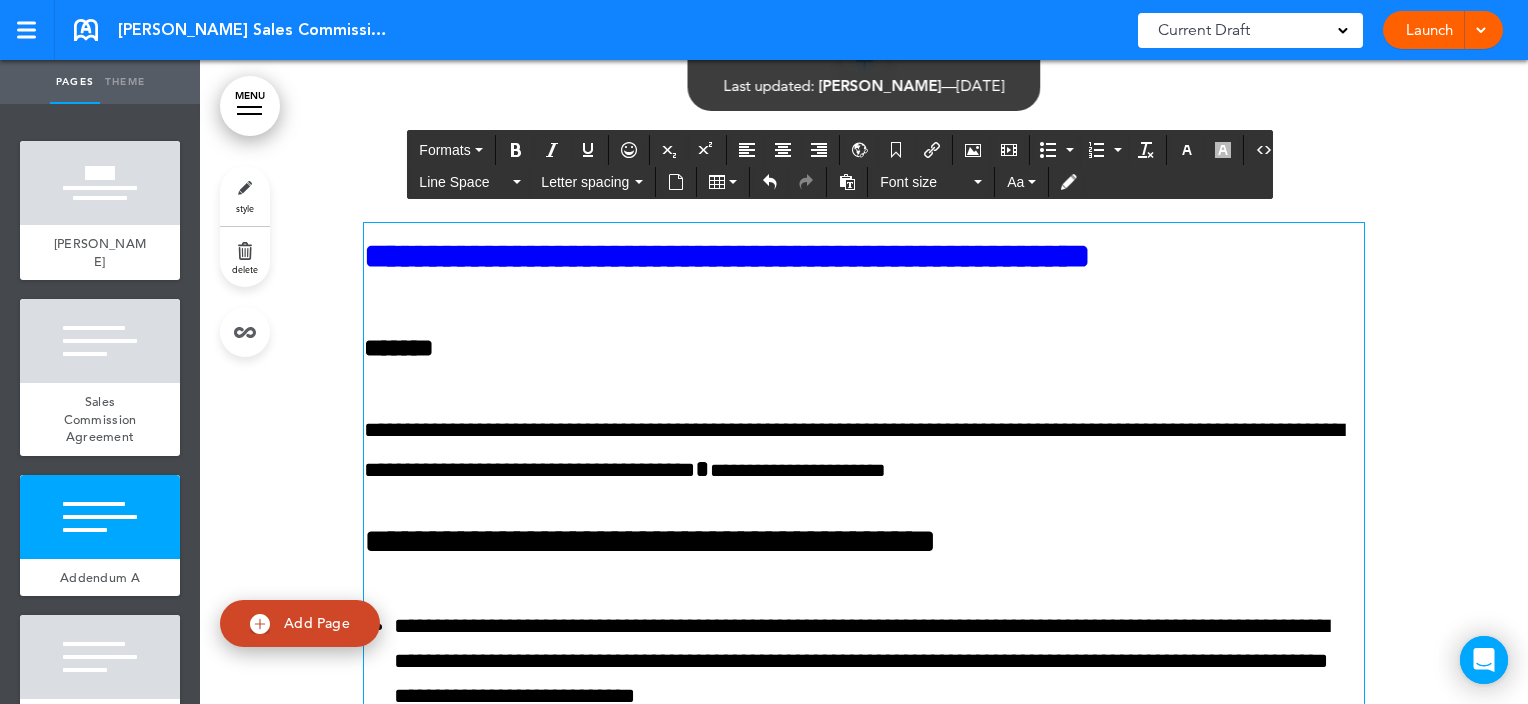 click on "**********" at bounding box center [864, 1173] 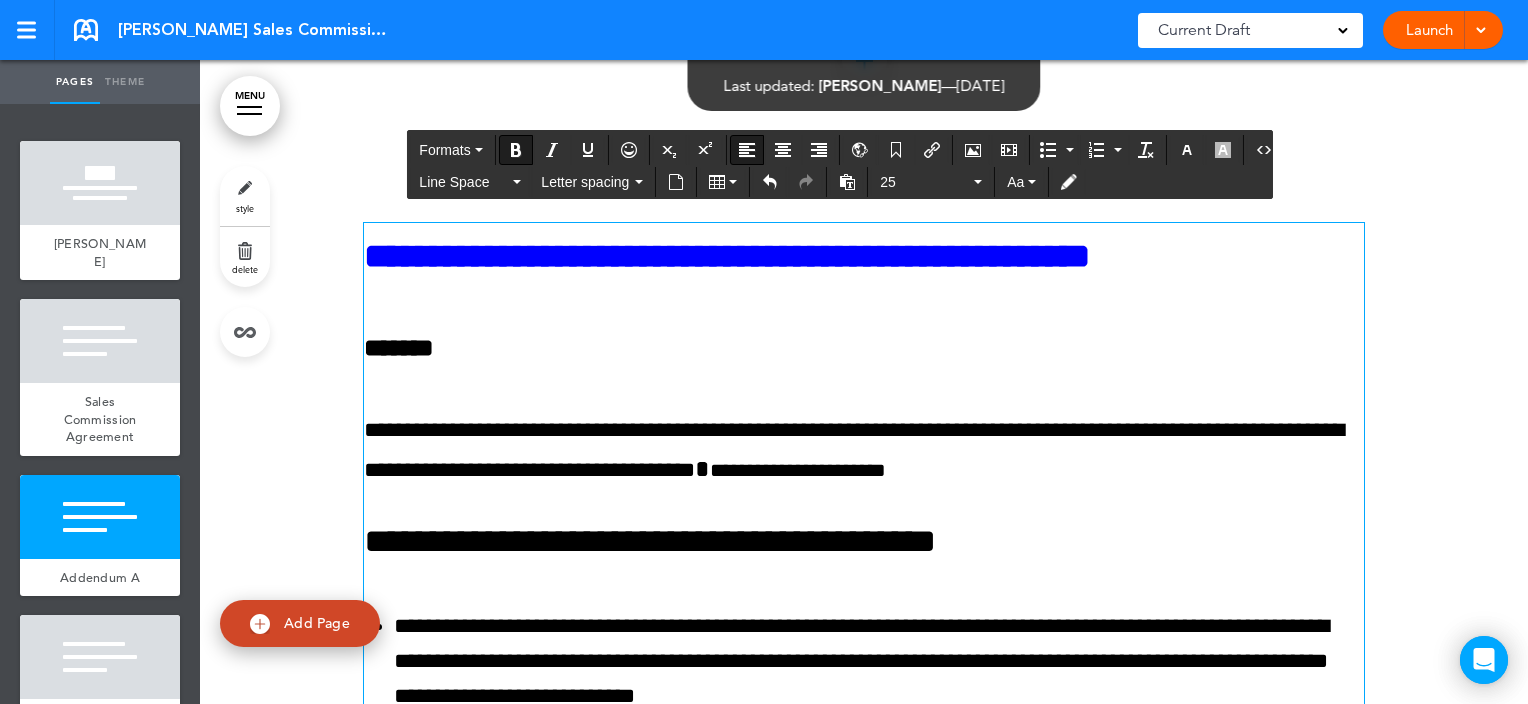 click on "*******" at bounding box center (399, 347) 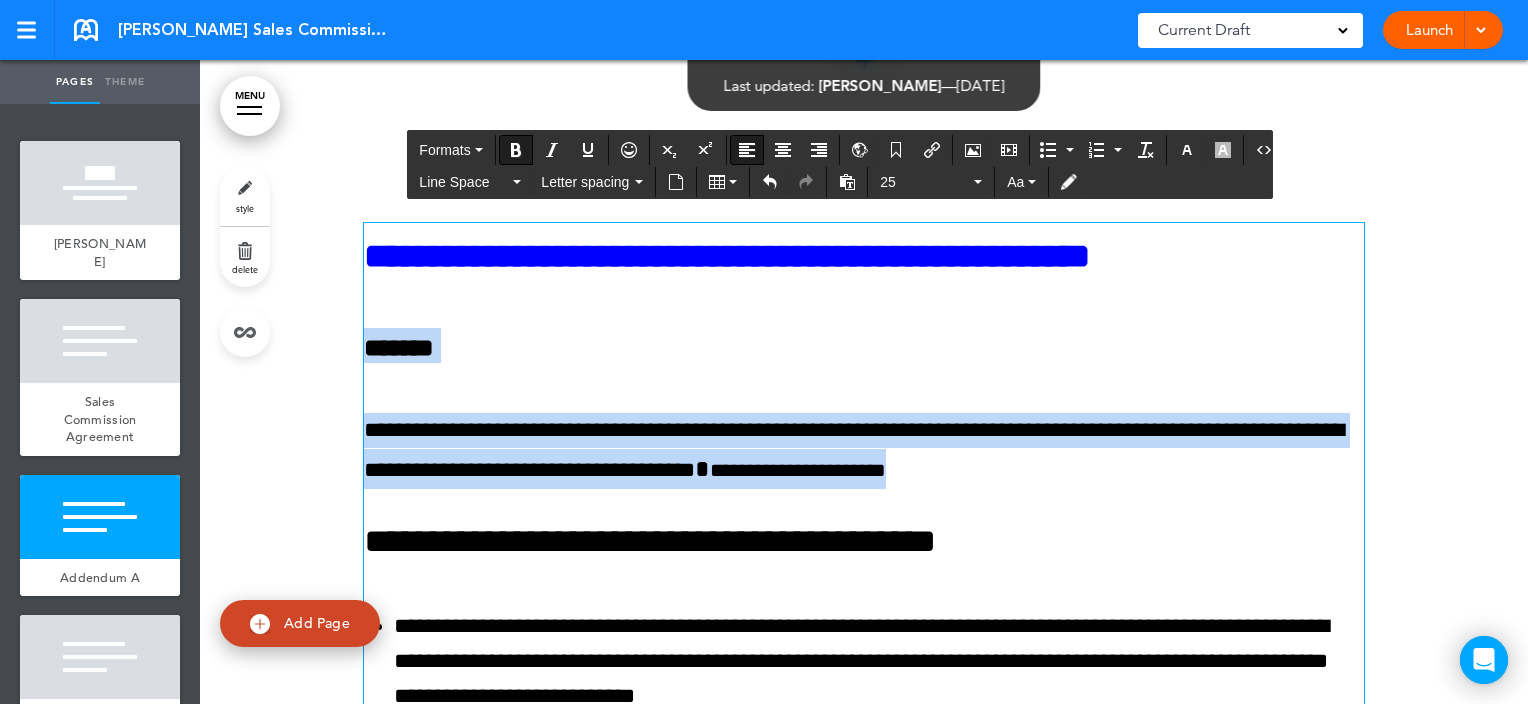 drag, startPoint x: 1115, startPoint y: 473, endPoint x: 347, endPoint y: 307, distance: 785.73535 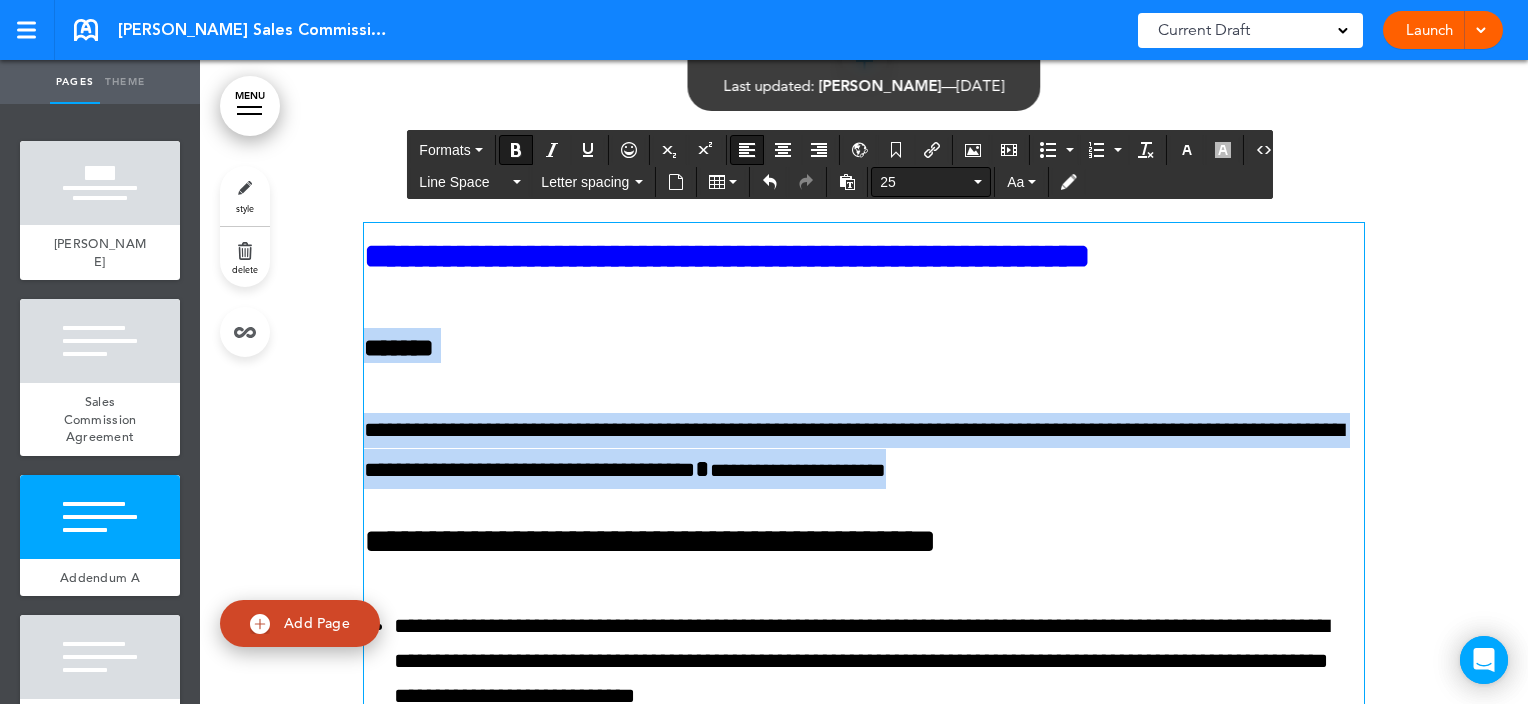 click on "25" at bounding box center [925, 182] 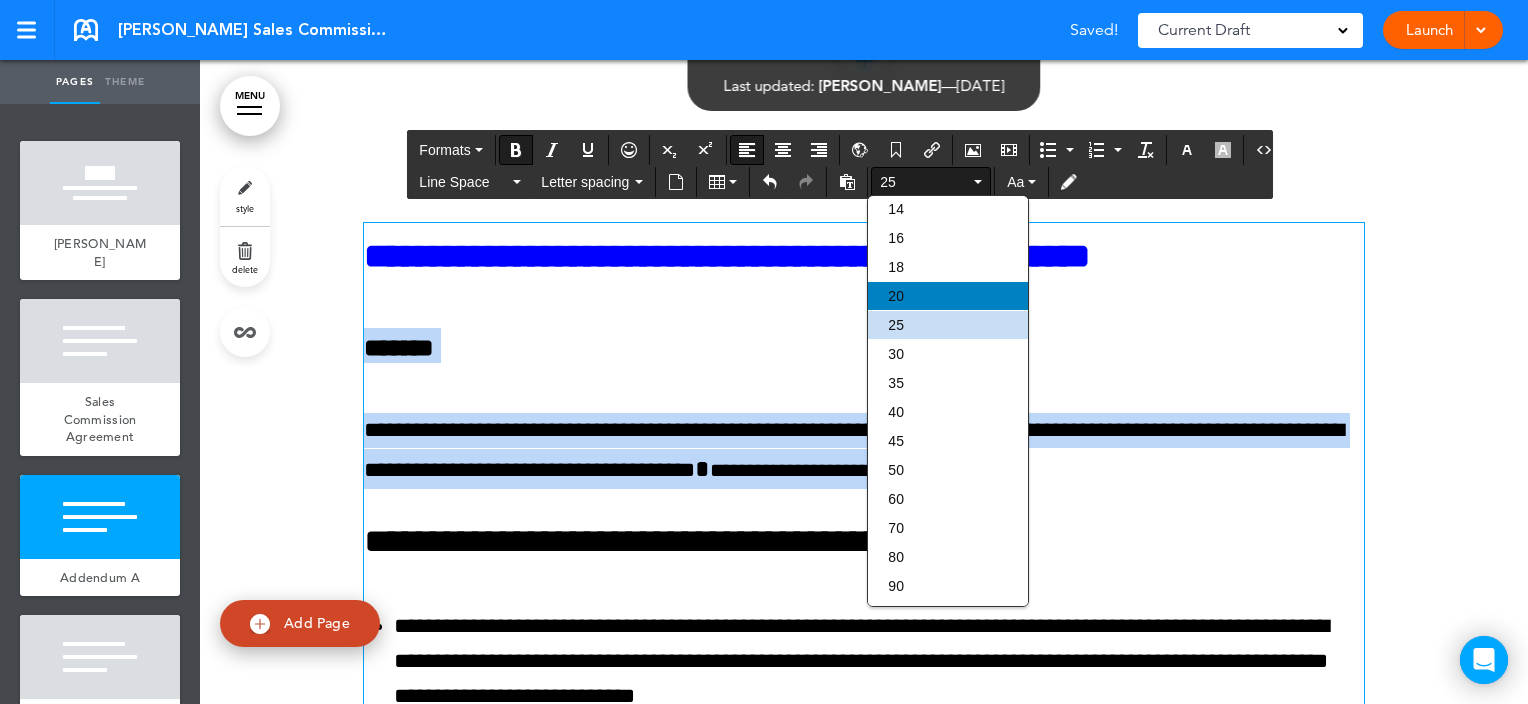 click on "20" at bounding box center [948, 296] 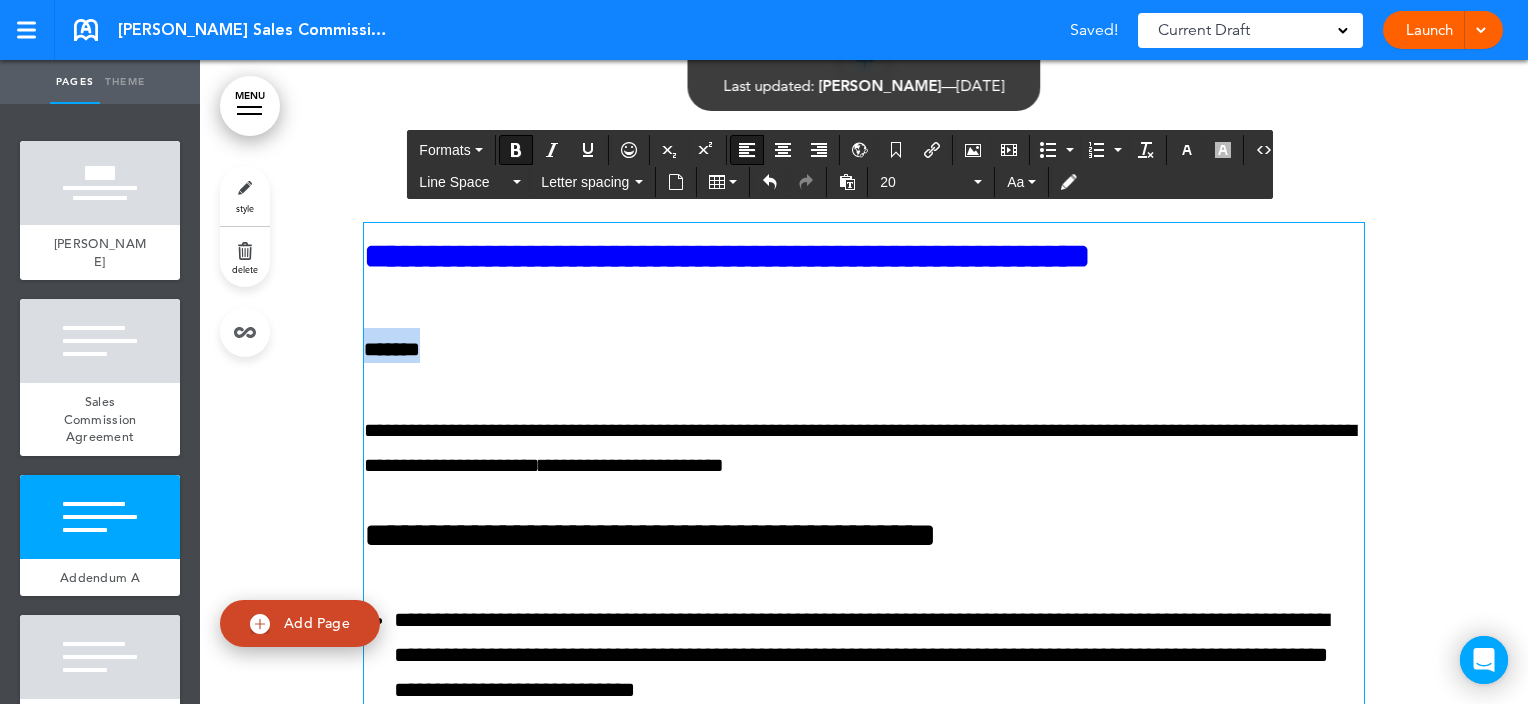click on "*******" at bounding box center (864, 345) 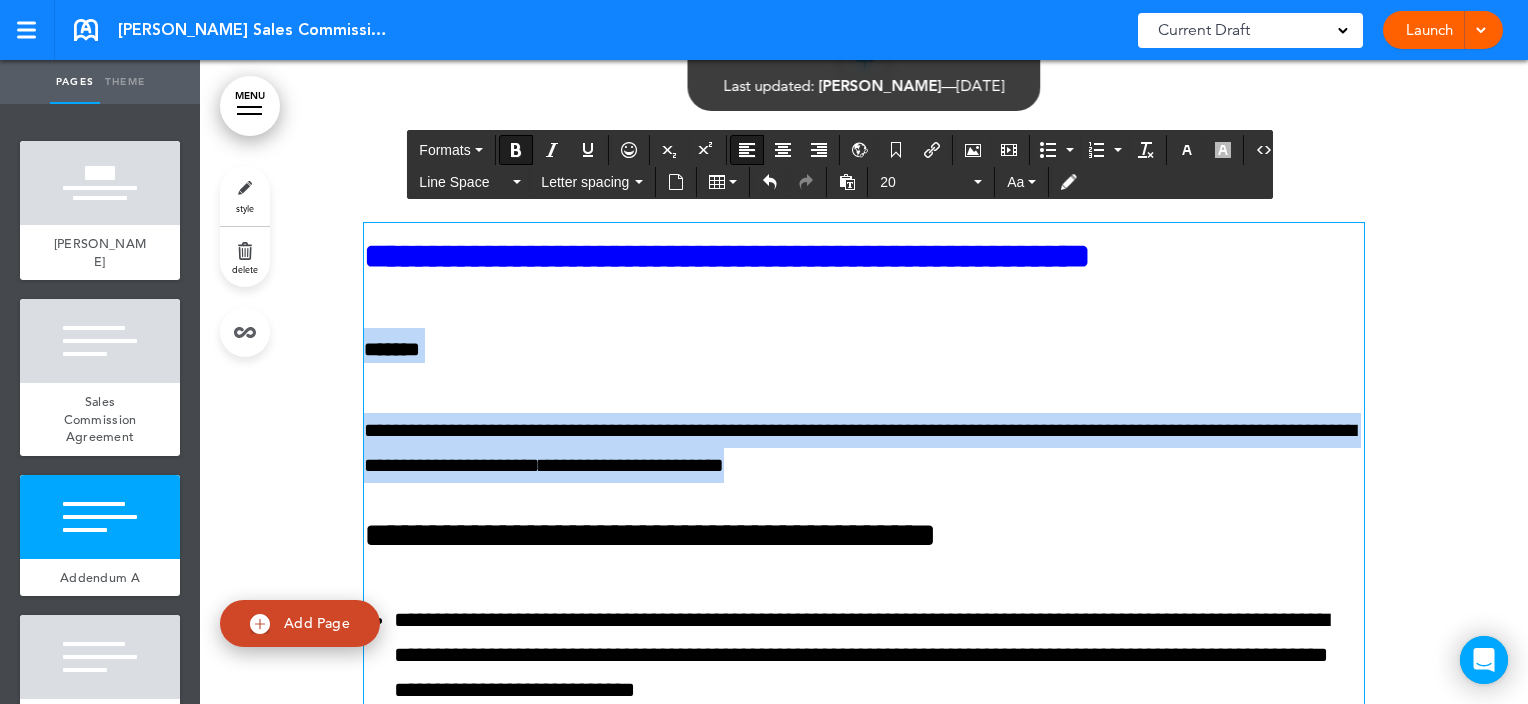 drag, startPoint x: 980, startPoint y: 462, endPoint x: 352, endPoint y: 332, distance: 641.3143 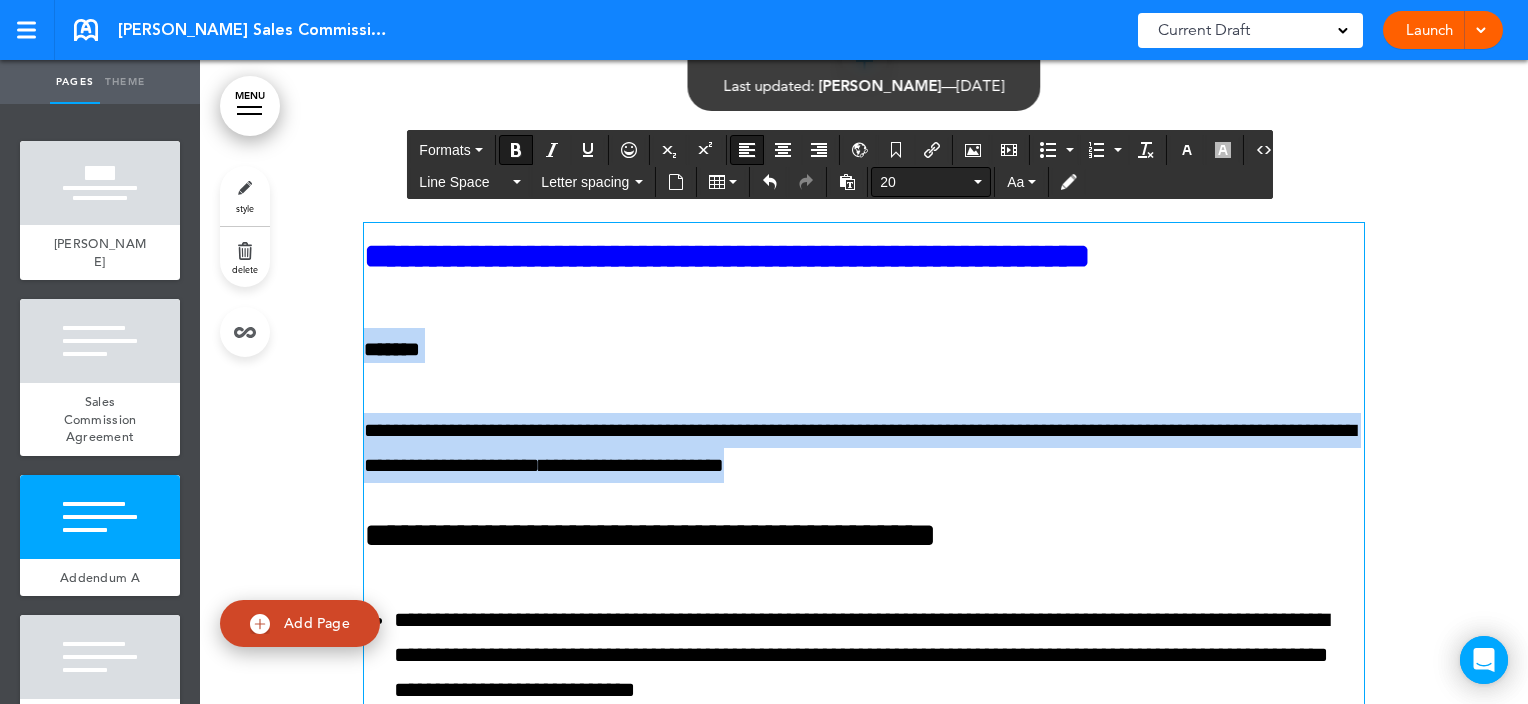 click on "20" at bounding box center [925, 182] 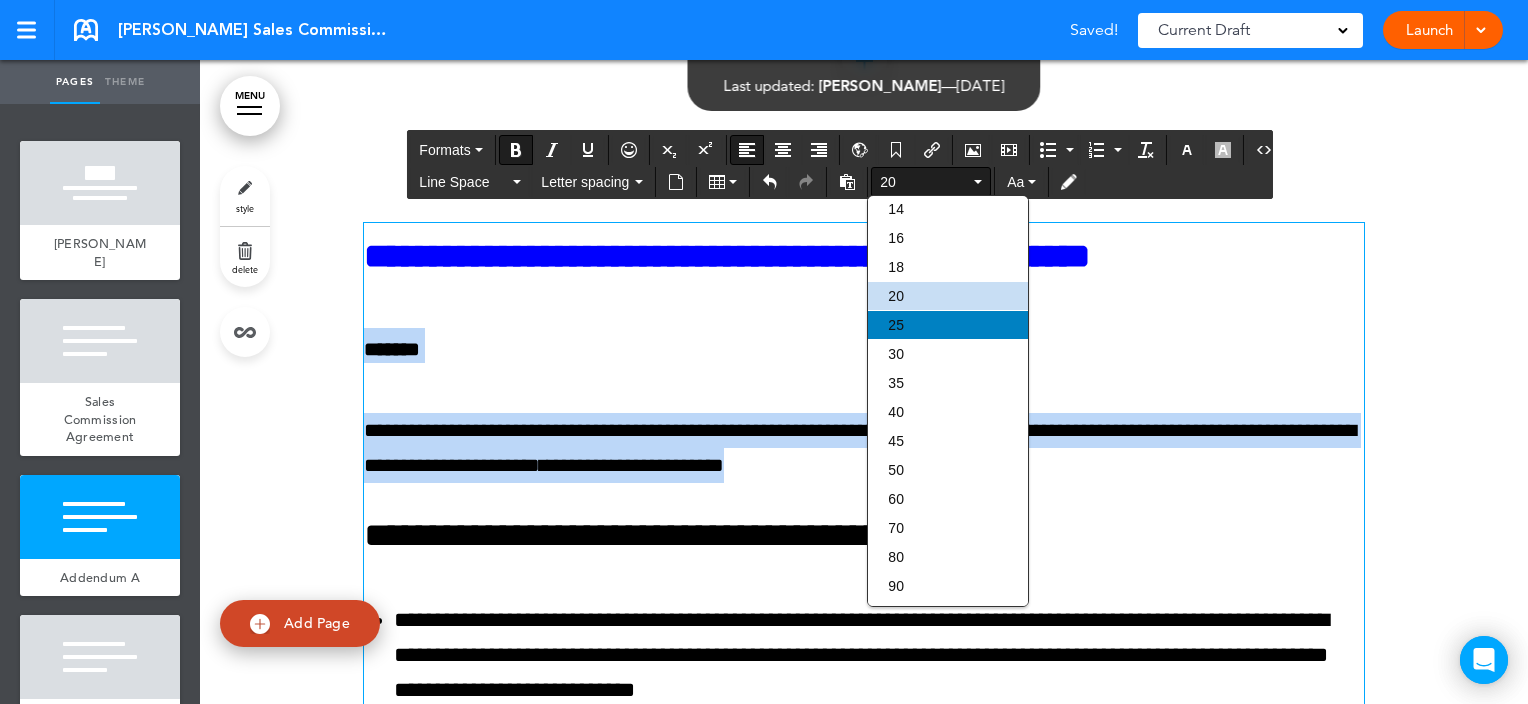 click on "25" at bounding box center (948, 325) 